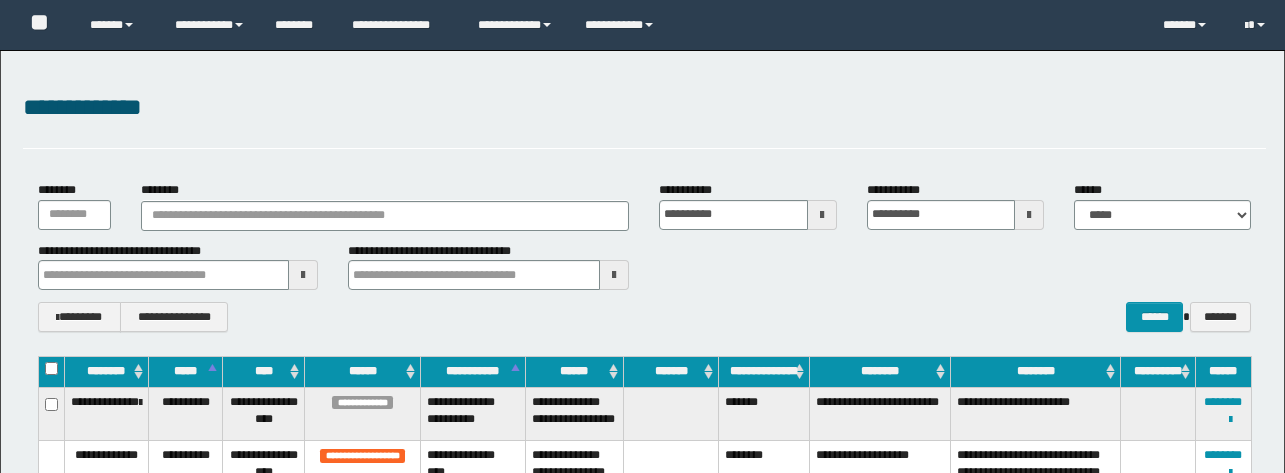 scroll, scrollTop: 0, scrollLeft: 0, axis: both 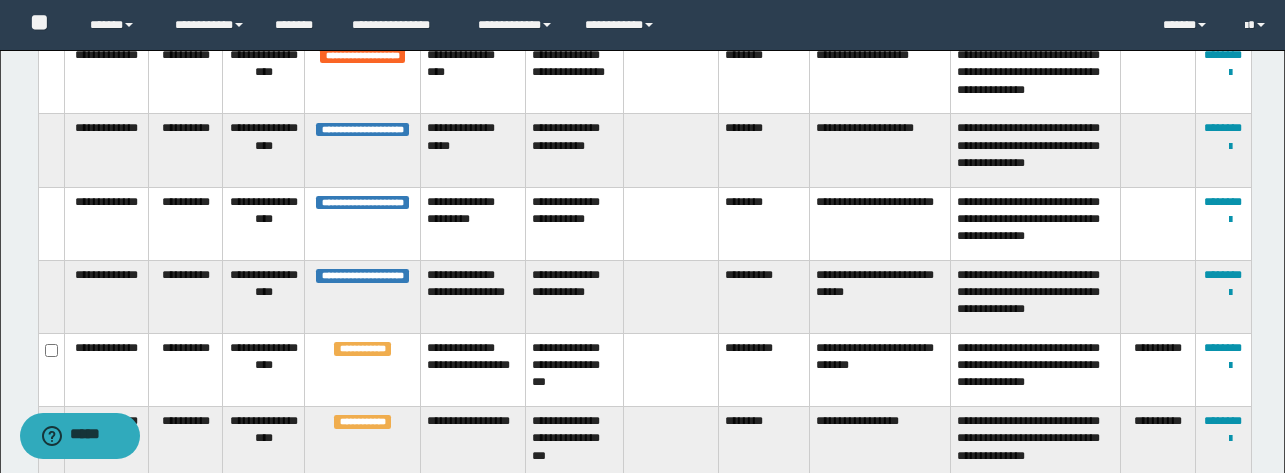 click on "**********" at bounding box center [764, 370] 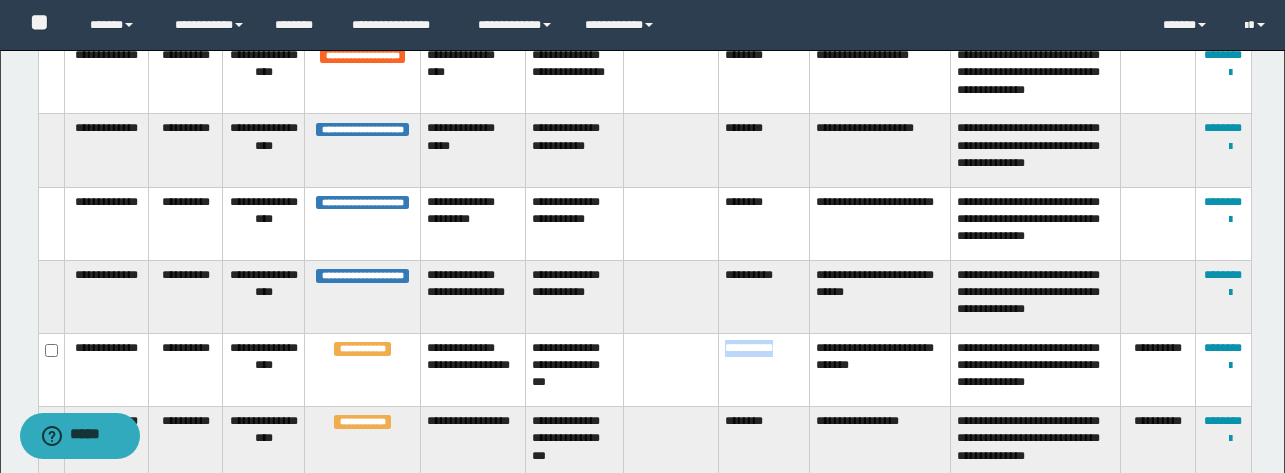 click on "**********" at bounding box center [764, 370] 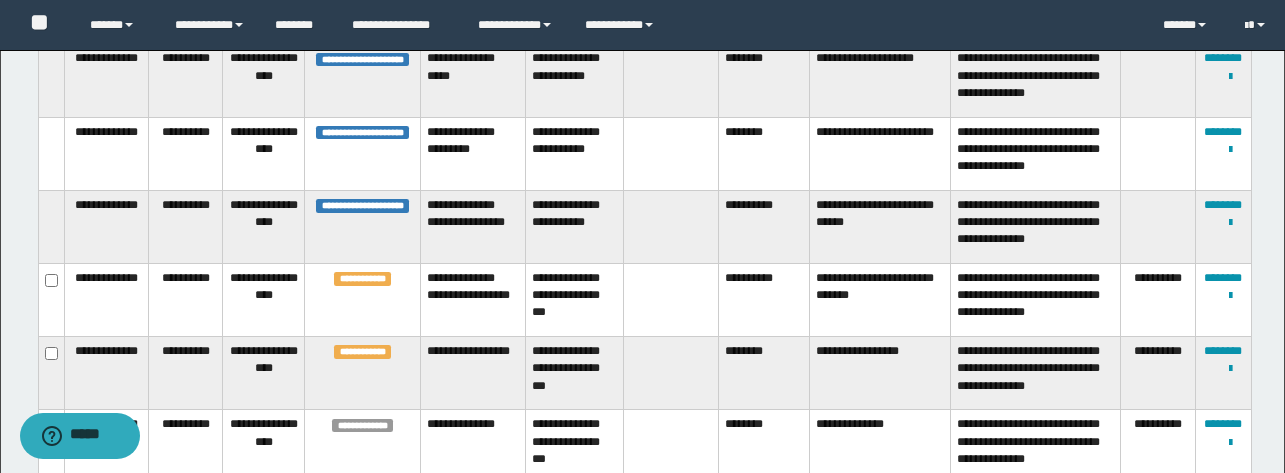 scroll, scrollTop: 473, scrollLeft: 0, axis: vertical 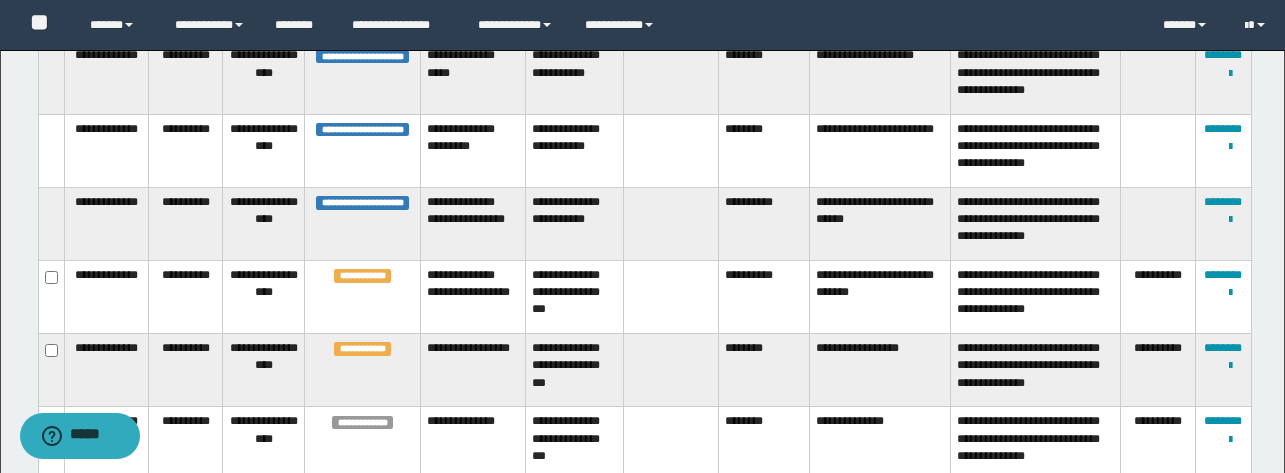 click on "**********" at bounding box center [764, 297] 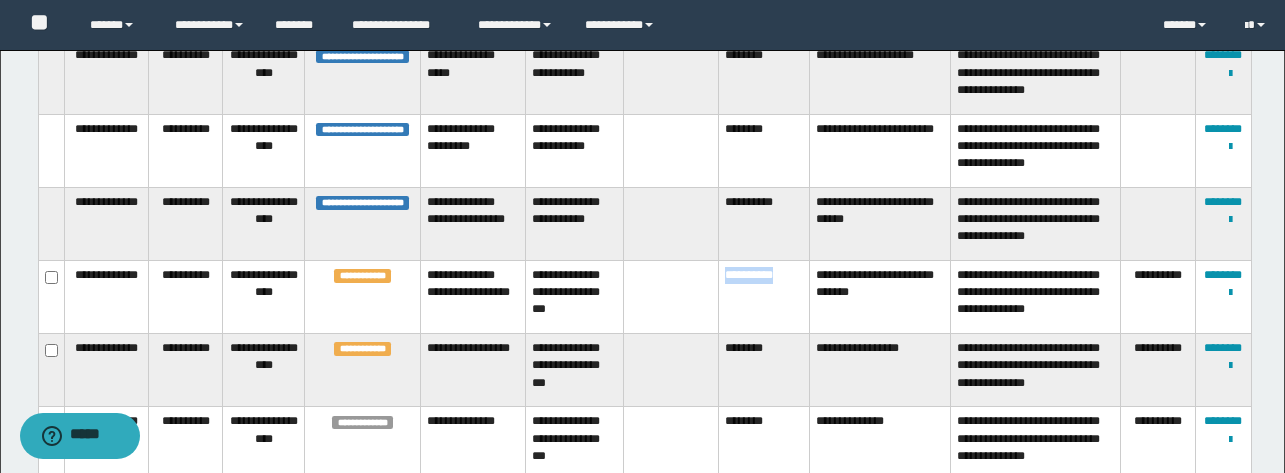 click on "**********" at bounding box center (764, 297) 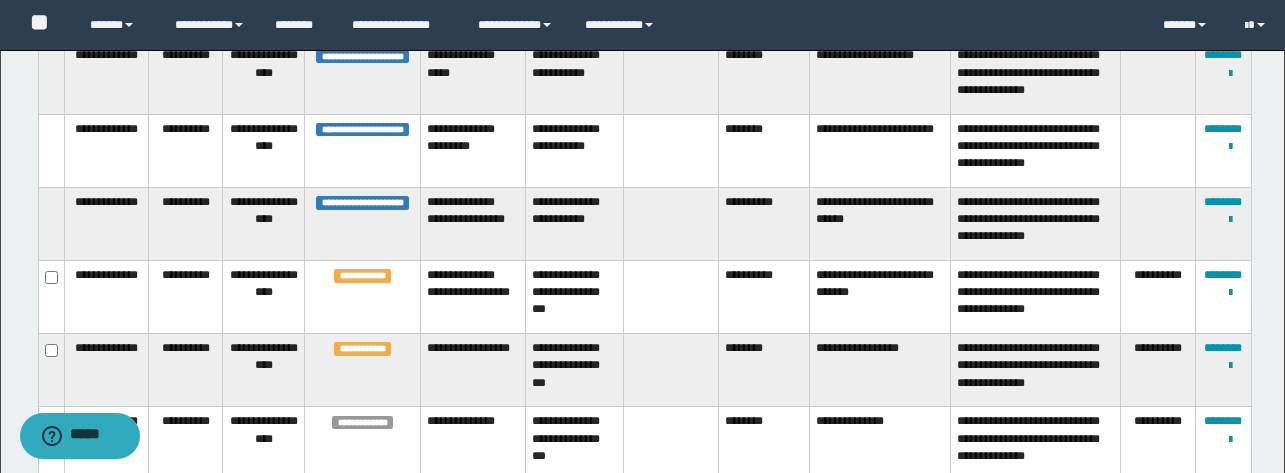 click on "**********" at bounding box center [764, 297] 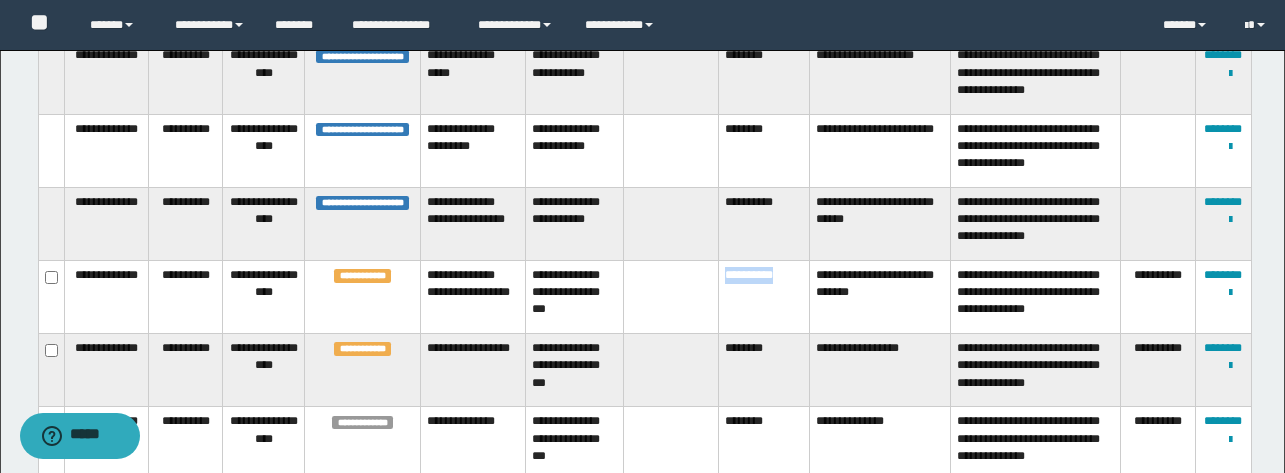 click on "**********" at bounding box center (764, 297) 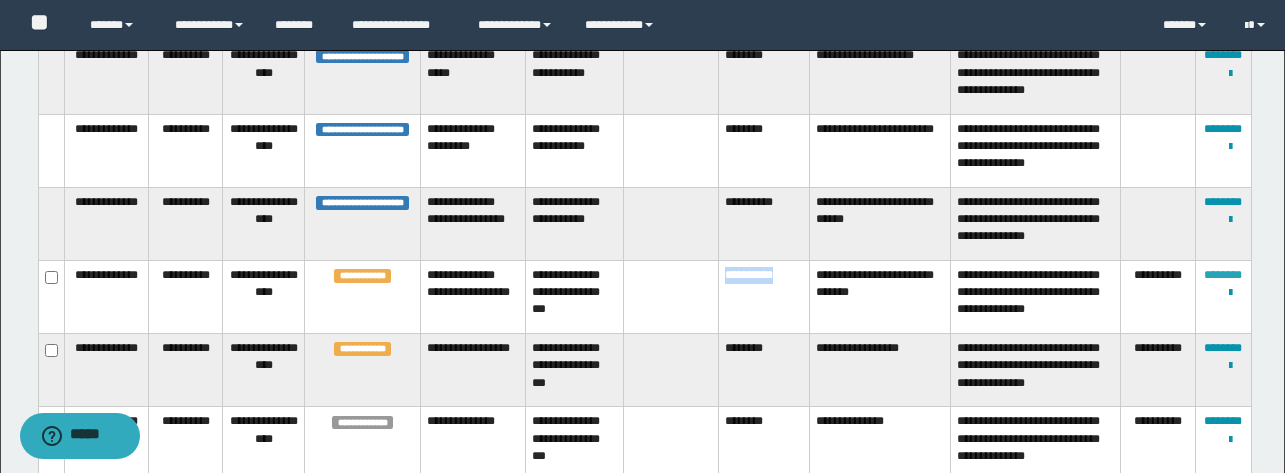 click on "********" at bounding box center (1223, 275) 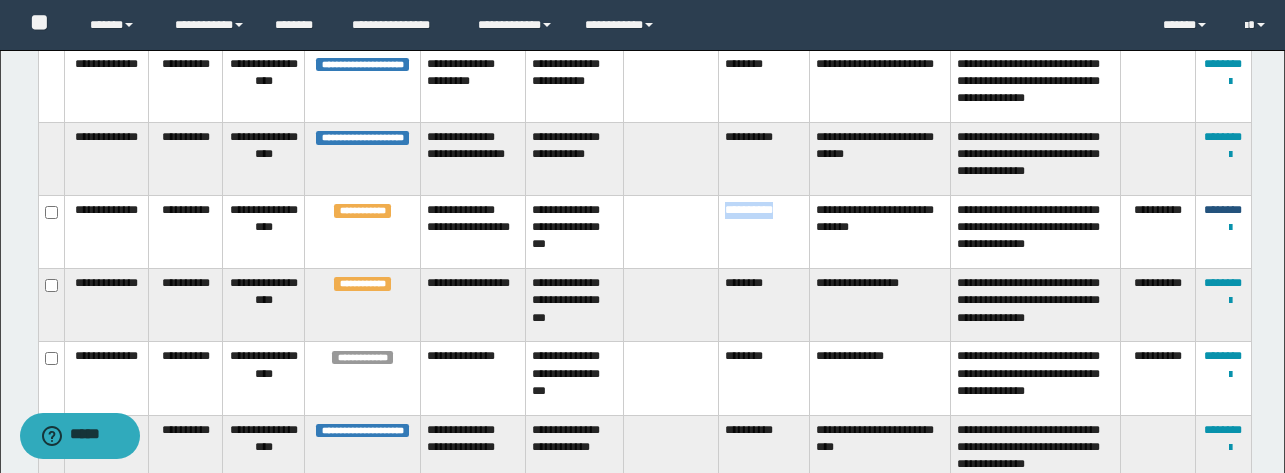 scroll, scrollTop: 541, scrollLeft: 0, axis: vertical 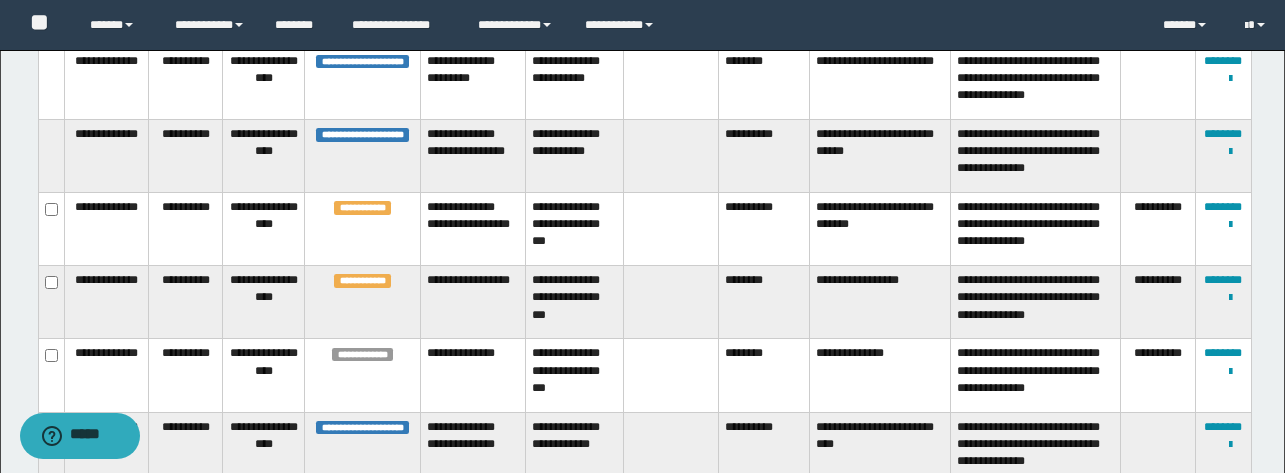 click on "********" at bounding box center (764, 302) 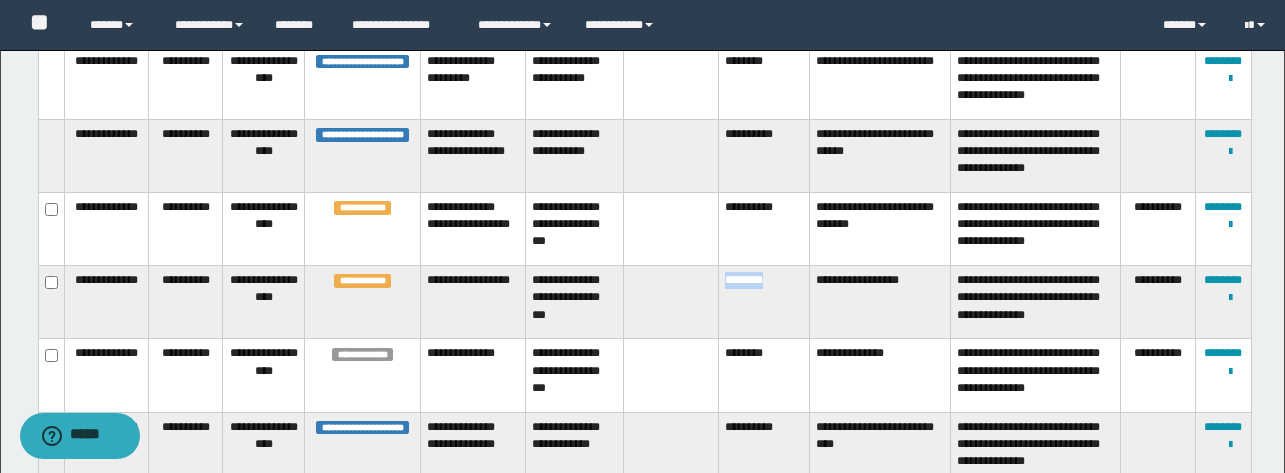 click on "********" at bounding box center [764, 302] 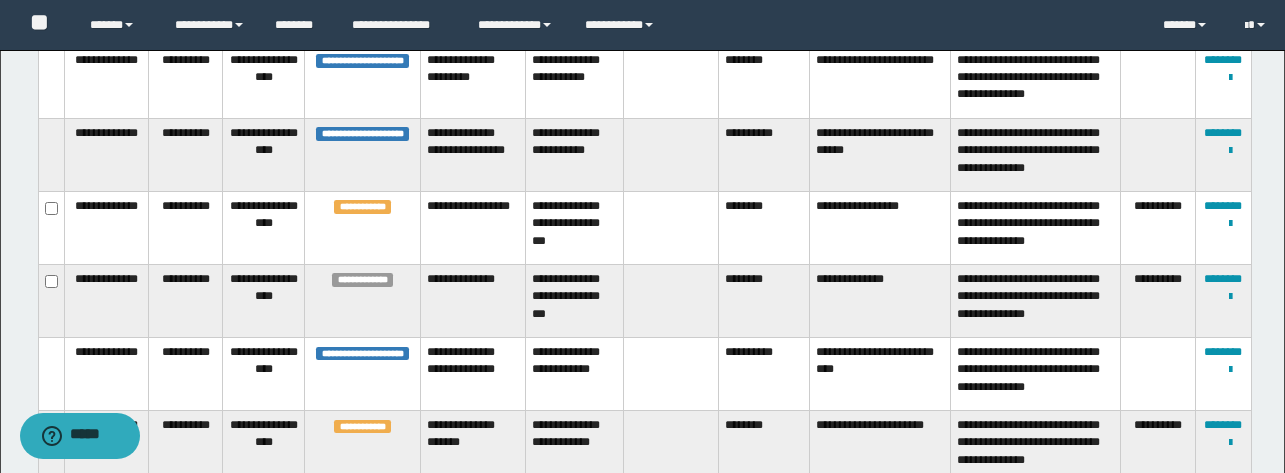 copy on "********" 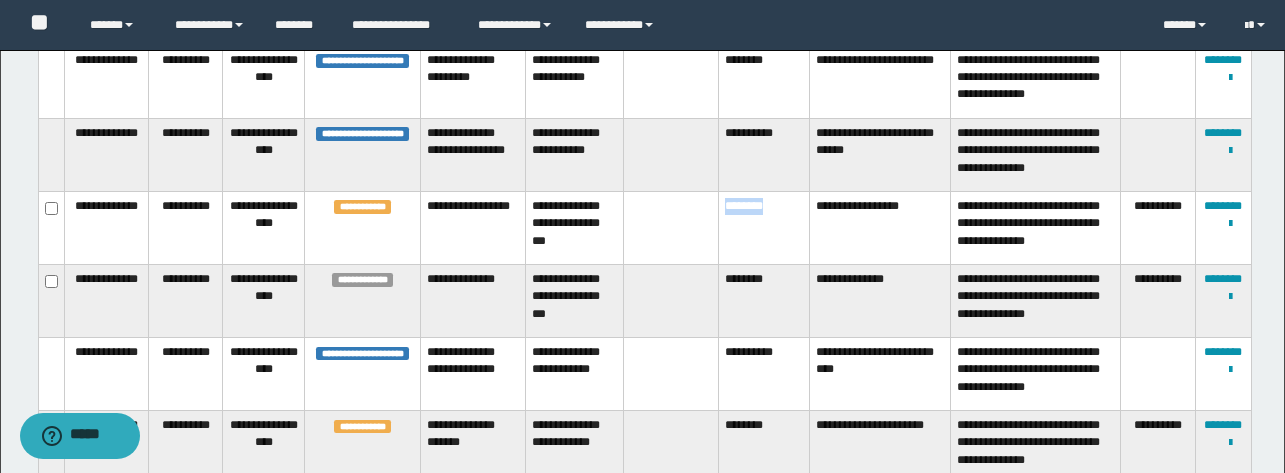 click on "********" at bounding box center (764, 228) 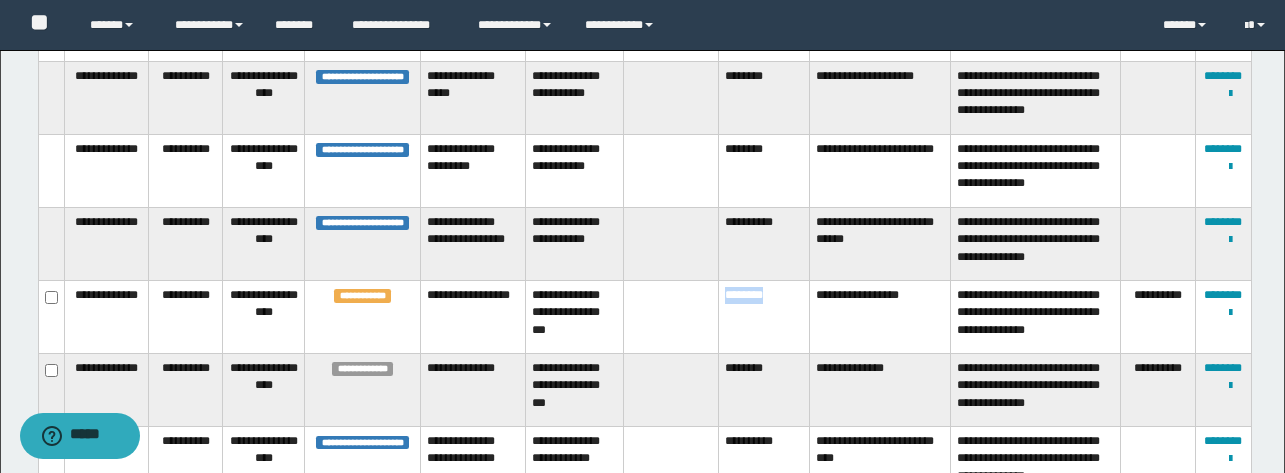 scroll, scrollTop: 451, scrollLeft: 0, axis: vertical 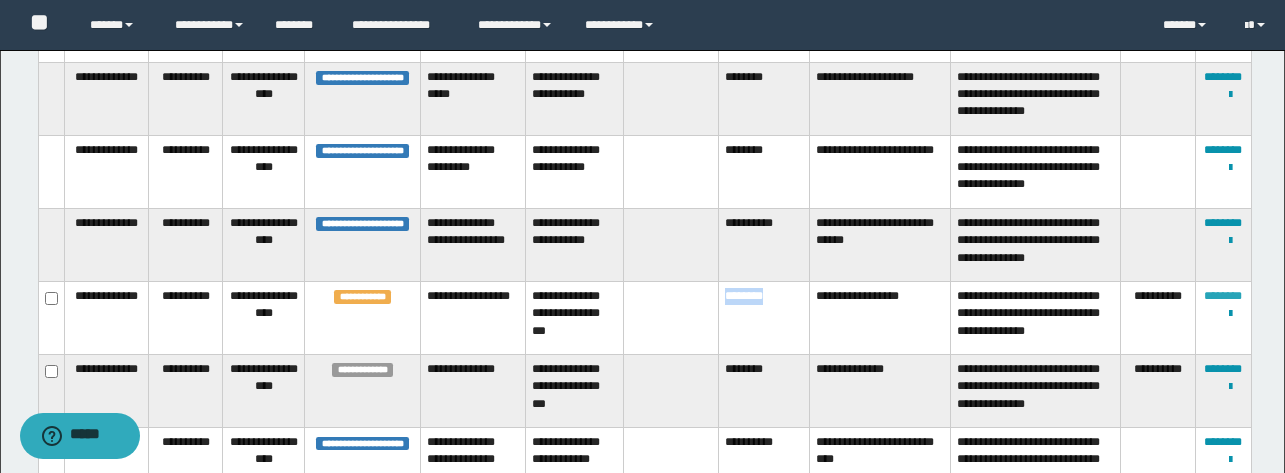 click on "********" at bounding box center (1223, 296) 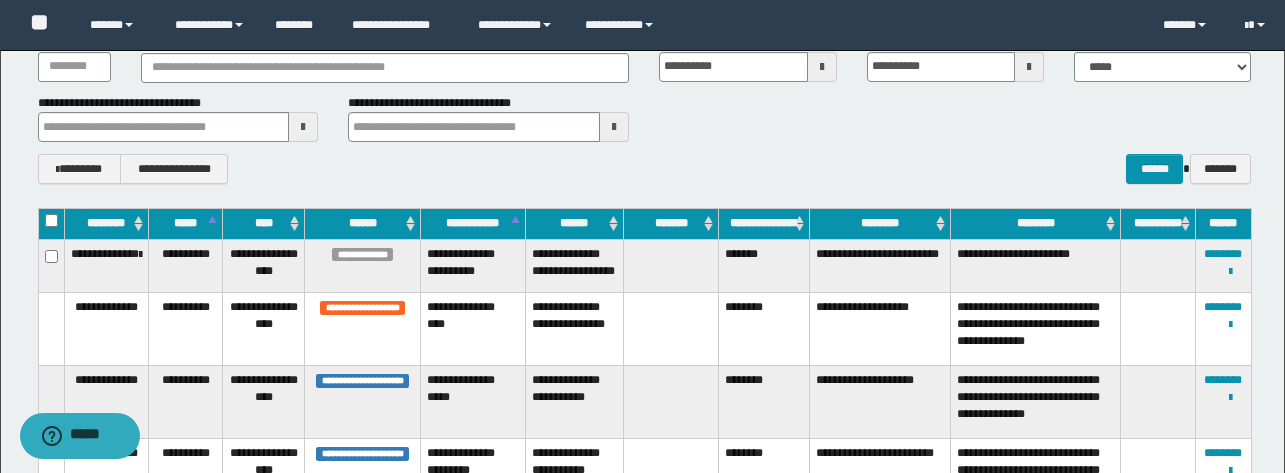 scroll, scrollTop: 149, scrollLeft: 0, axis: vertical 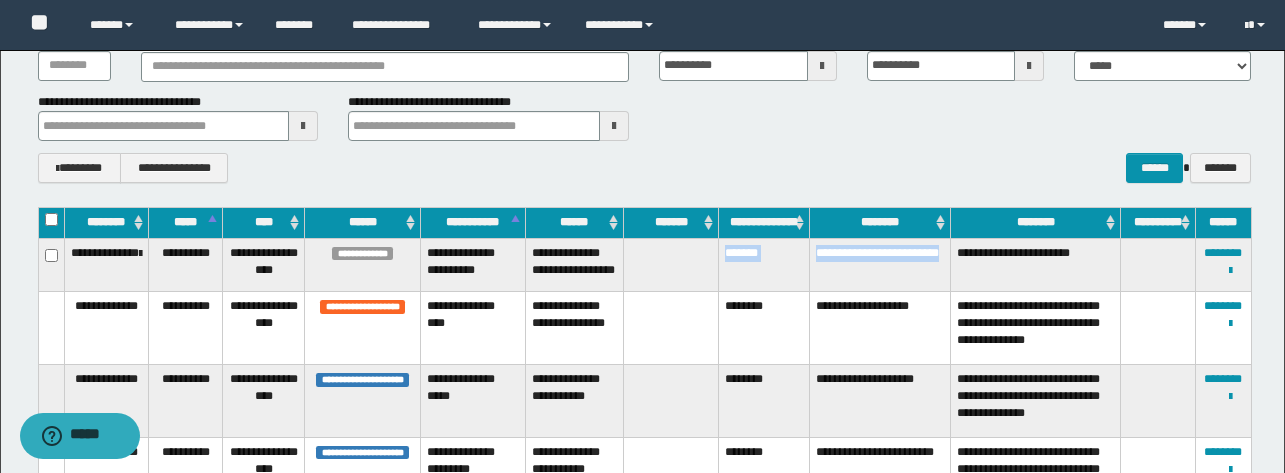 drag, startPoint x: 740, startPoint y: 251, endPoint x: 890, endPoint y: 278, distance: 152.41063 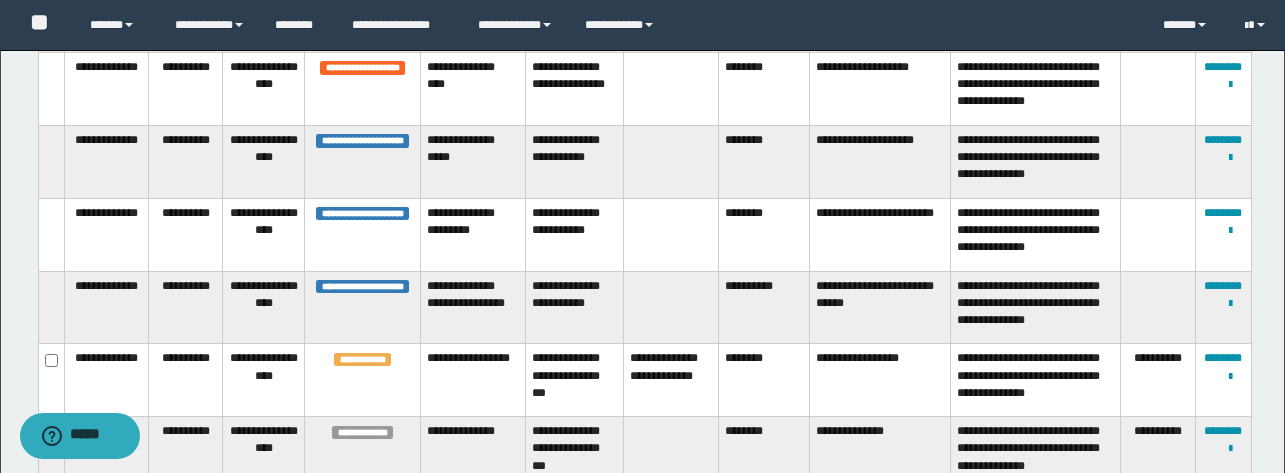 scroll, scrollTop: 389, scrollLeft: 0, axis: vertical 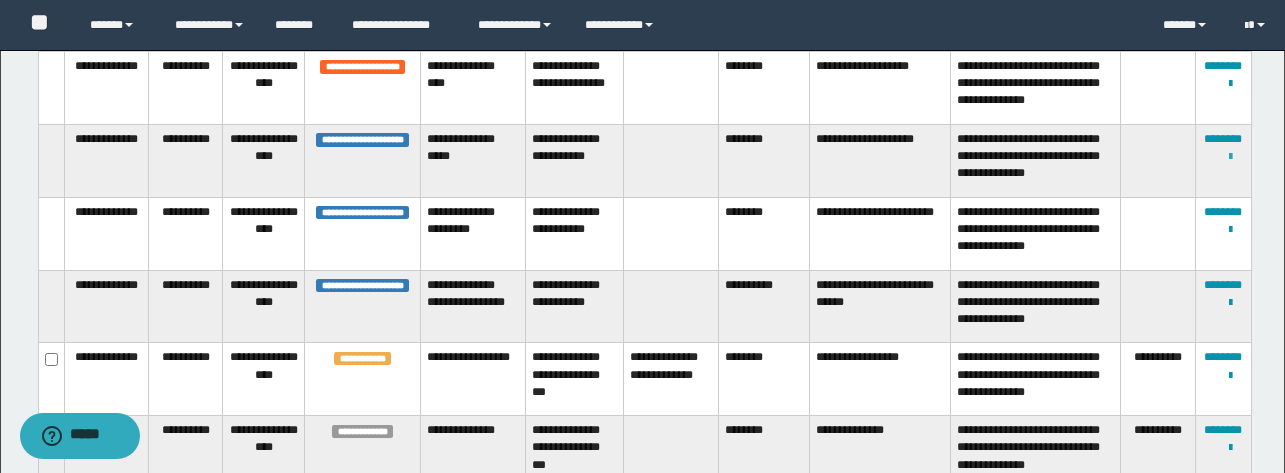 click at bounding box center (1230, 157) 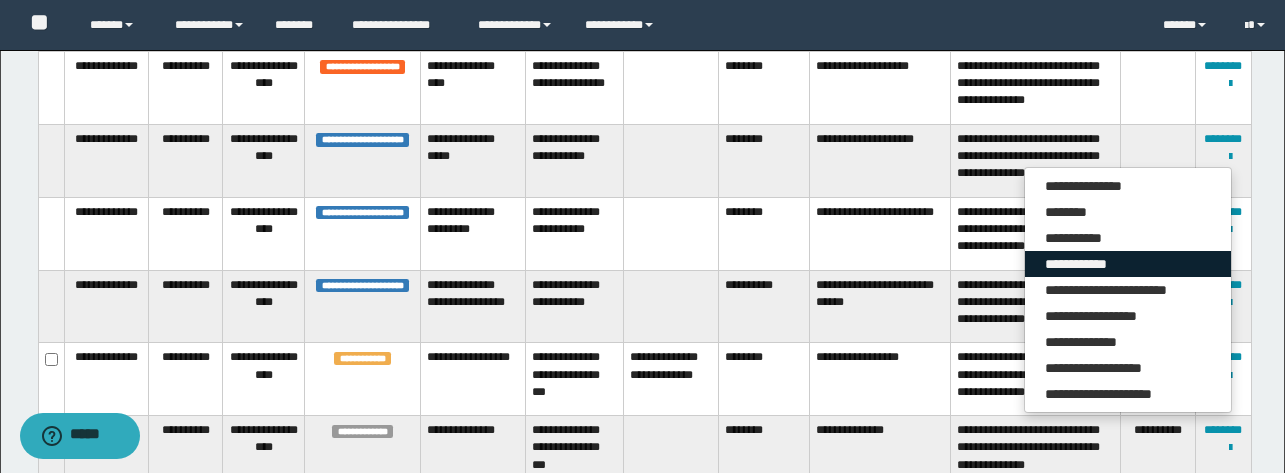 click on "**********" at bounding box center (1128, 264) 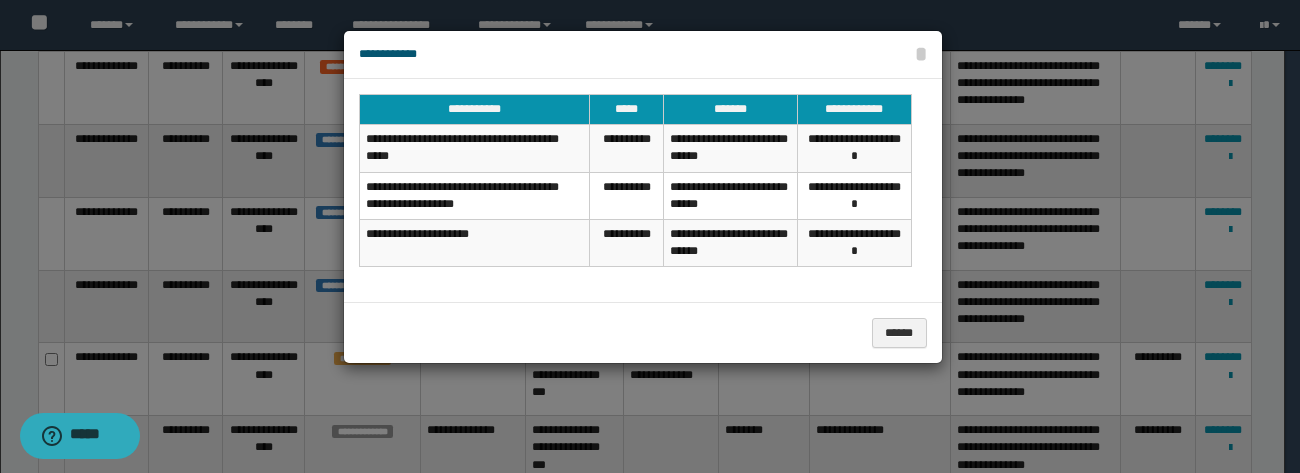 click on "**********" at bounding box center [643, 55] 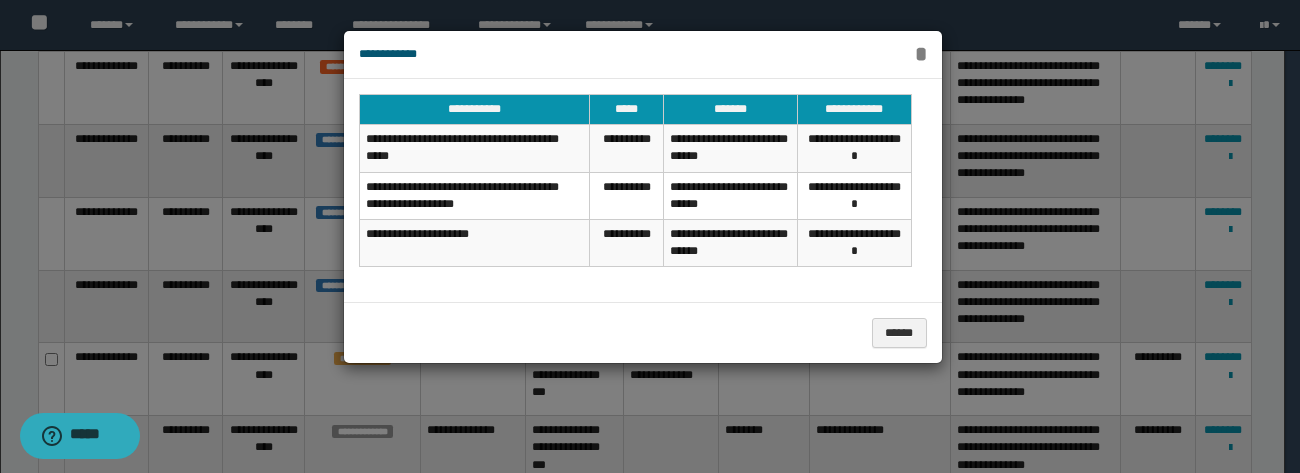 click on "*" at bounding box center [921, 54] 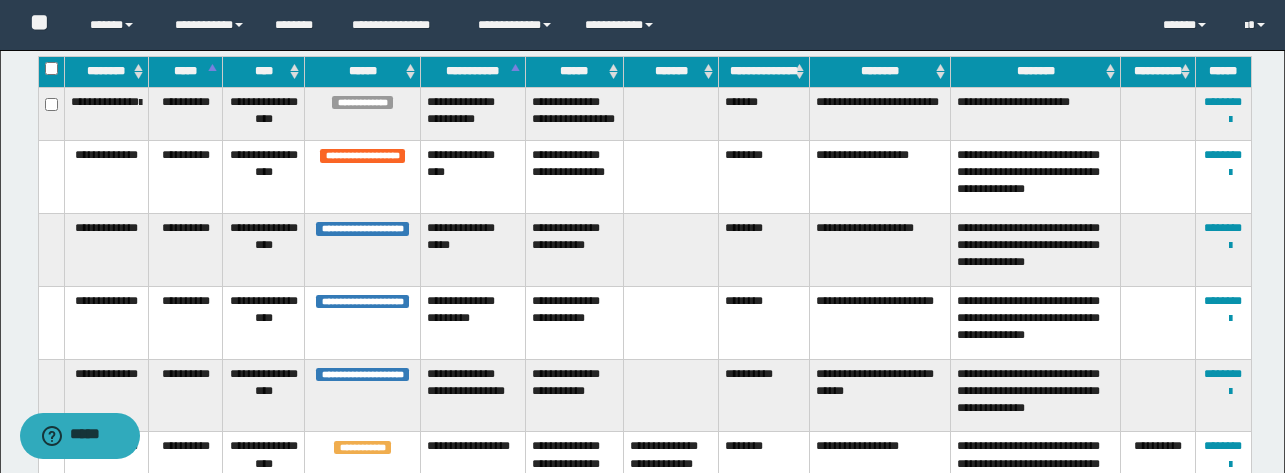 scroll, scrollTop: 298, scrollLeft: 0, axis: vertical 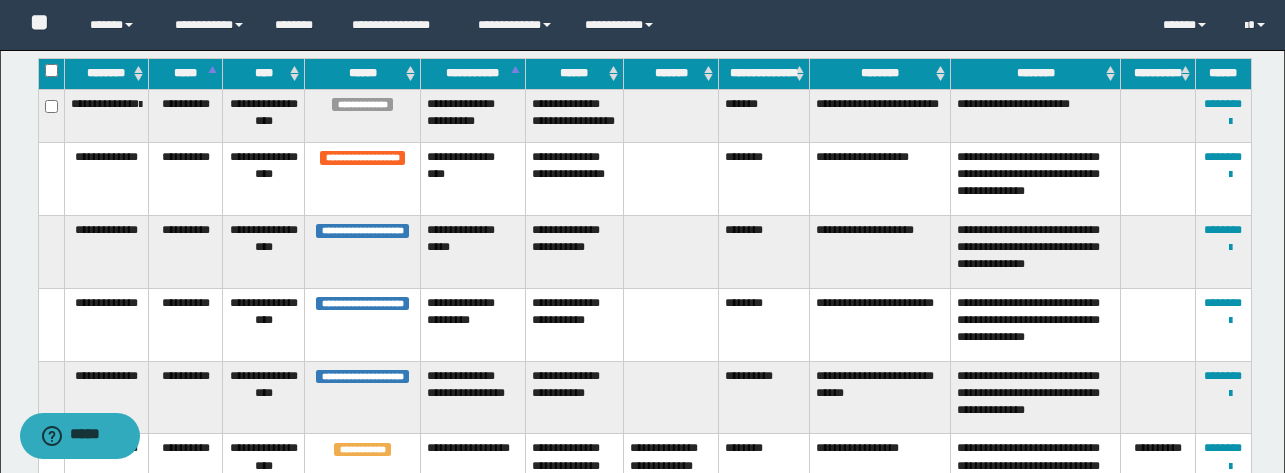 drag, startPoint x: 719, startPoint y: 232, endPoint x: 885, endPoint y: 252, distance: 167.20049 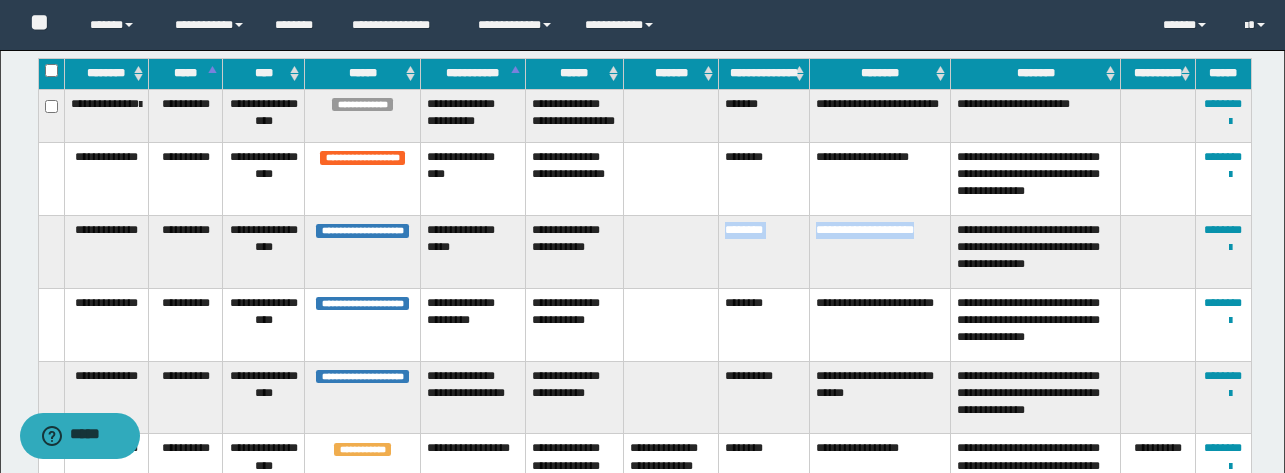 drag, startPoint x: 722, startPoint y: 228, endPoint x: 889, endPoint y: 253, distance: 168.86089 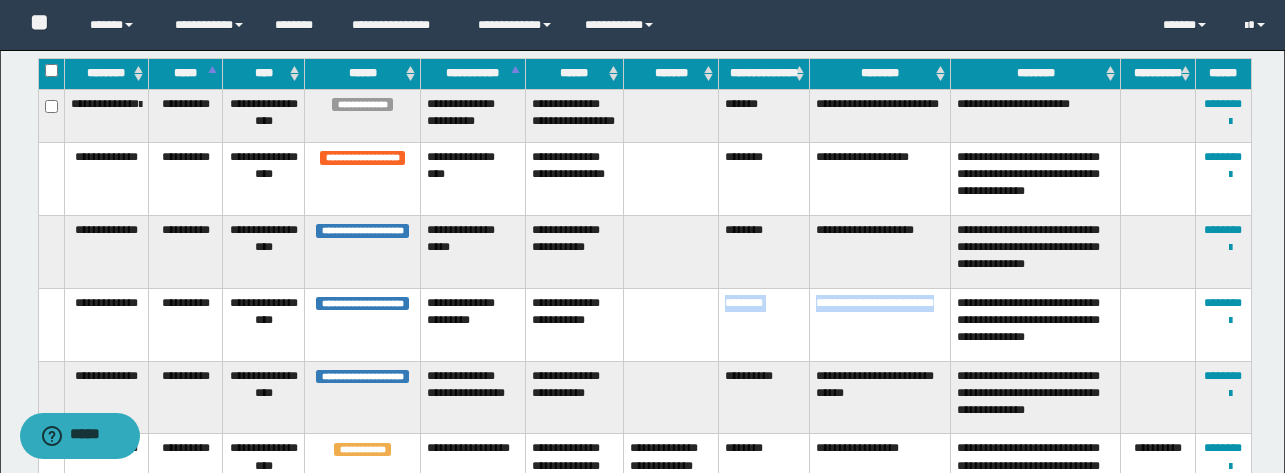 drag, startPoint x: 718, startPoint y: 294, endPoint x: 897, endPoint y: 324, distance: 181.49655 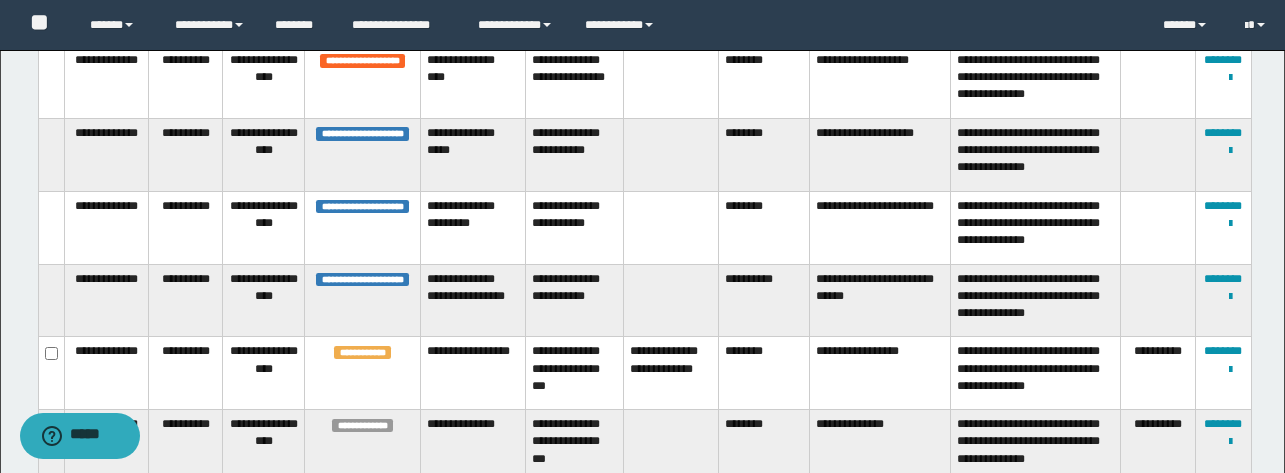 scroll, scrollTop: 396, scrollLeft: 0, axis: vertical 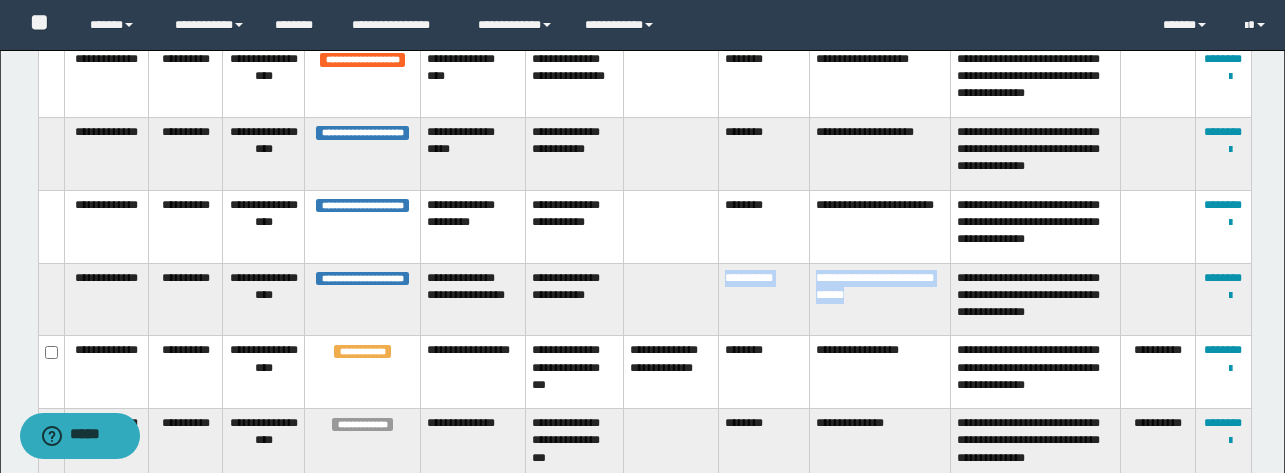 drag, startPoint x: 723, startPoint y: 266, endPoint x: 927, endPoint y: 286, distance: 204.97804 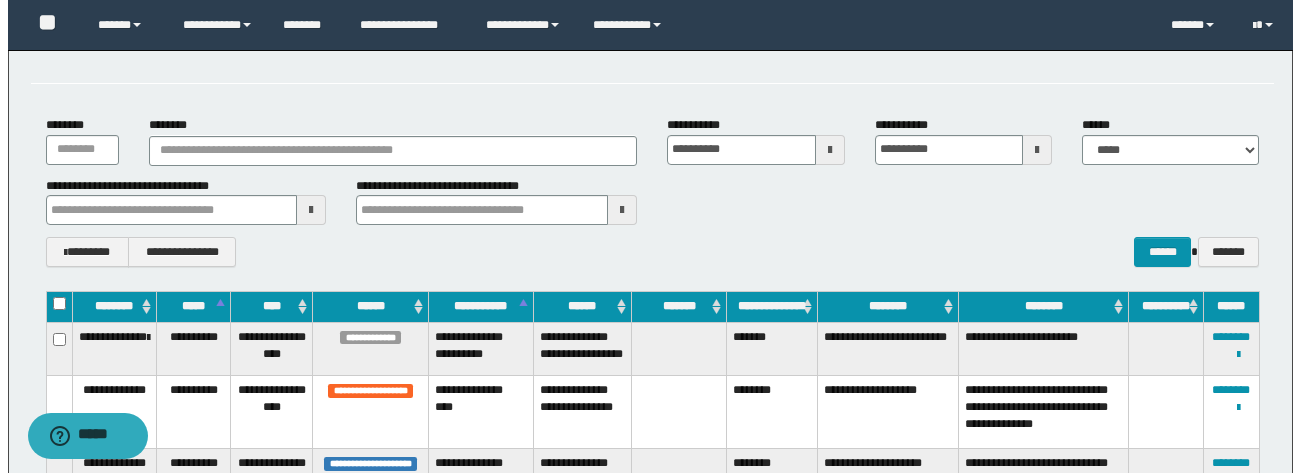 scroll, scrollTop: 64, scrollLeft: 0, axis: vertical 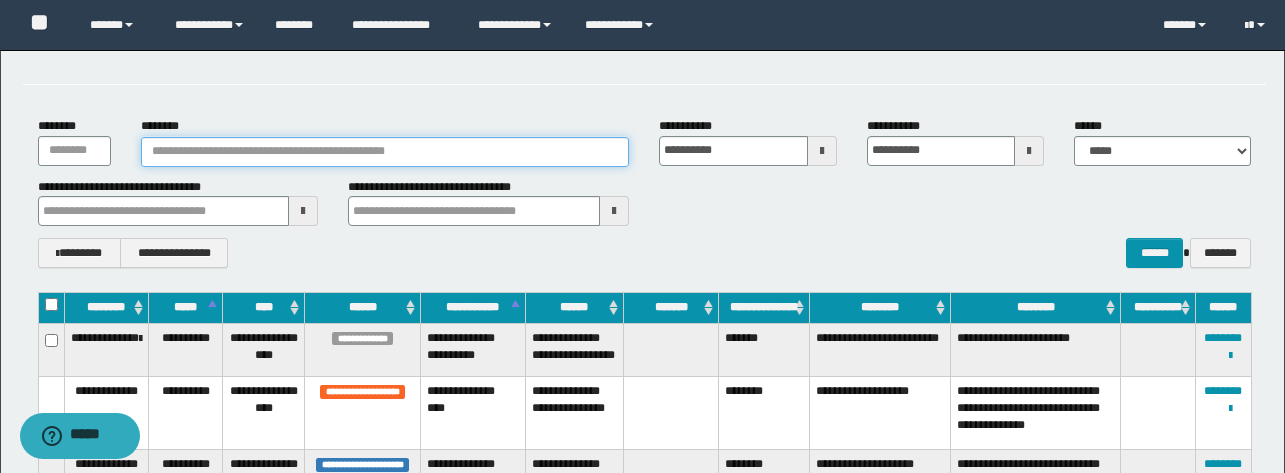 click on "********" at bounding box center (385, 152) 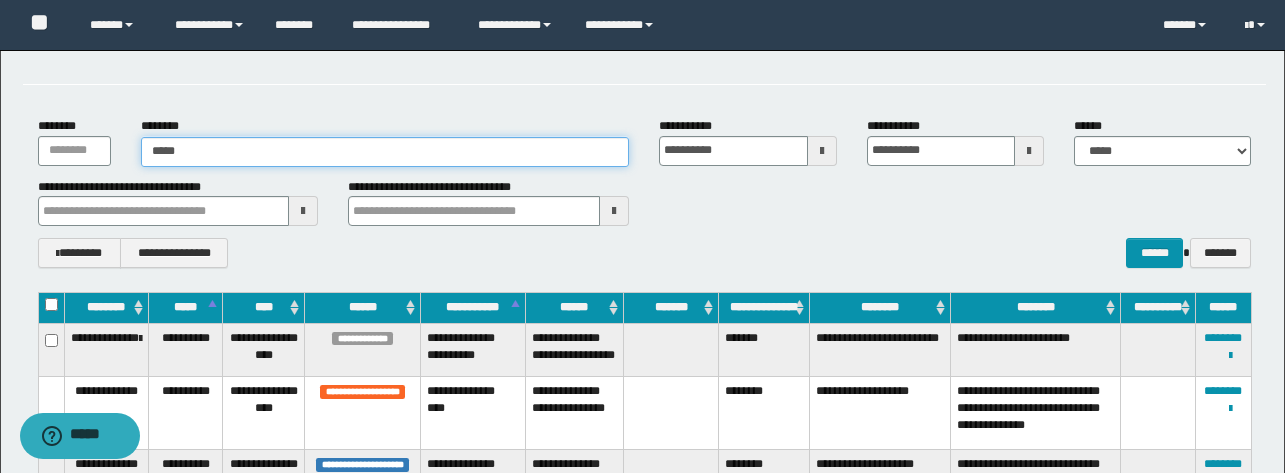 type on "******" 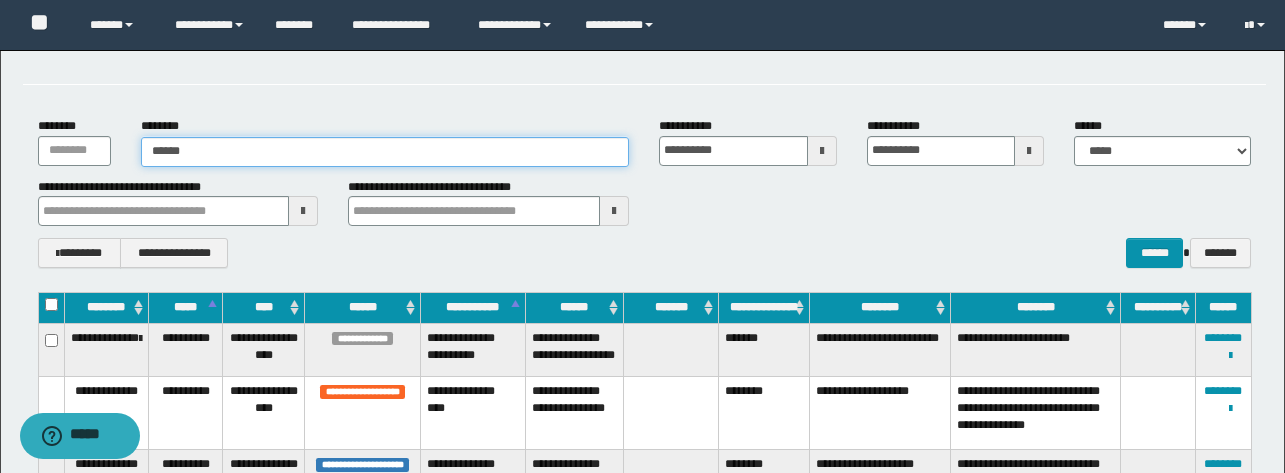 type on "******" 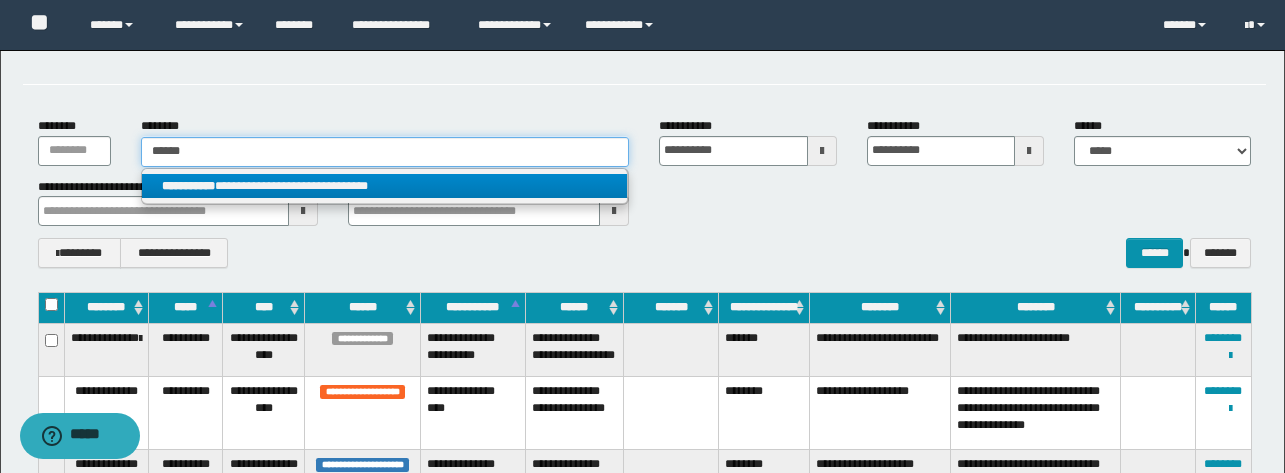 type on "******" 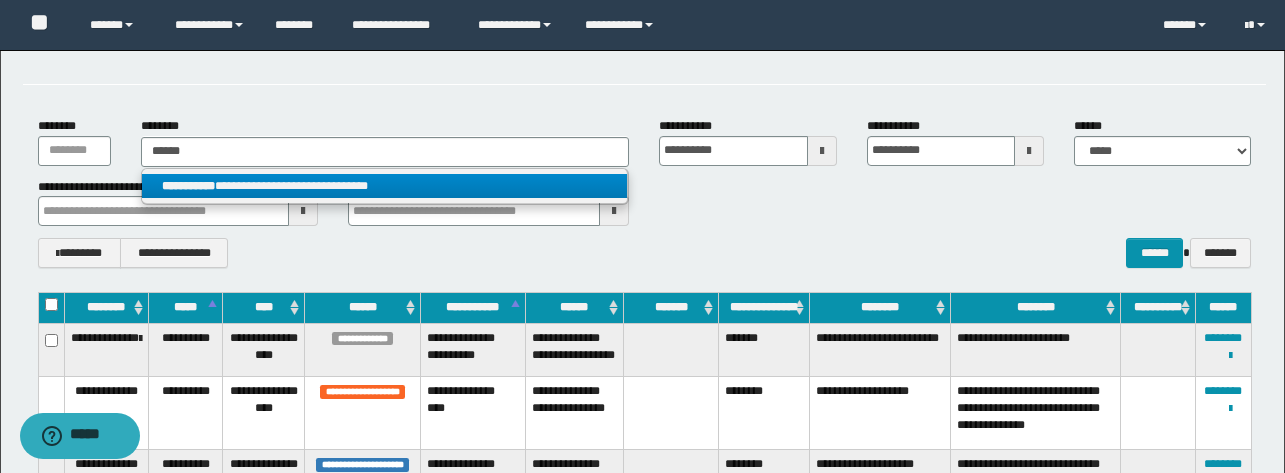 click on "**********" at bounding box center [384, 186] 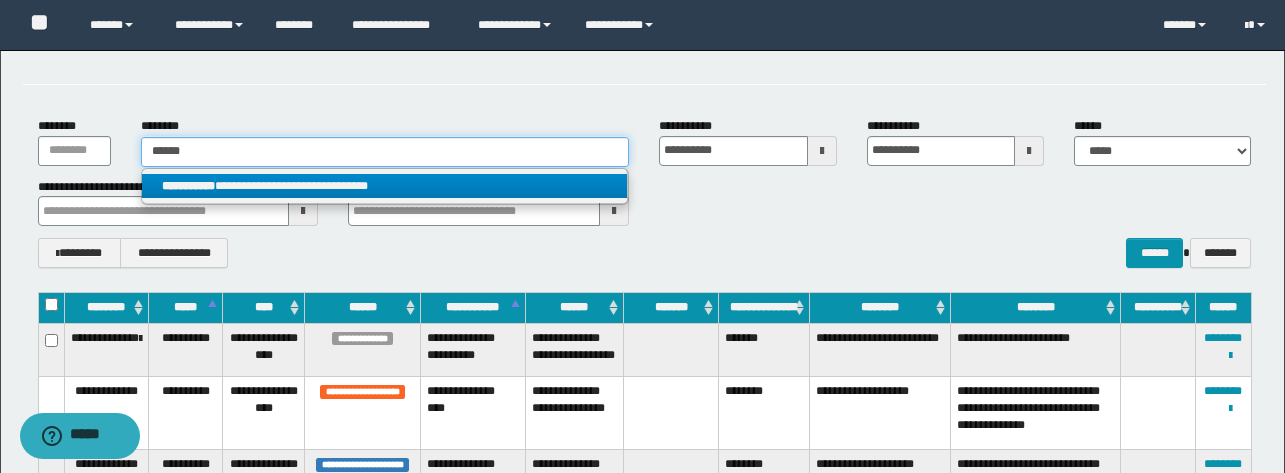 type 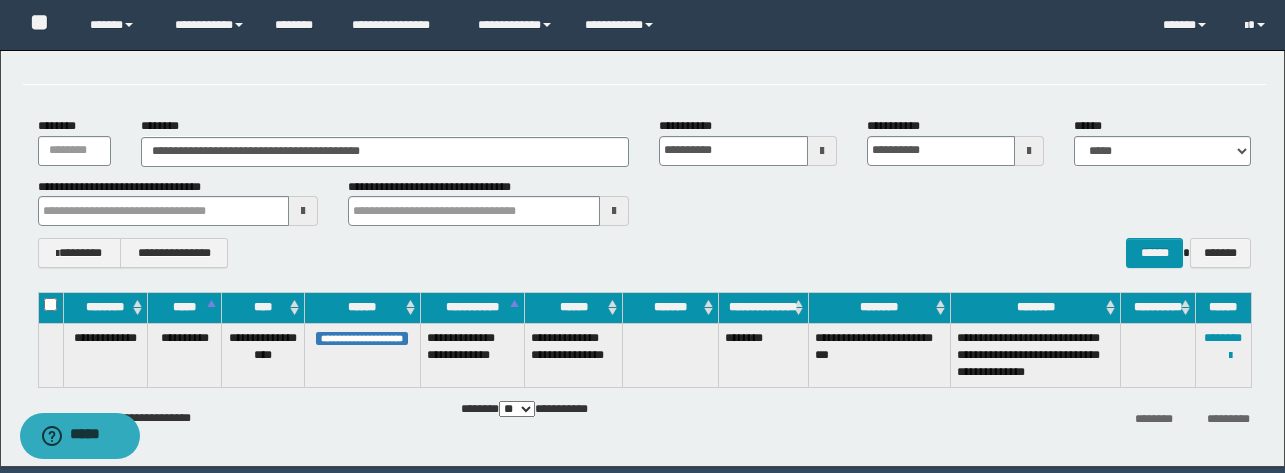 click on "**********" at bounding box center [1223, 355] 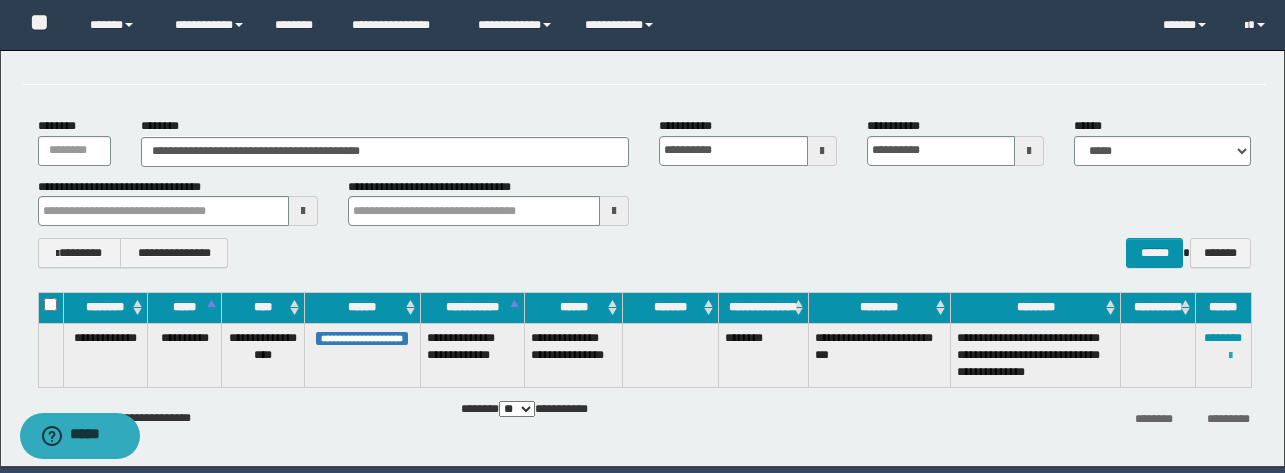 click at bounding box center (1230, 356) 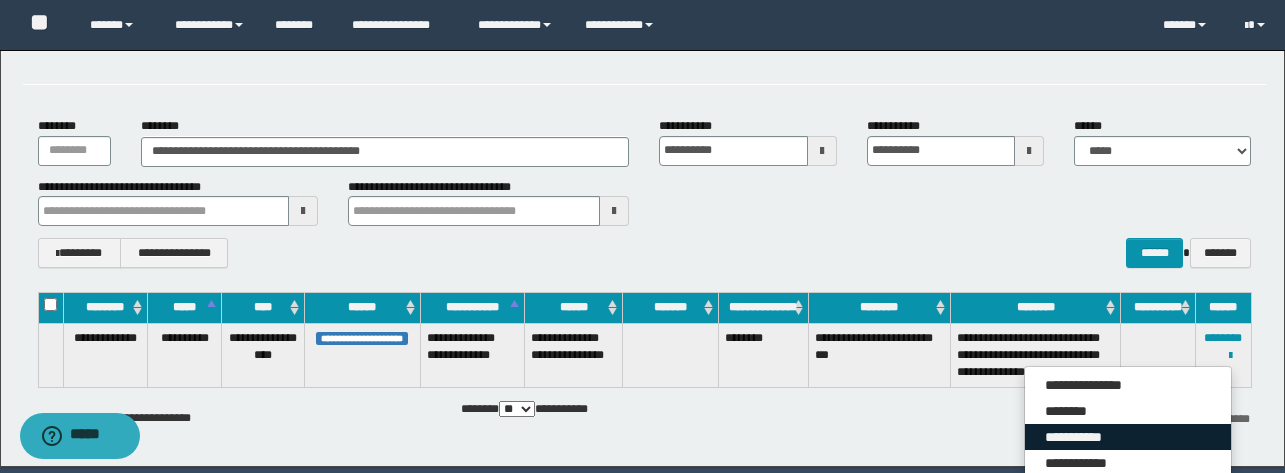 click on "**********" at bounding box center [1128, 437] 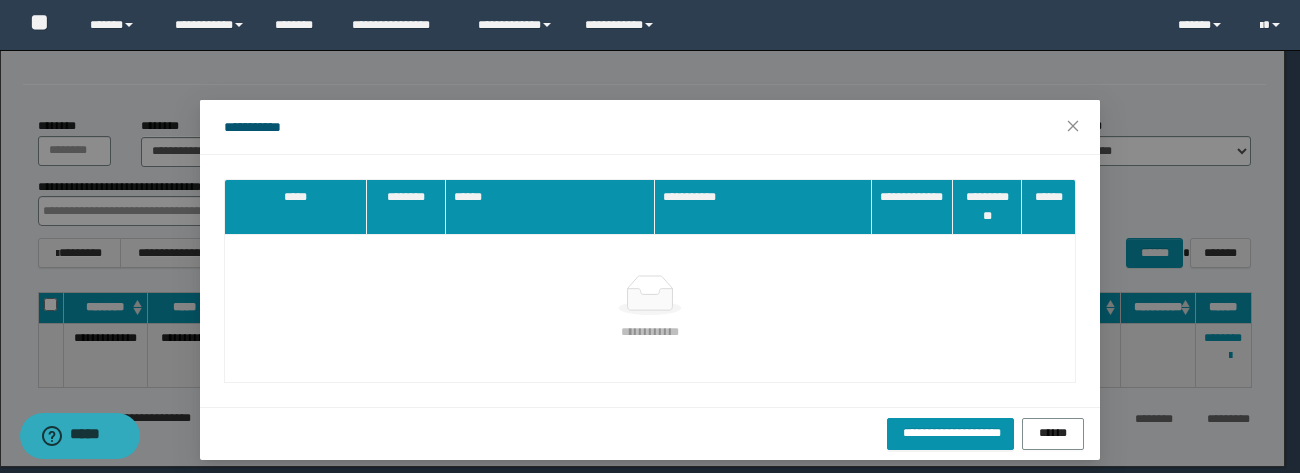 scroll, scrollTop: 11, scrollLeft: 0, axis: vertical 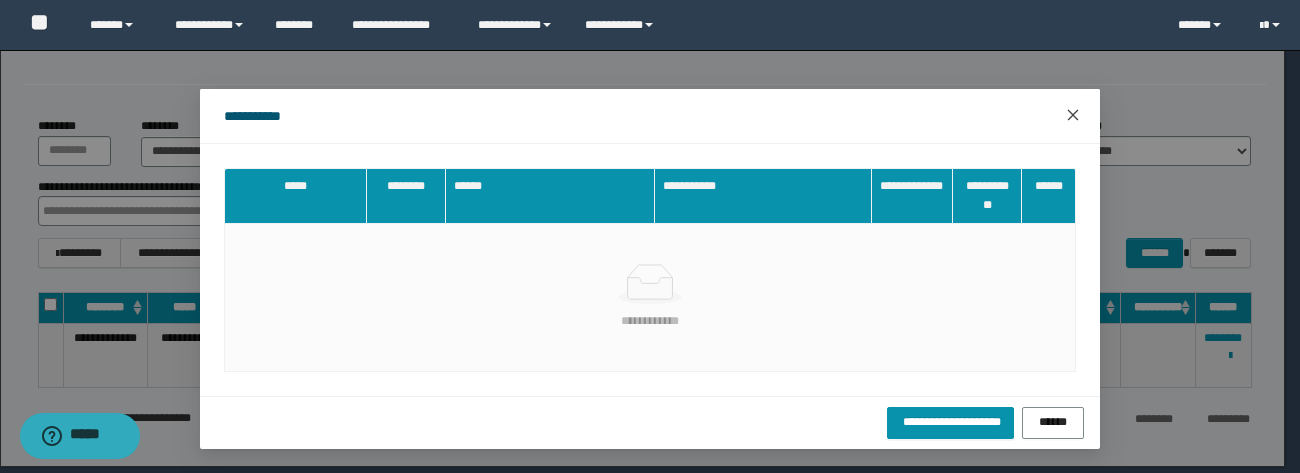 click 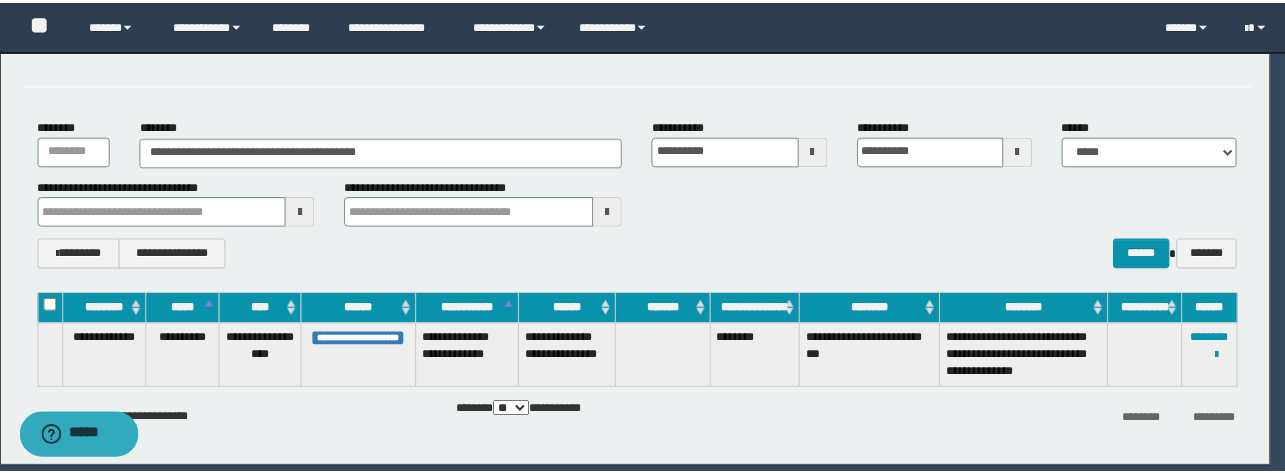 scroll, scrollTop: 0, scrollLeft: 0, axis: both 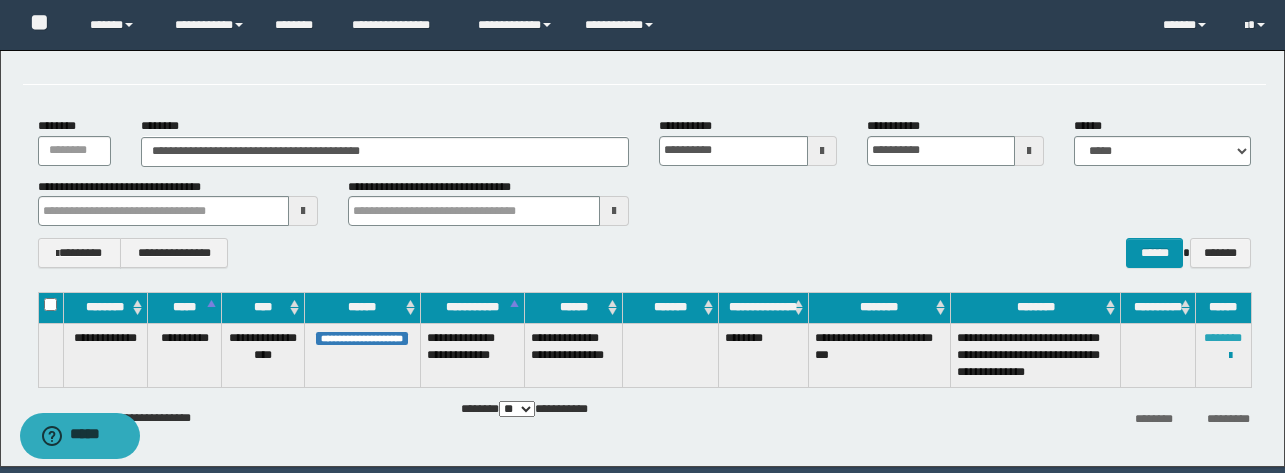 click on "********" at bounding box center (1223, 338) 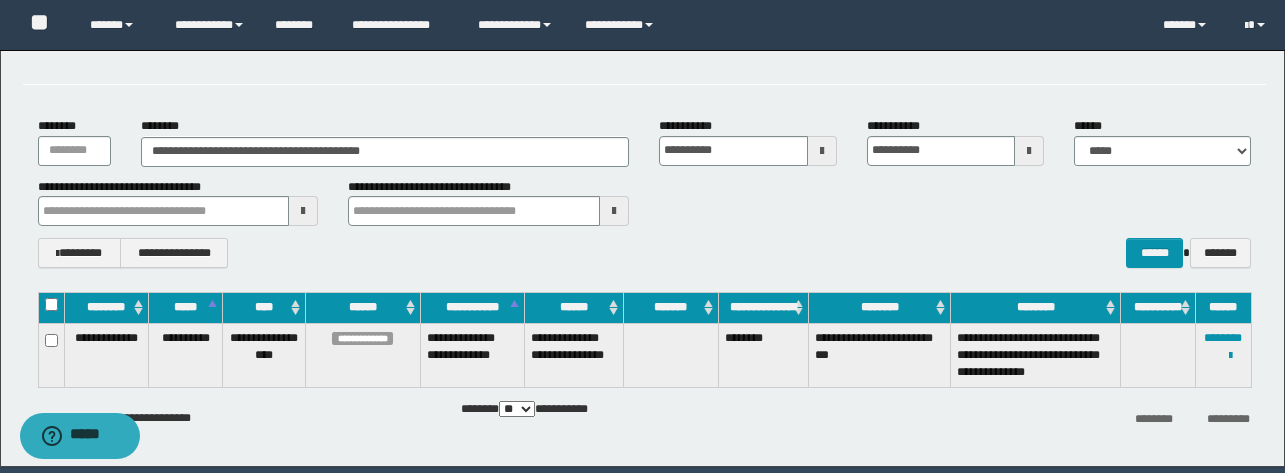 click on "**********" at bounding box center [1223, 355] 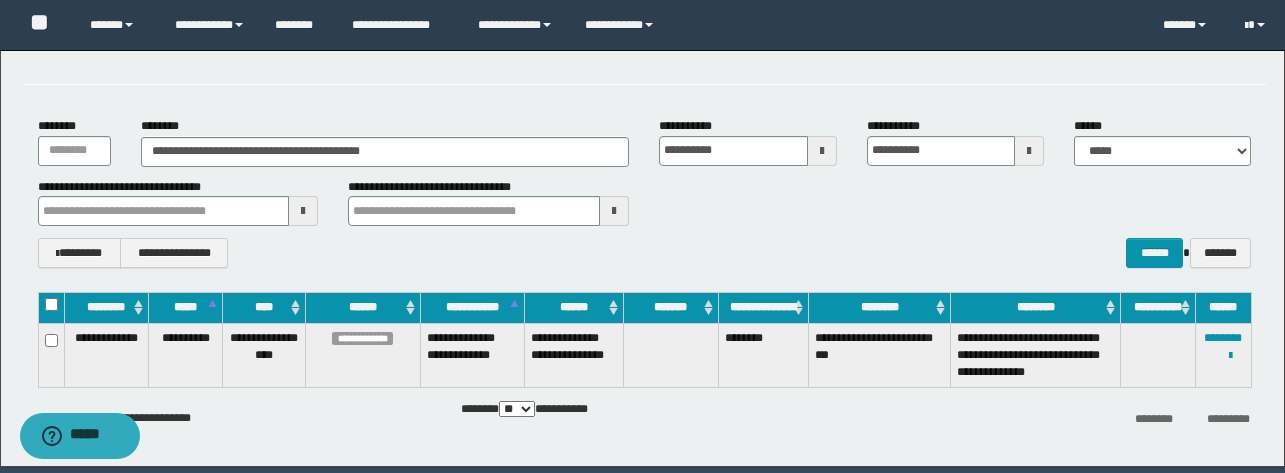 drag, startPoint x: 1223, startPoint y: 353, endPoint x: 767, endPoint y: 248, distance: 467.93268 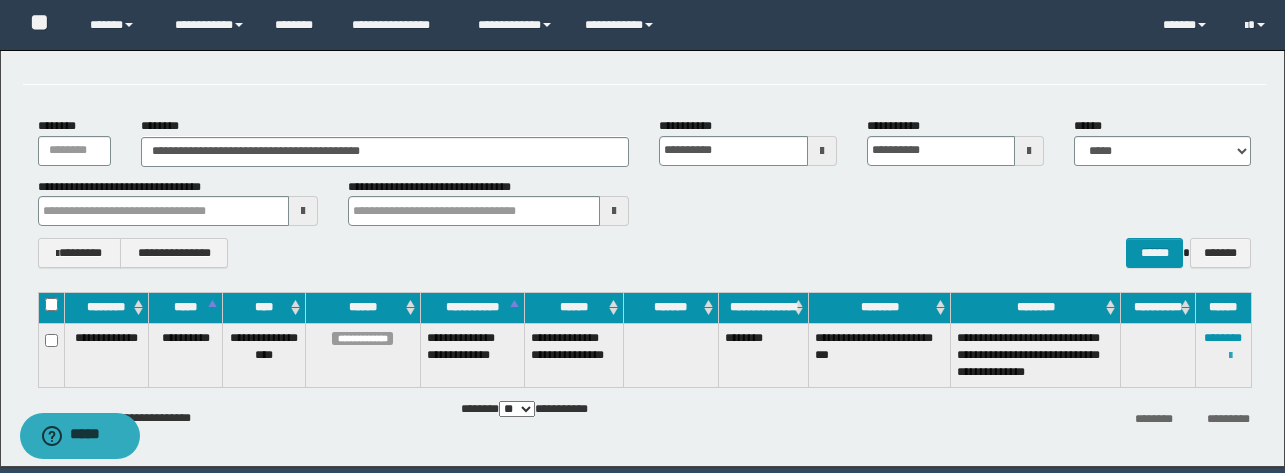 click at bounding box center (1230, 356) 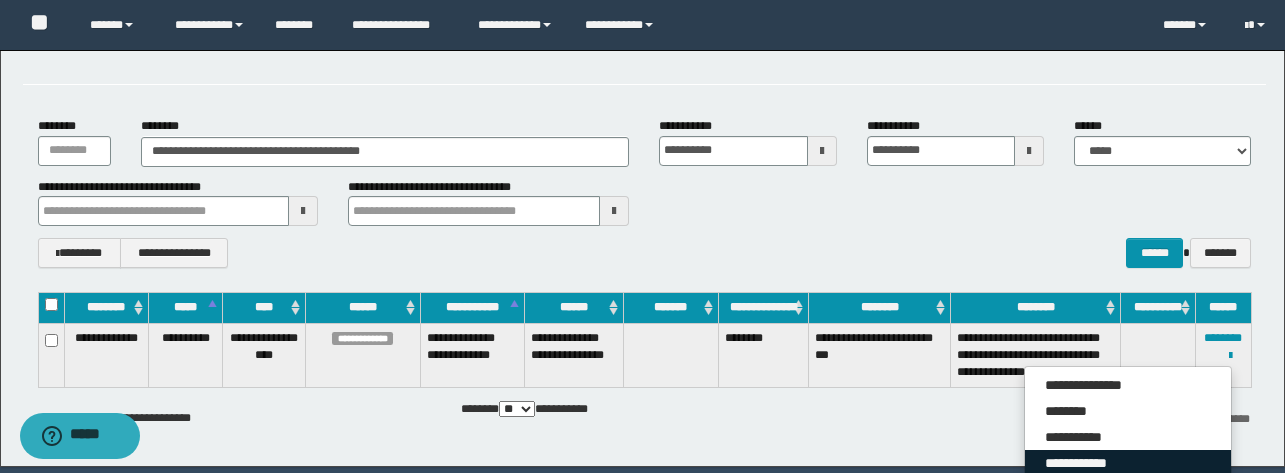 click on "**********" at bounding box center [1128, 463] 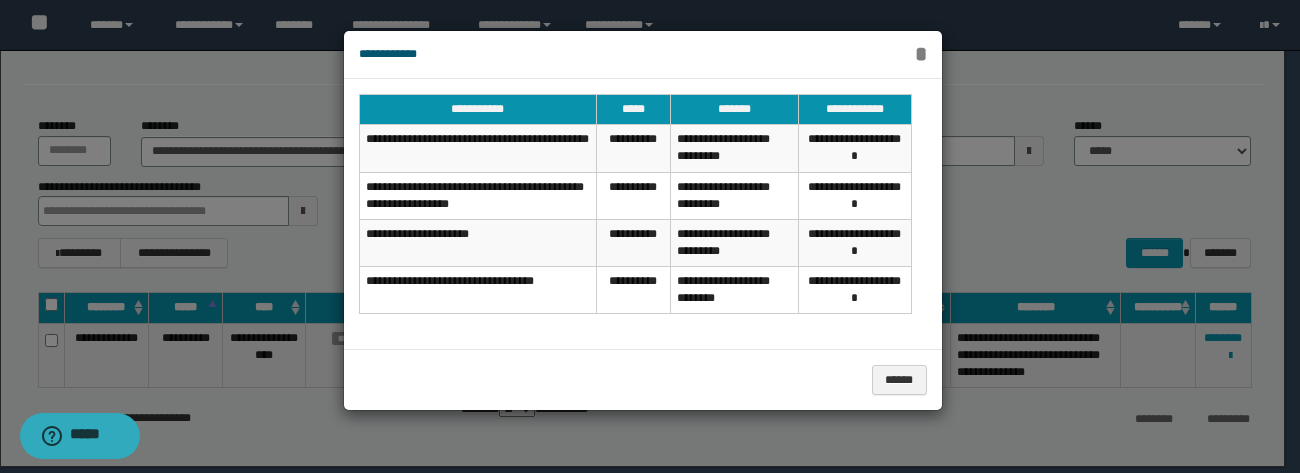 click on "*" at bounding box center (921, 54) 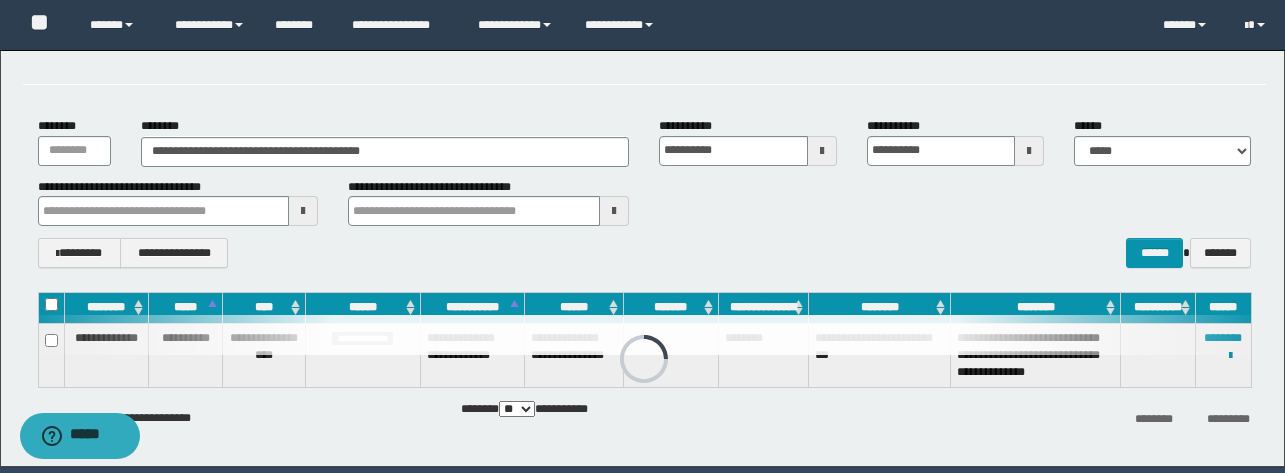 scroll, scrollTop: 135, scrollLeft: 0, axis: vertical 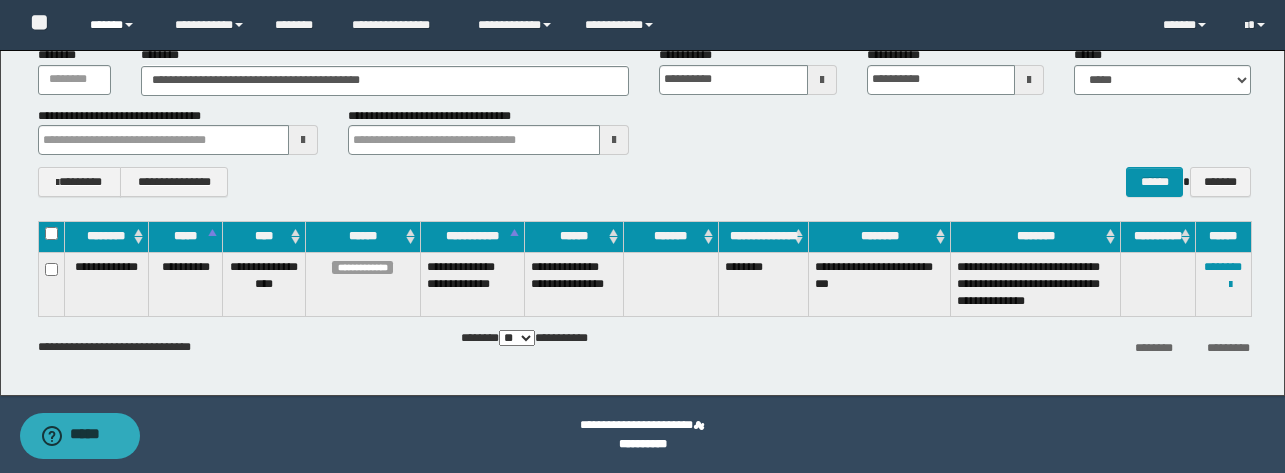 click on "******" at bounding box center (117, 25) 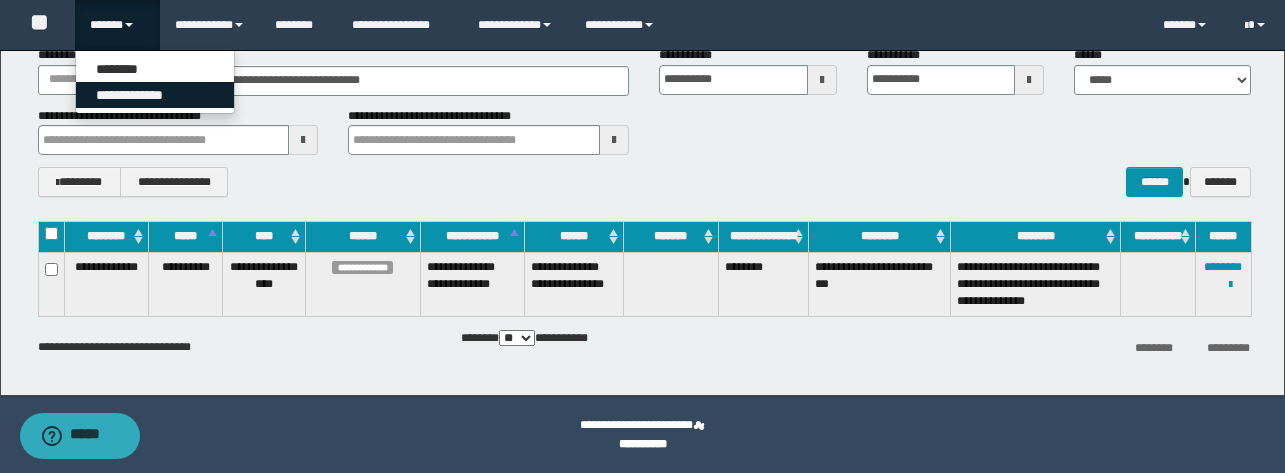 click on "**********" at bounding box center [155, 95] 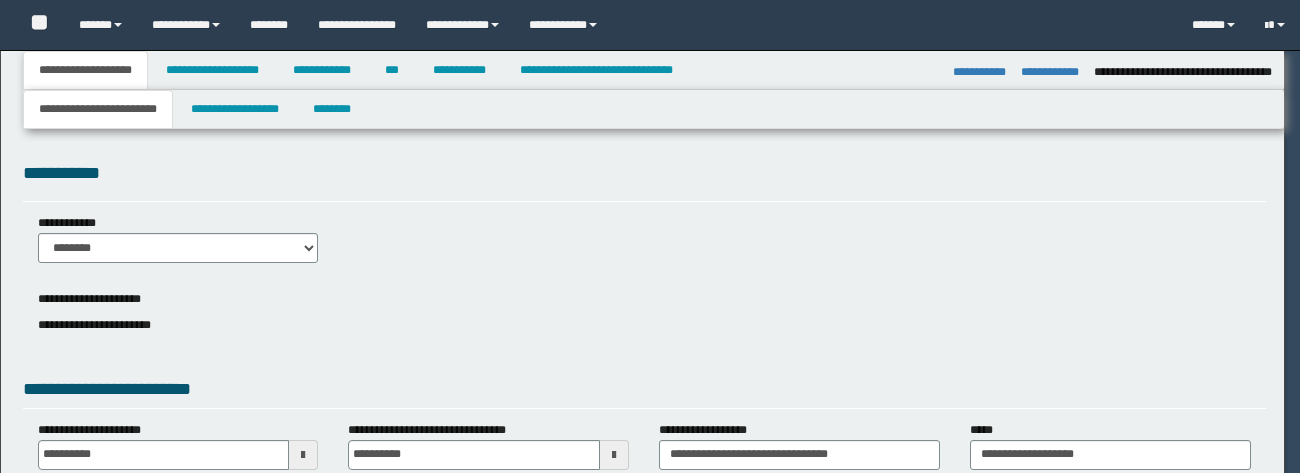select on "*" 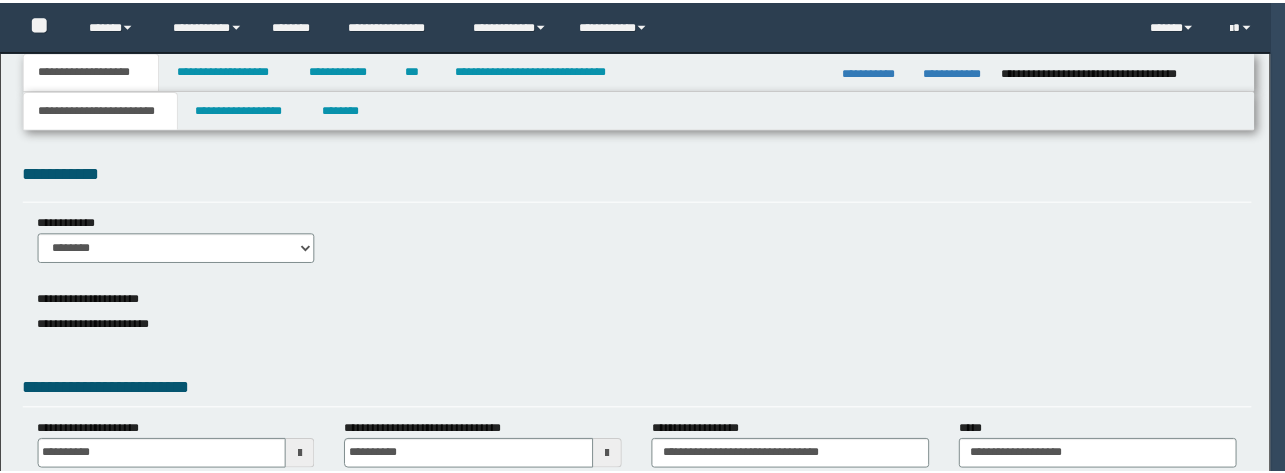 scroll, scrollTop: 0, scrollLeft: 0, axis: both 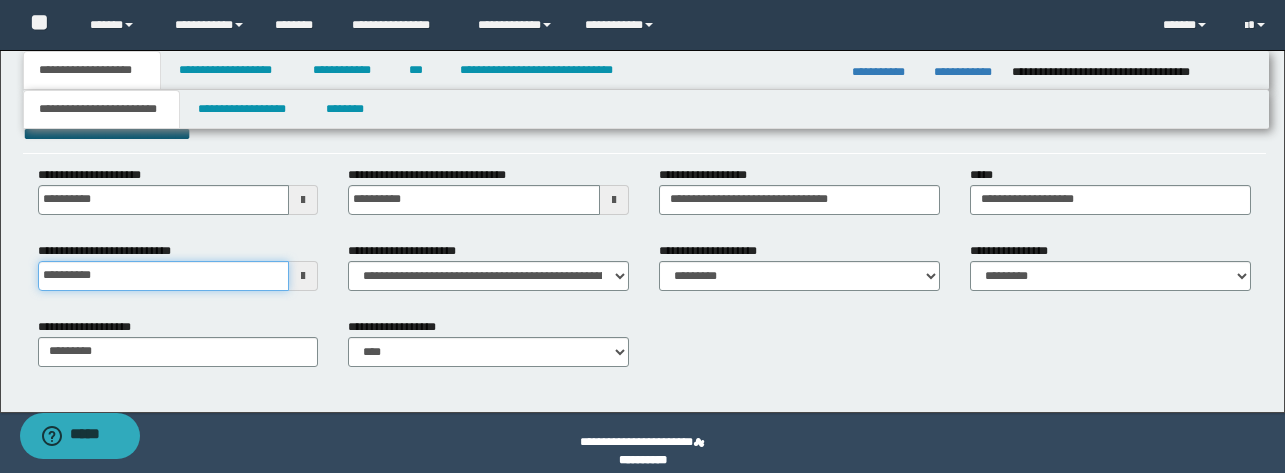 click on "**********" at bounding box center (164, 276) 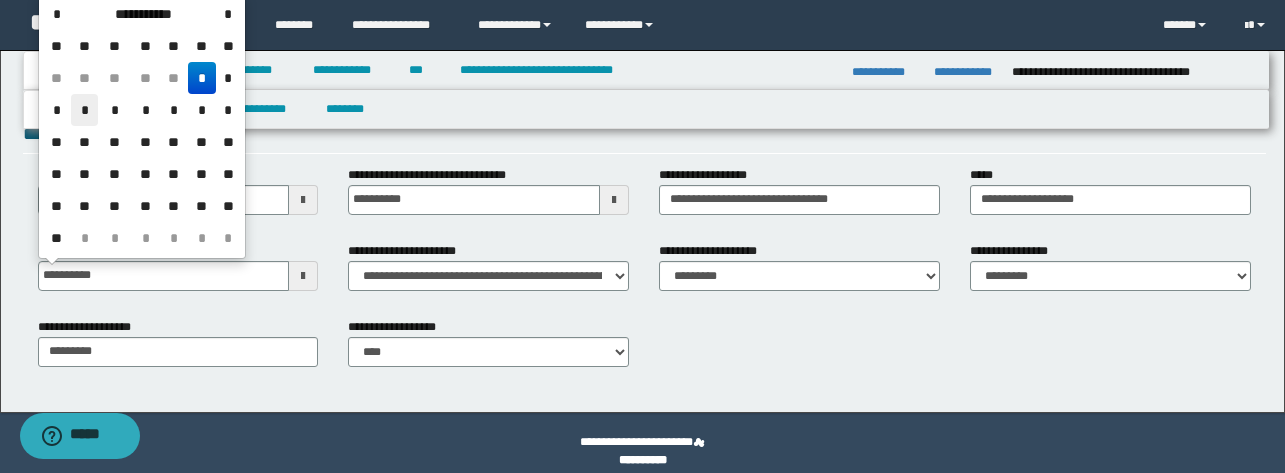 click on "*" at bounding box center [85, 110] 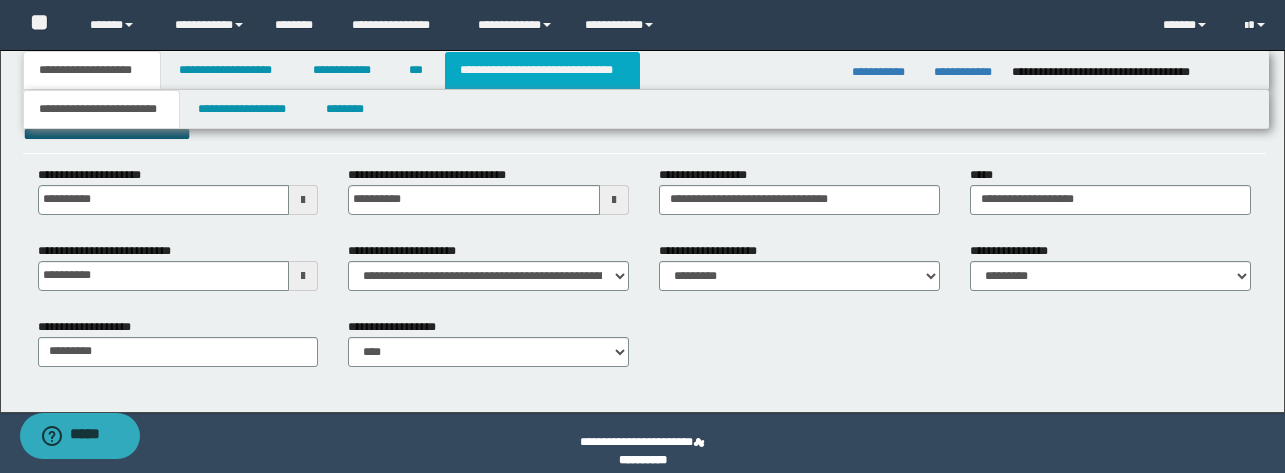 click on "**********" at bounding box center [542, 70] 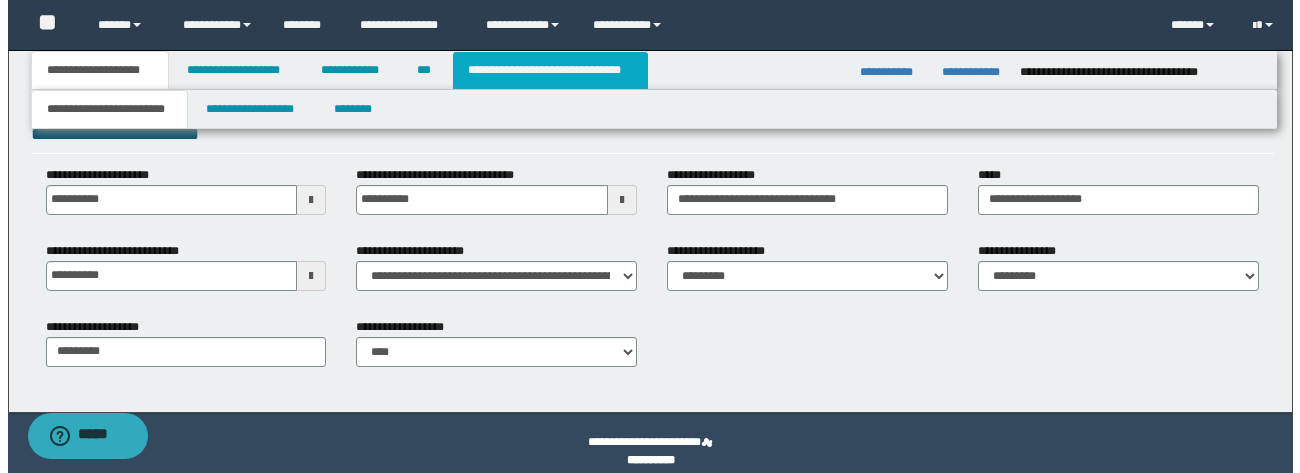 scroll, scrollTop: 0, scrollLeft: 0, axis: both 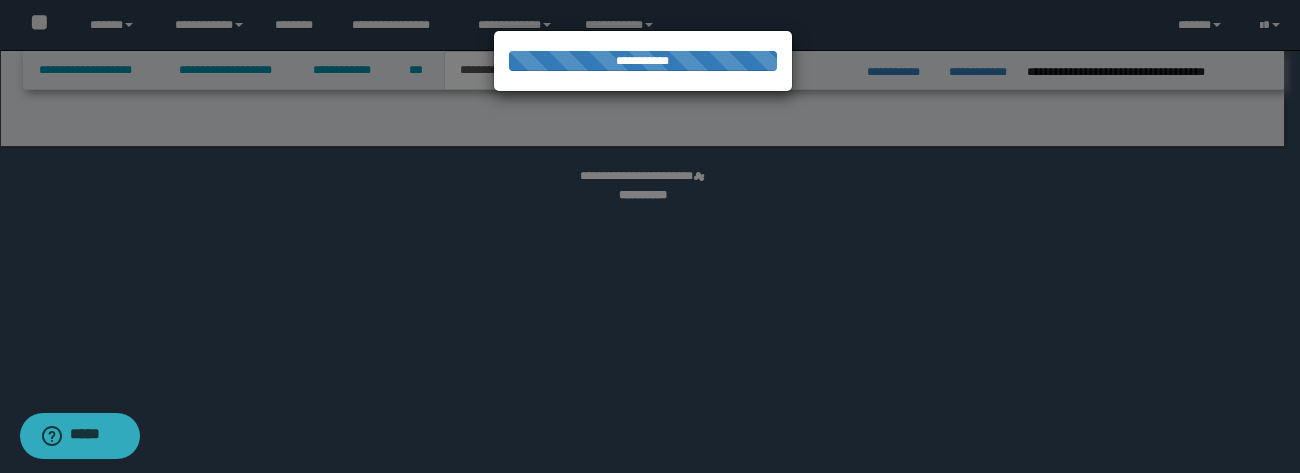 select on "*" 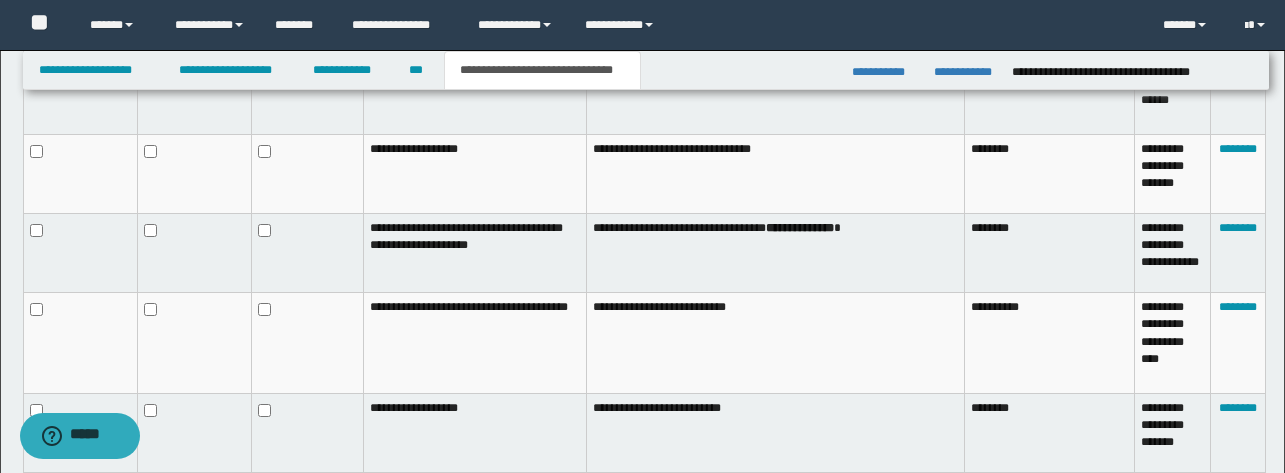 scroll, scrollTop: 1249, scrollLeft: 0, axis: vertical 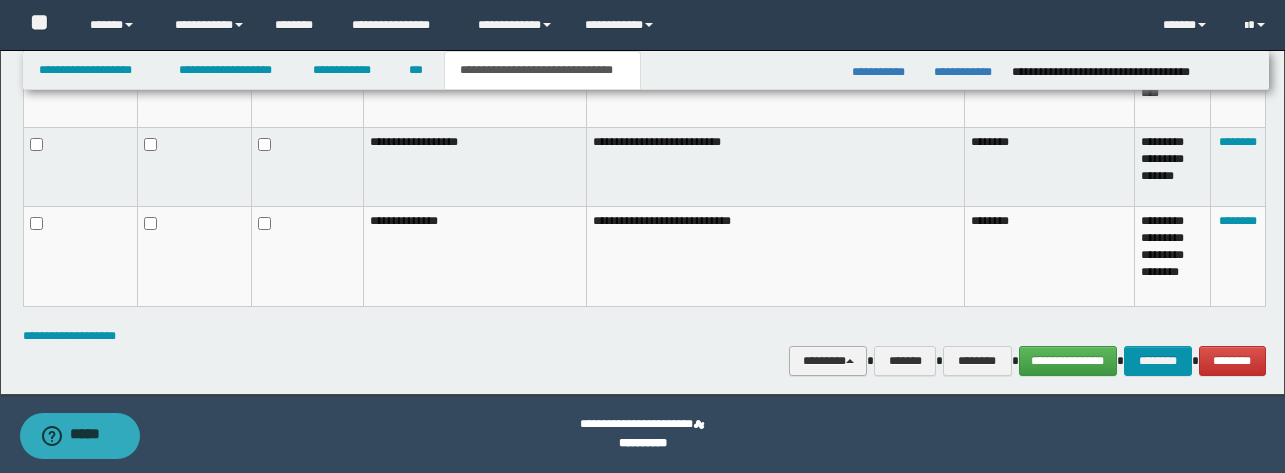 click on "********" at bounding box center [828, 361] 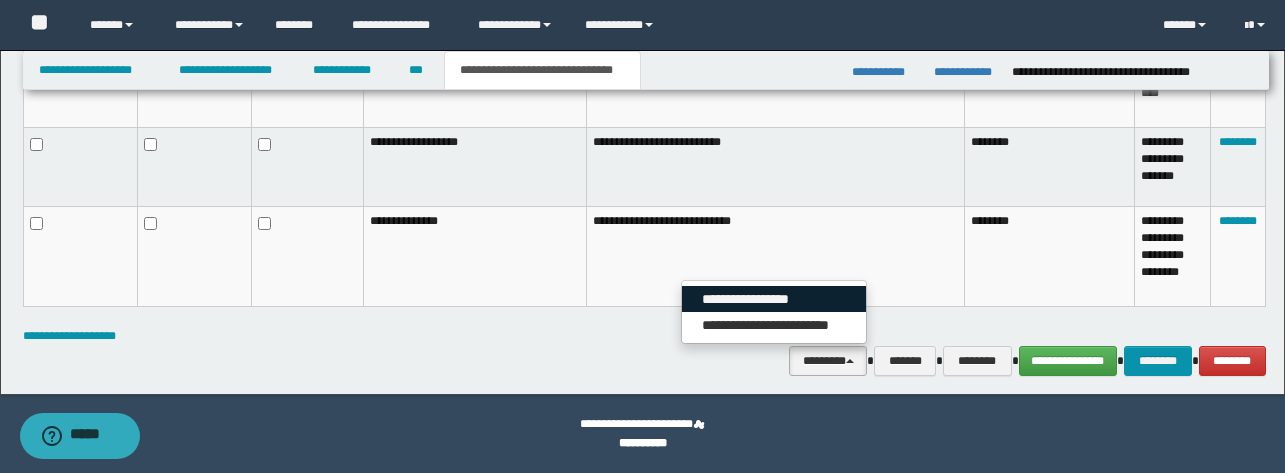 click on "**********" at bounding box center [774, 299] 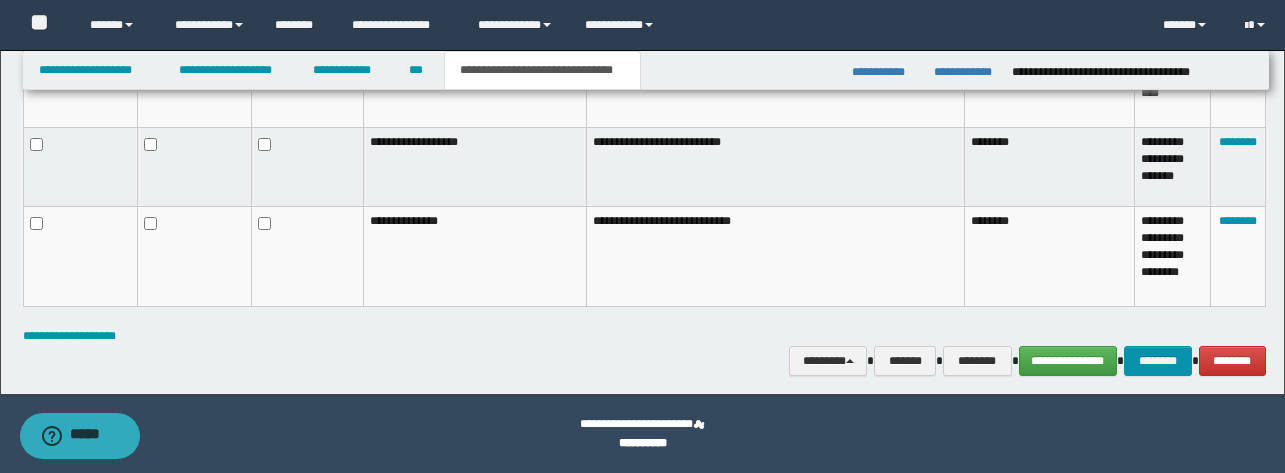 click on "**********" at bounding box center (776, 256) 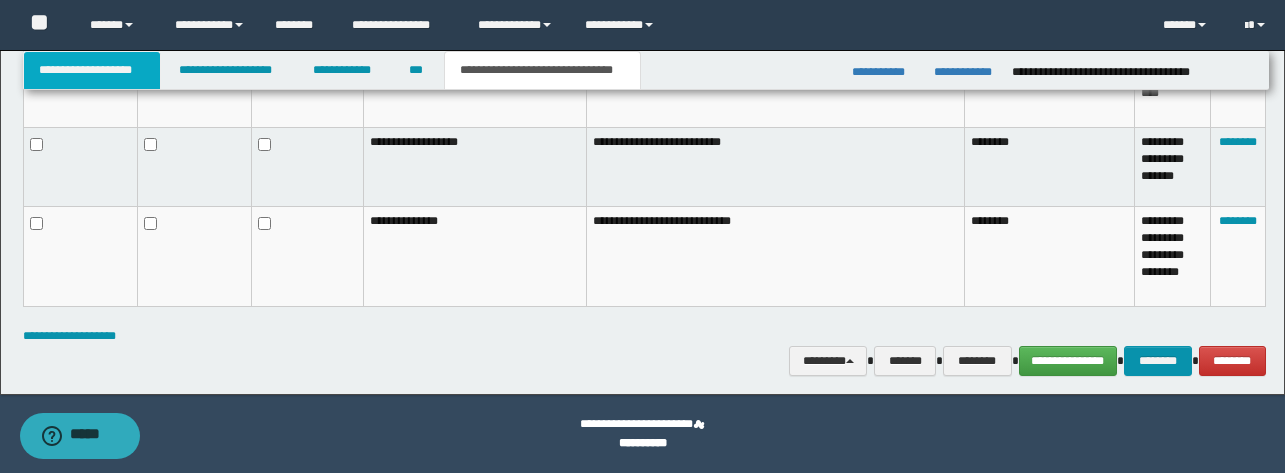 click on "**********" at bounding box center (92, 70) 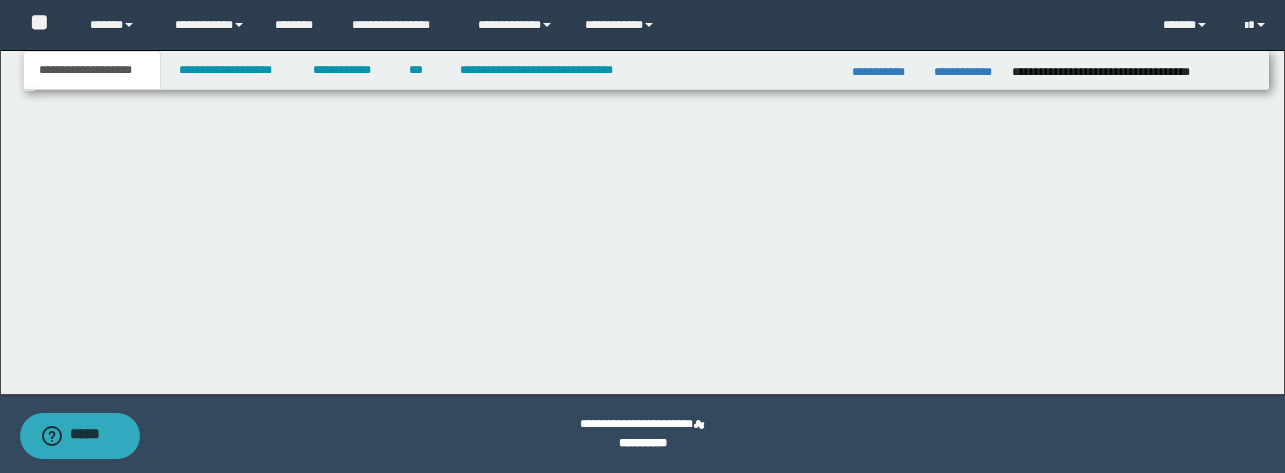 scroll, scrollTop: 272, scrollLeft: 0, axis: vertical 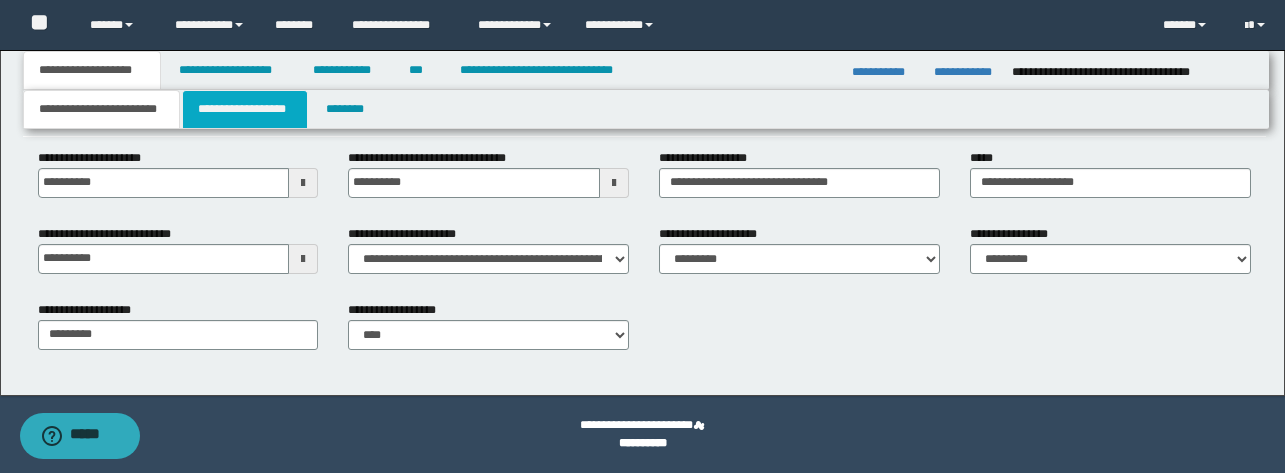 click on "**********" at bounding box center [245, 109] 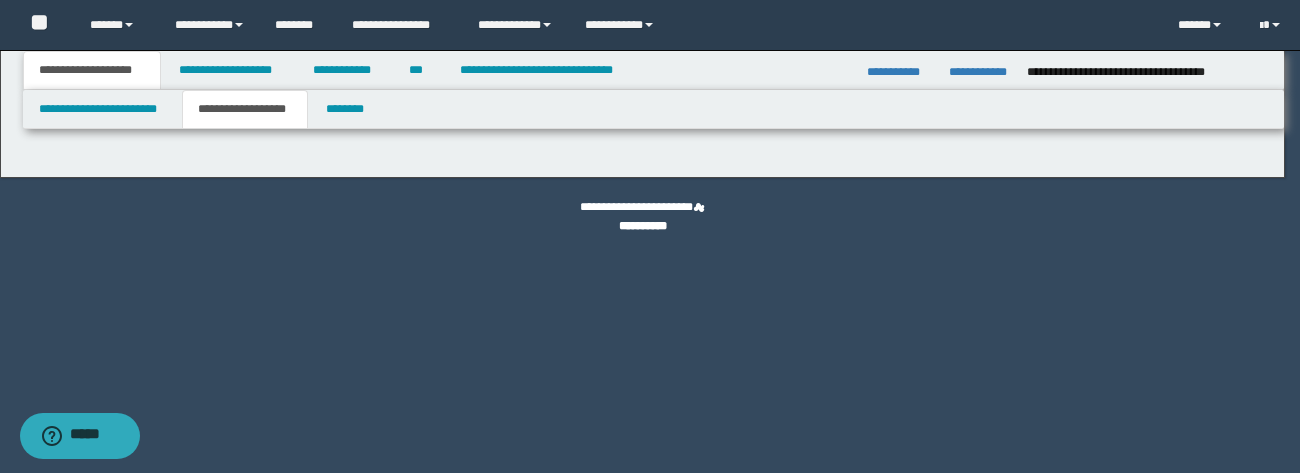 type on "**********" 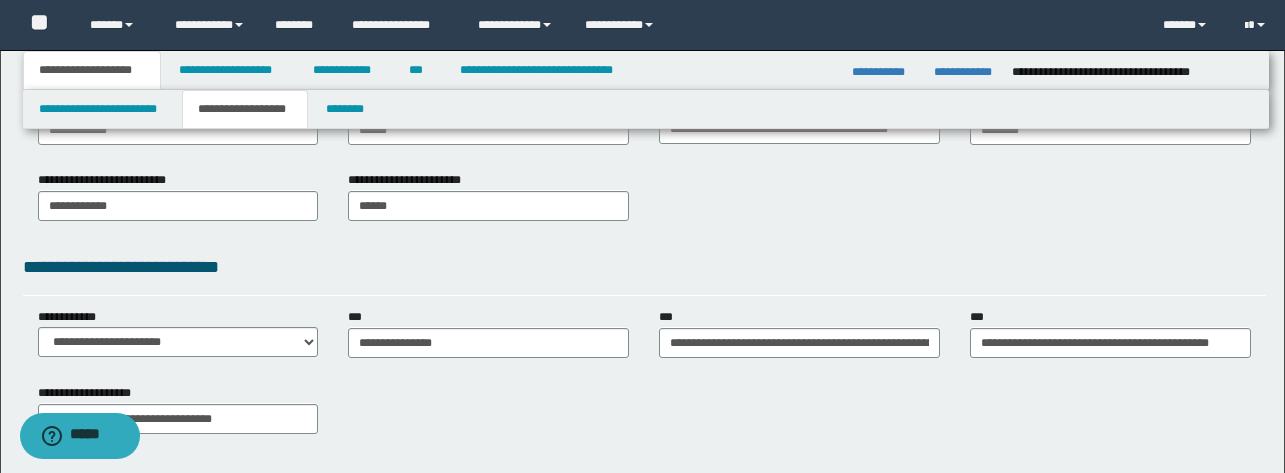 scroll, scrollTop: 427, scrollLeft: 0, axis: vertical 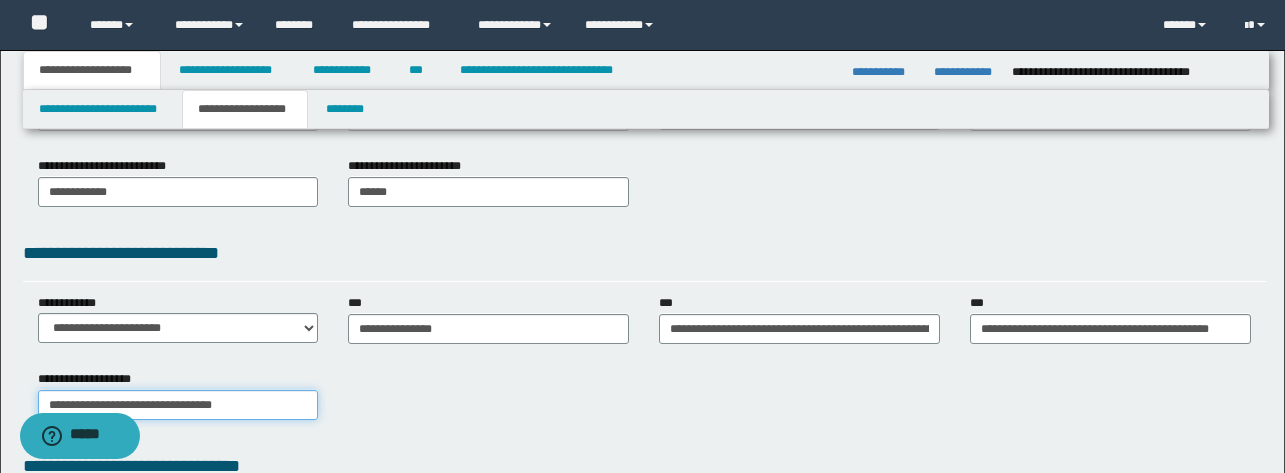 click on "**********" at bounding box center [178, 405] 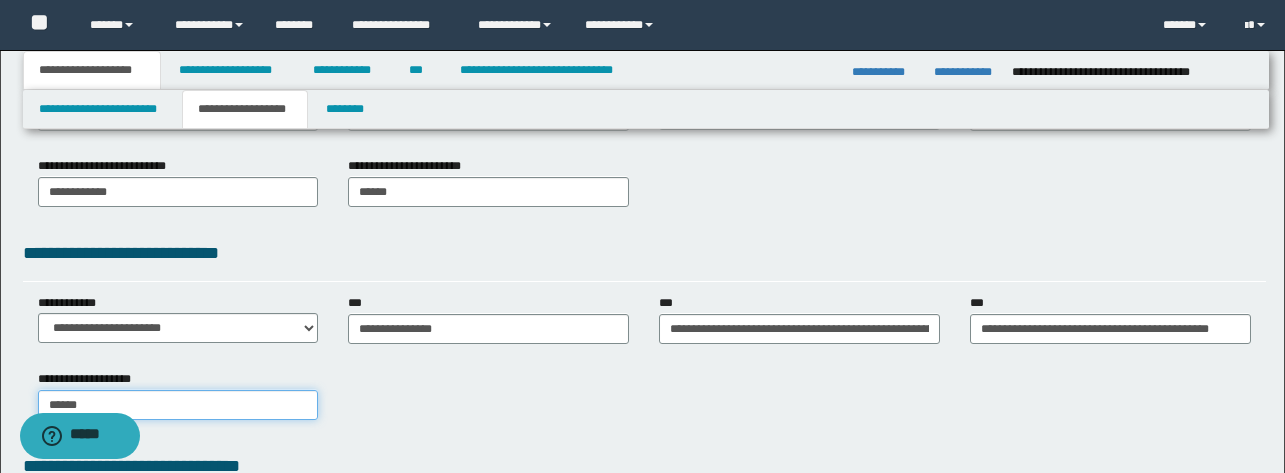 type on "*******" 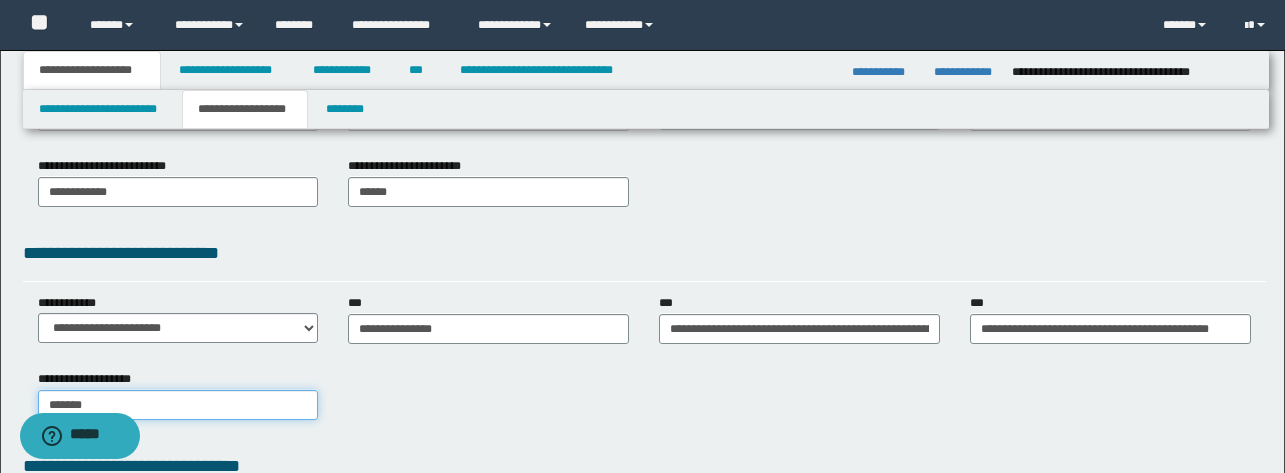 type on "*******" 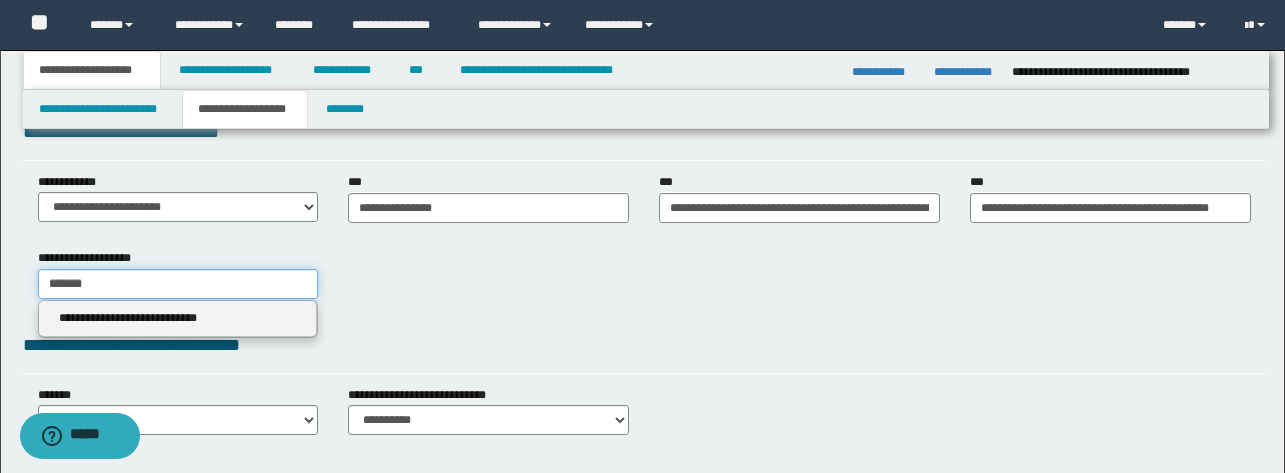 scroll, scrollTop: 549, scrollLeft: 0, axis: vertical 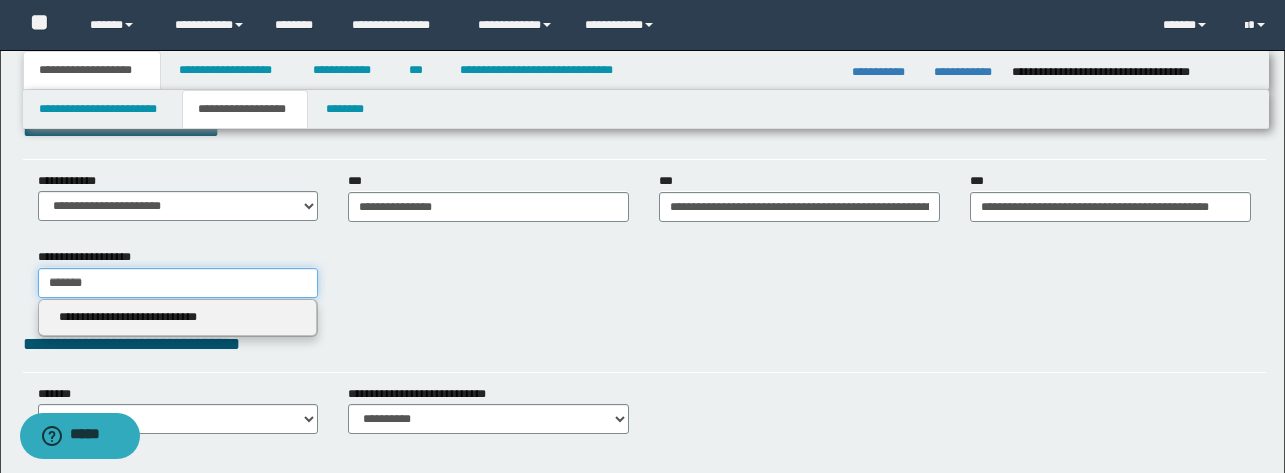 type on "*******" 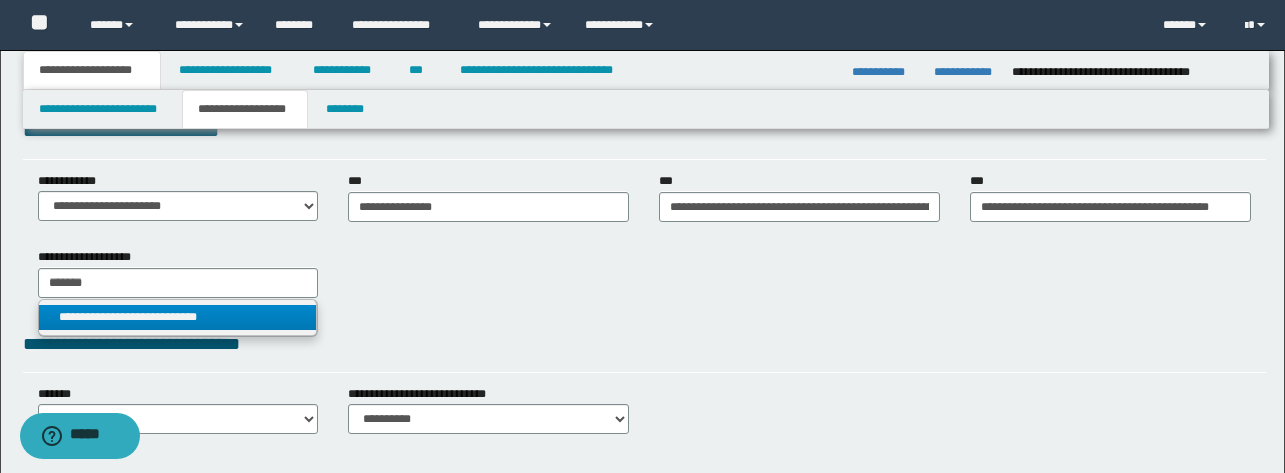 click on "**********" at bounding box center (178, 317) 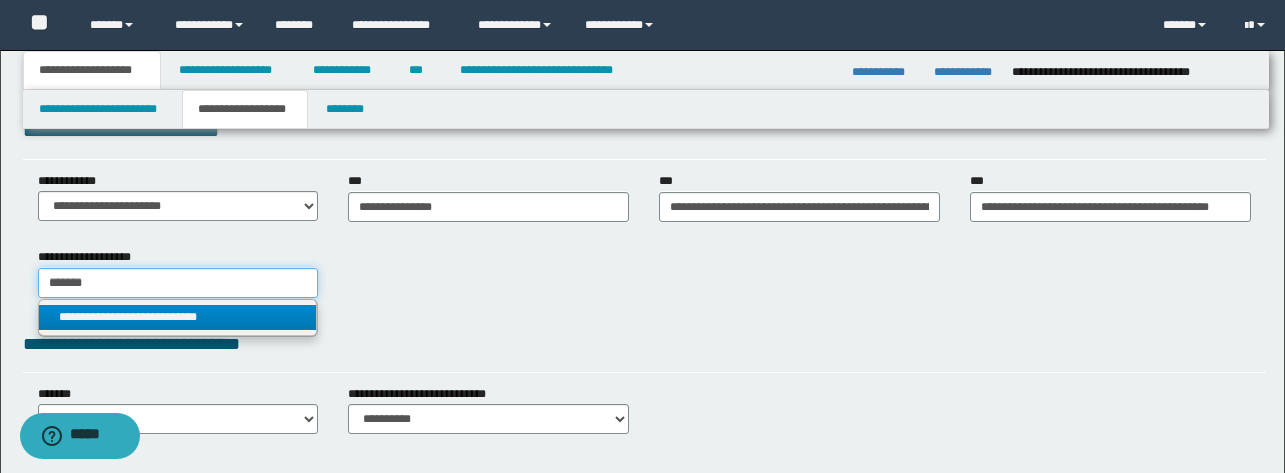 type 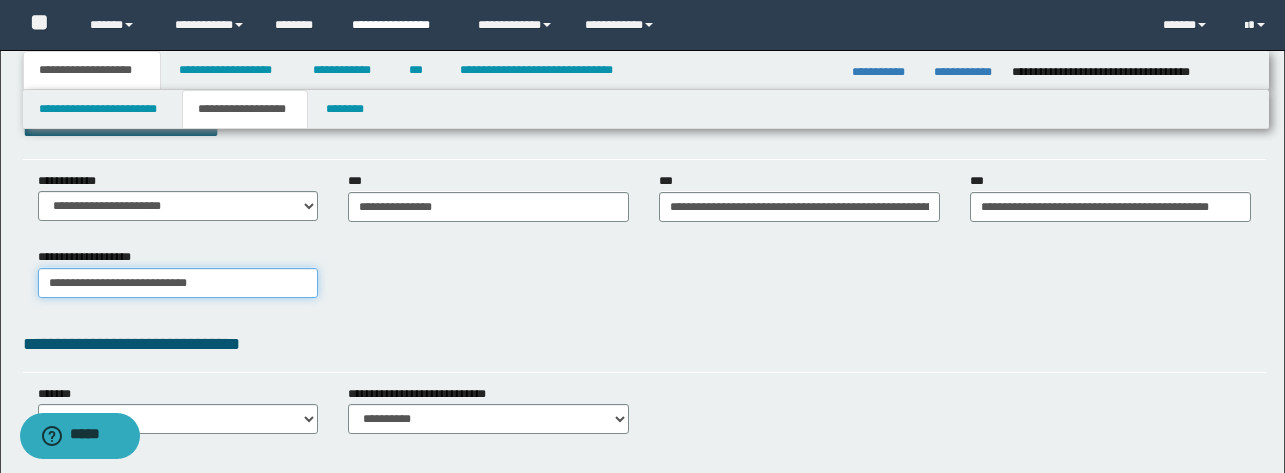 type on "**********" 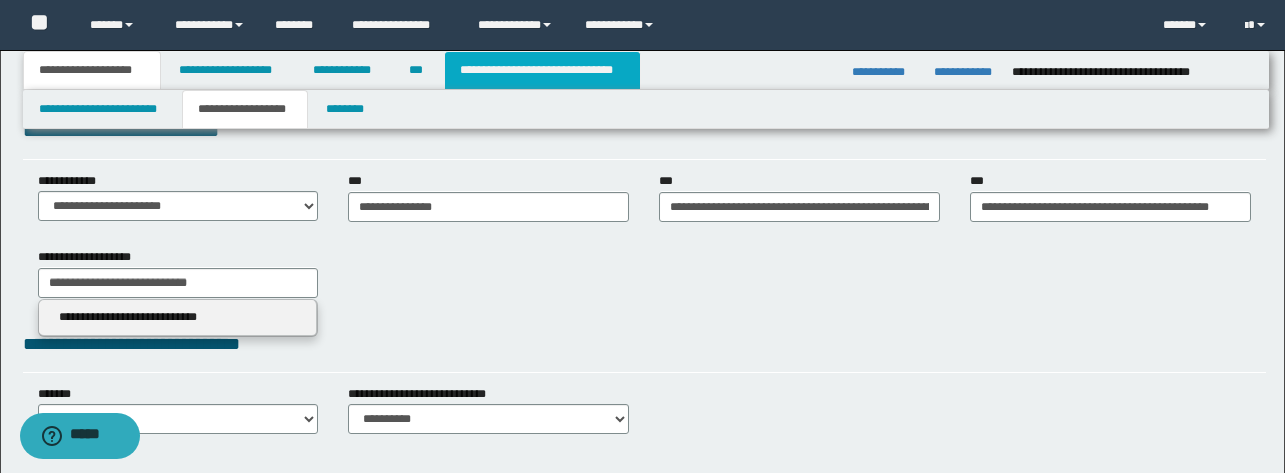 type 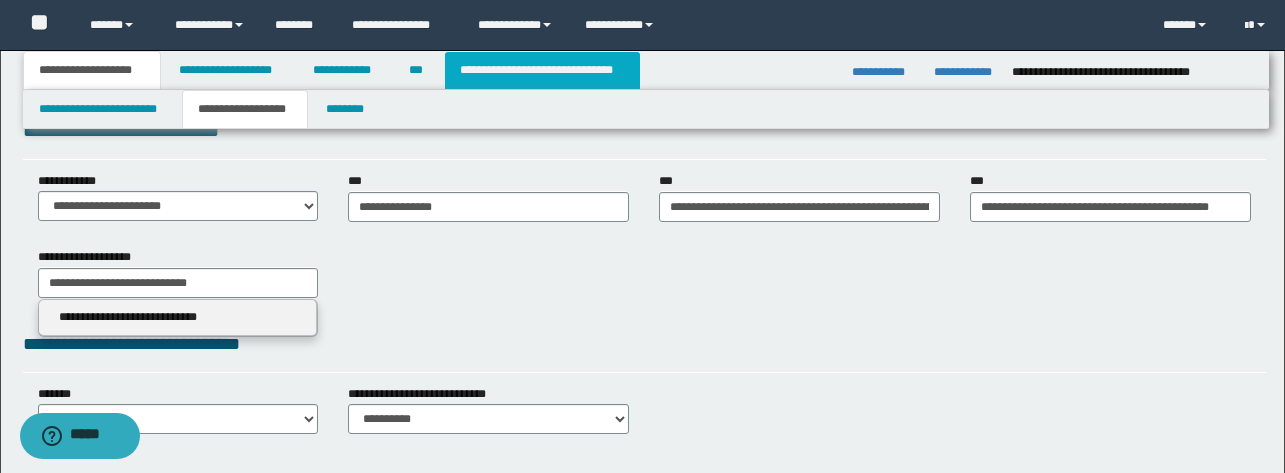 click on "**********" at bounding box center [542, 70] 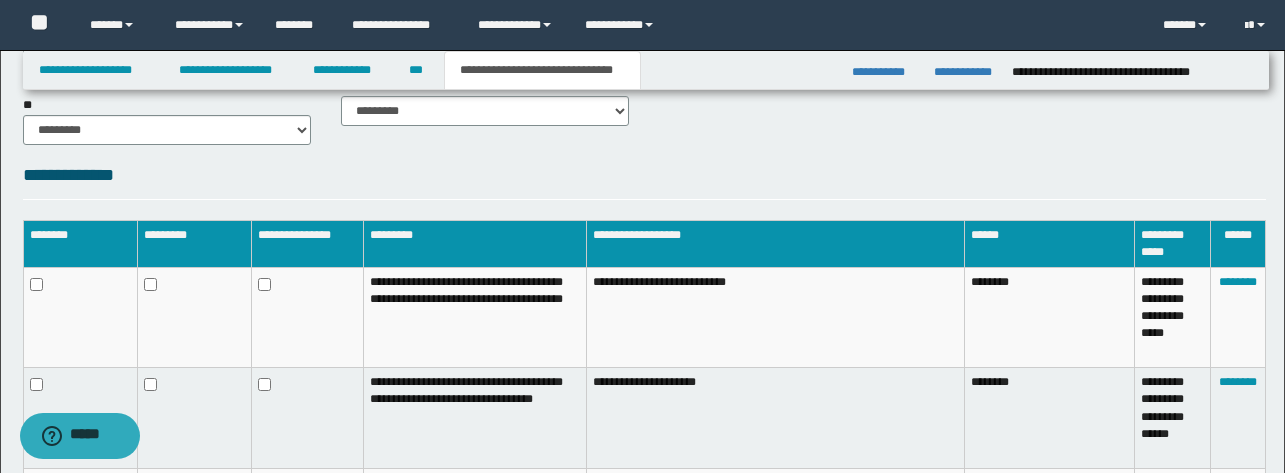 scroll, scrollTop: 1511, scrollLeft: 0, axis: vertical 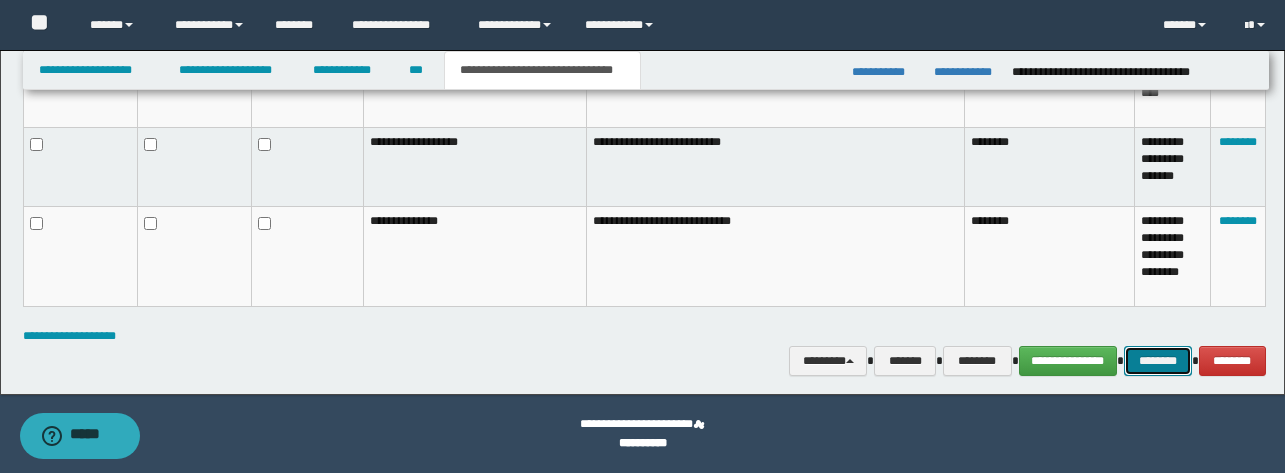click on "********" at bounding box center [1158, 361] 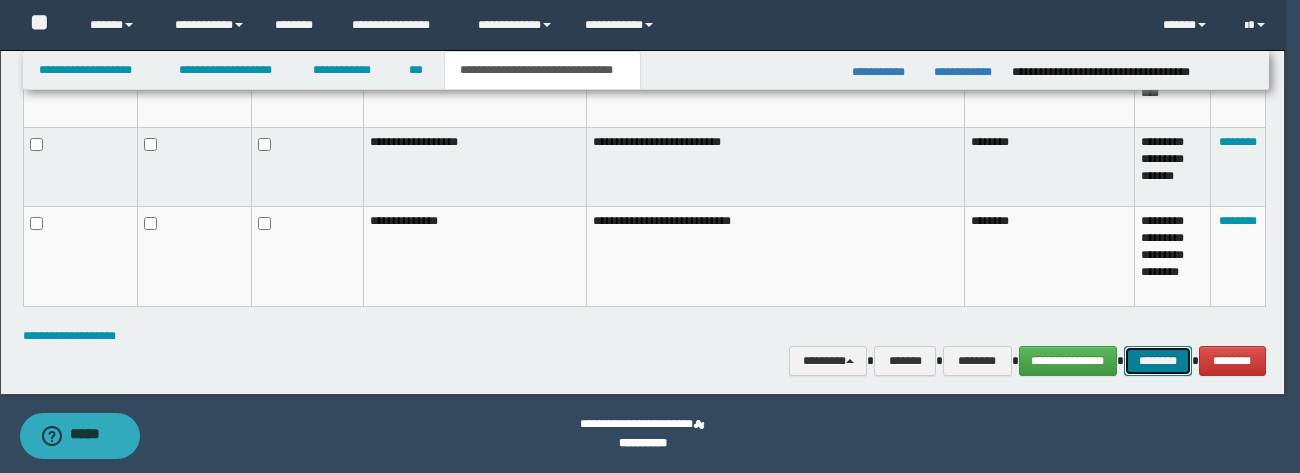 type on "**********" 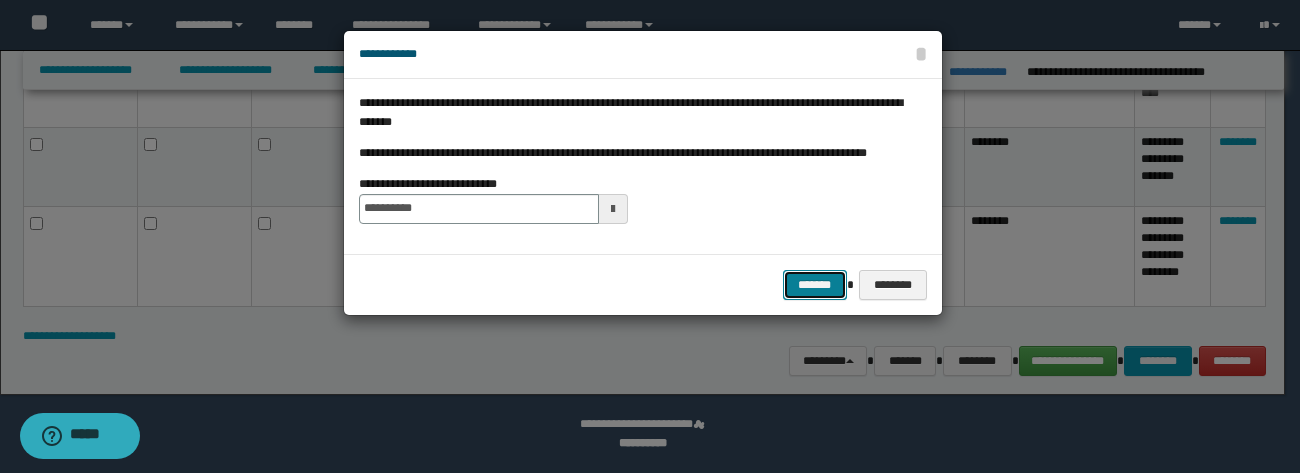 click on "*******" at bounding box center (815, 285) 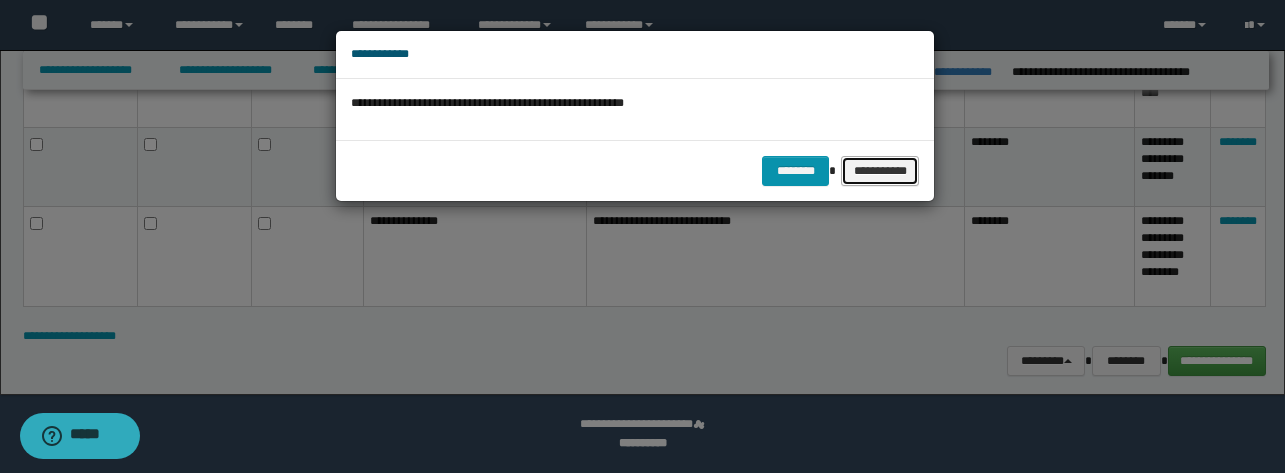 click on "**********" at bounding box center (880, 171) 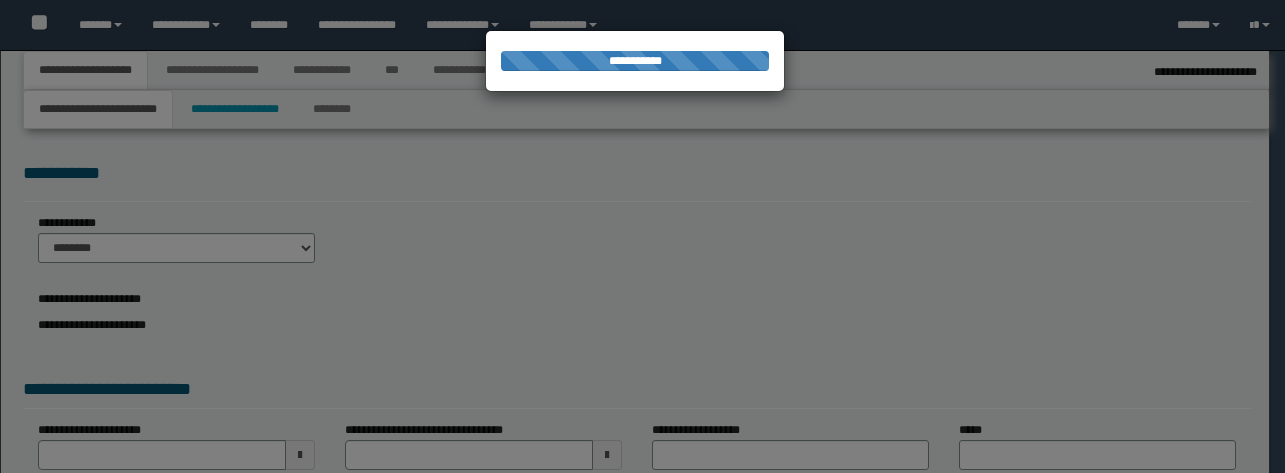 select on "*" 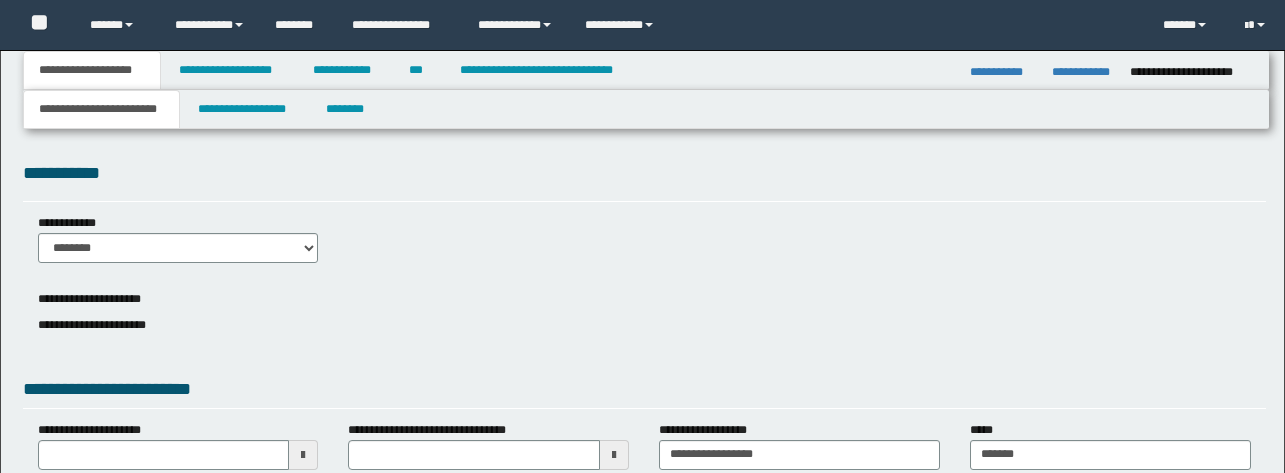 scroll, scrollTop: 0, scrollLeft: 0, axis: both 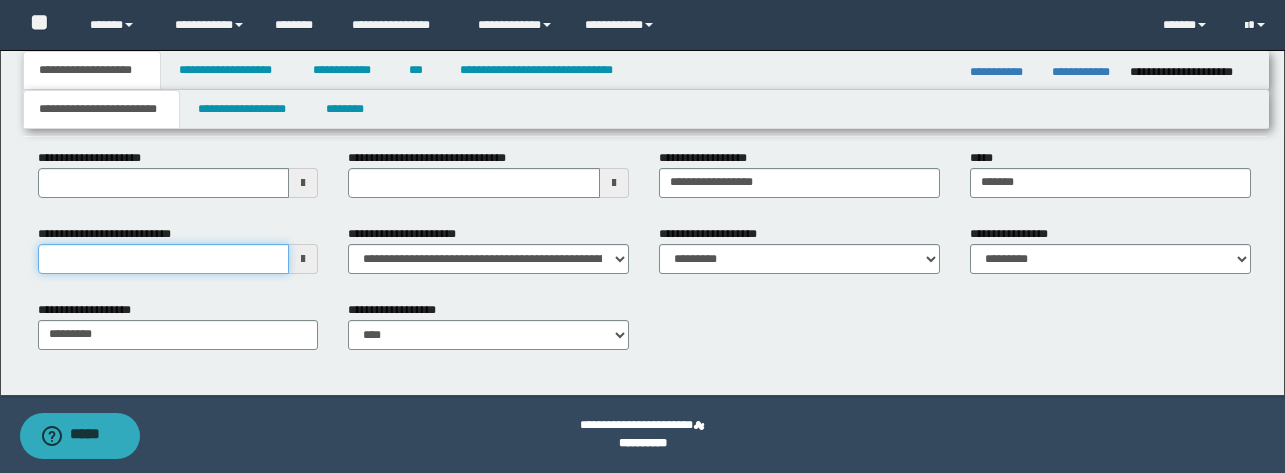 click on "**********" at bounding box center (164, 259) 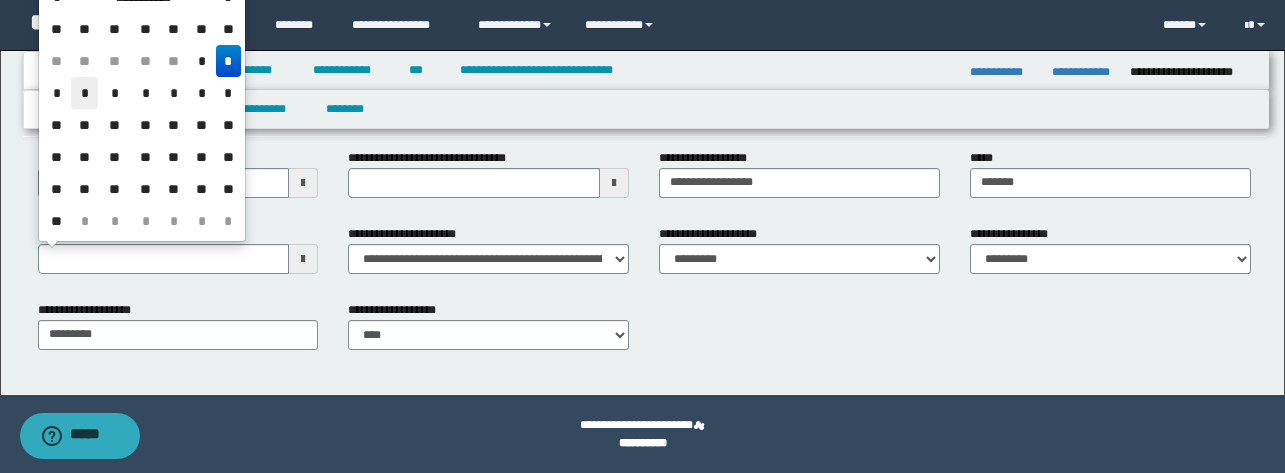 click on "*" at bounding box center [85, 93] 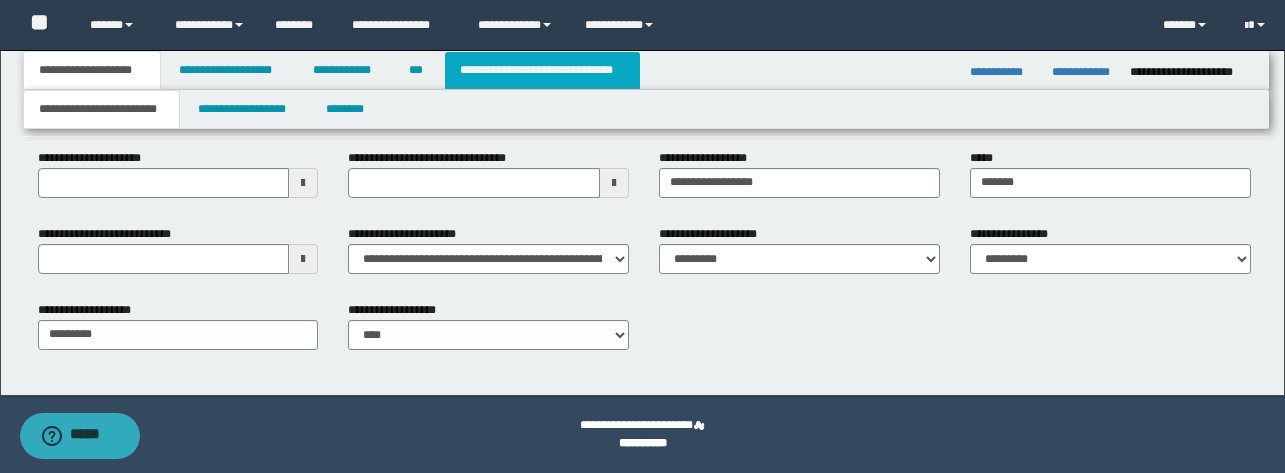 click on "**********" at bounding box center [542, 70] 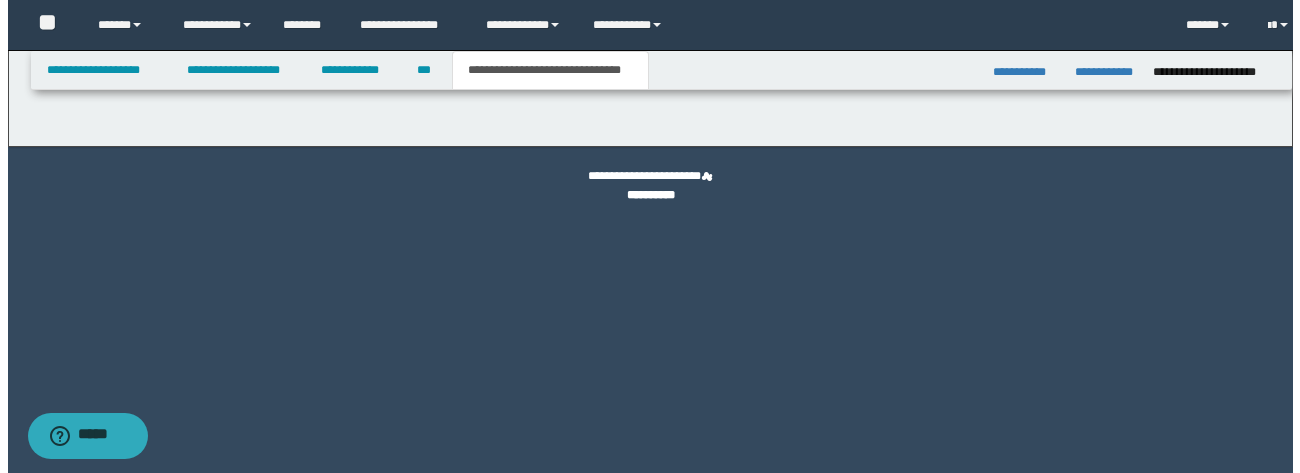 scroll, scrollTop: 0, scrollLeft: 0, axis: both 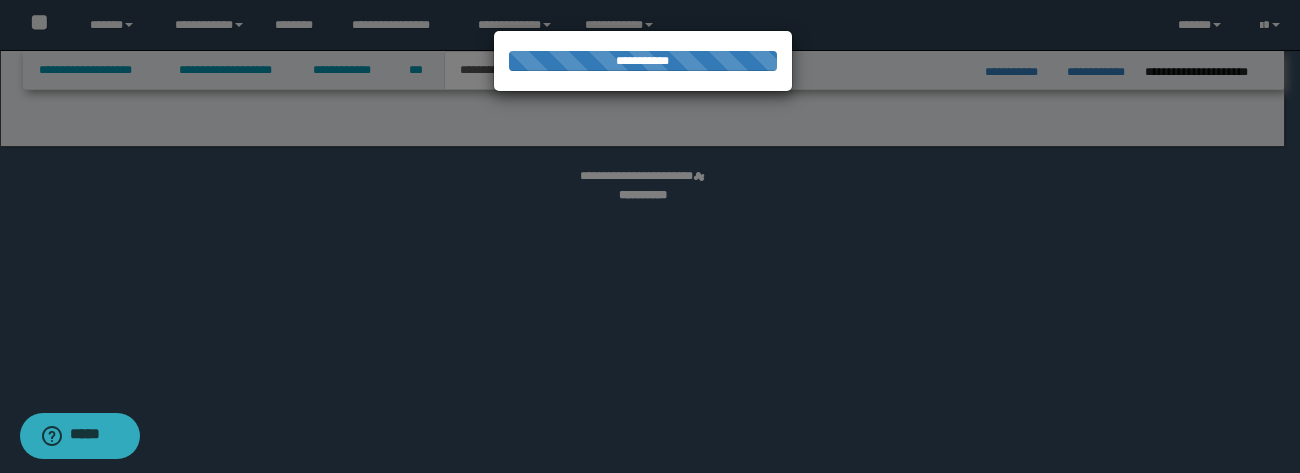select on "*" 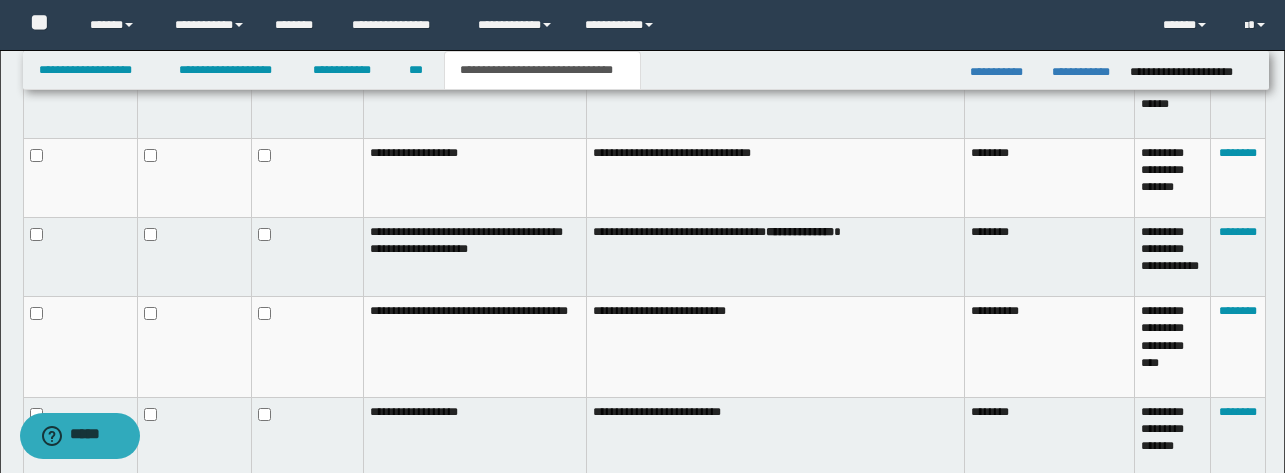 scroll, scrollTop: 1228, scrollLeft: 0, axis: vertical 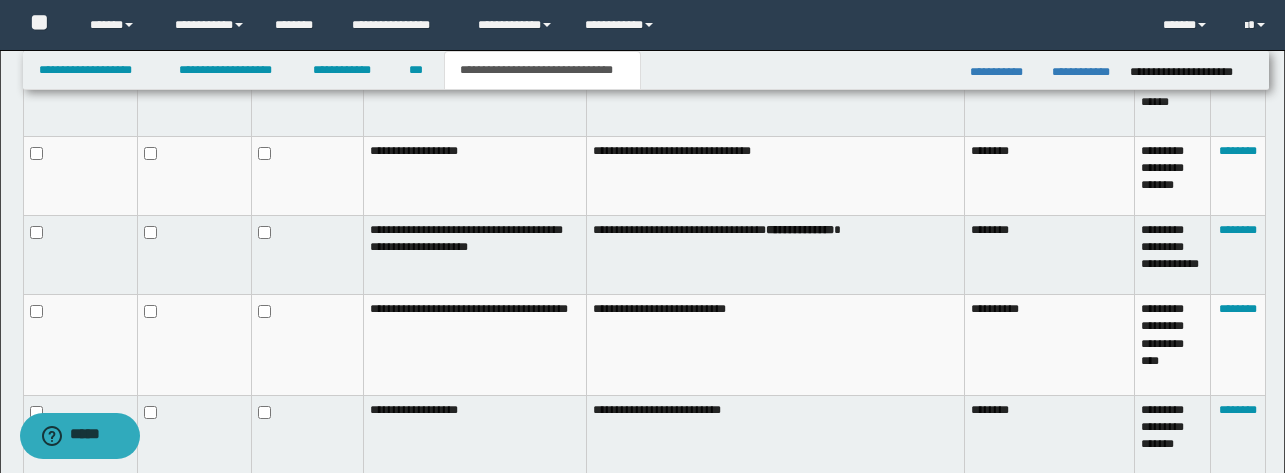 click at bounding box center [307, 345] 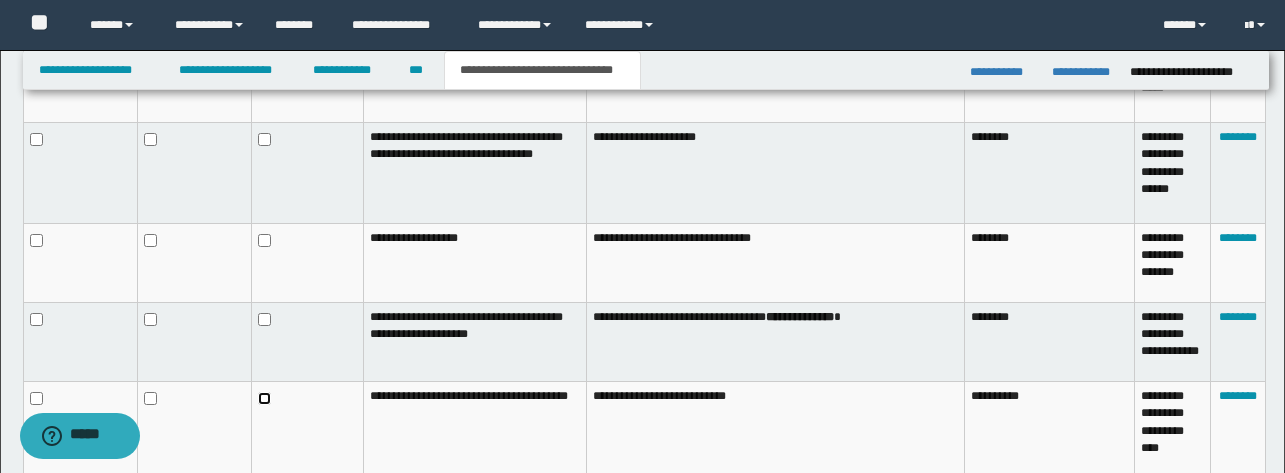 scroll, scrollTop: 1136, scrollLeft: 0, axis: vertical 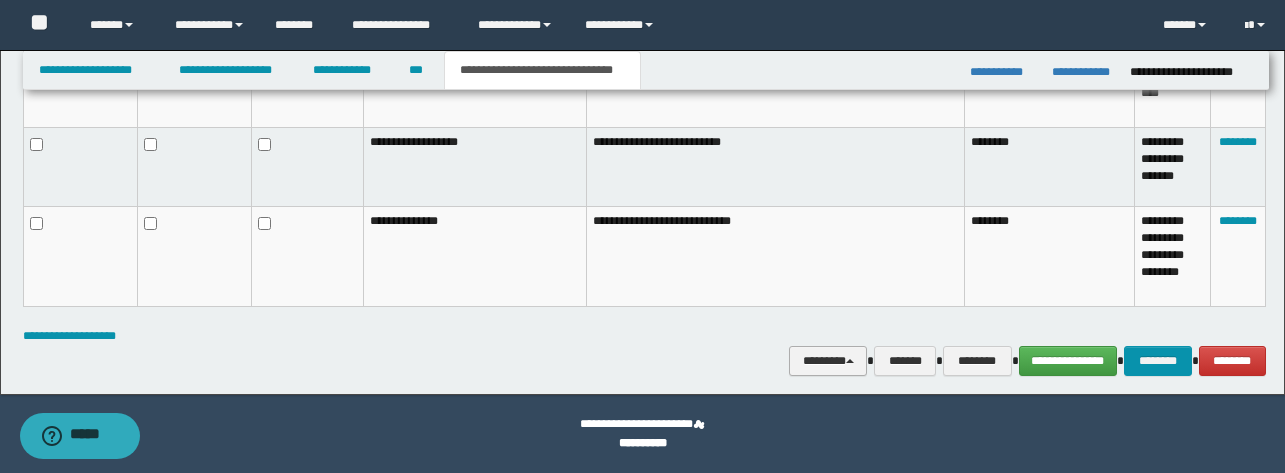 click on "********" at bounding box center (828, 361) 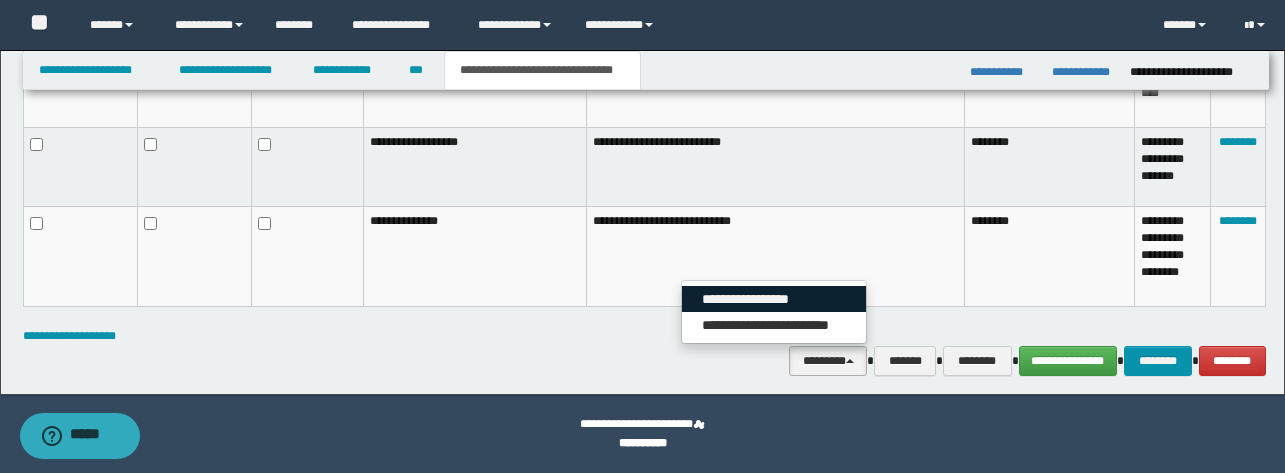 click on "**********" at bounding box center [774, 299] 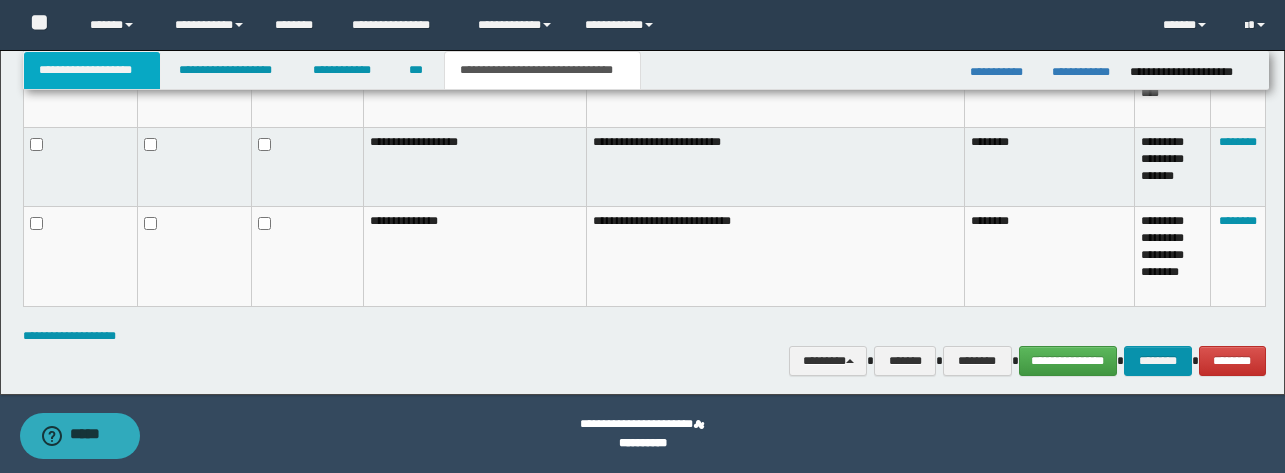 click on "**********" at bounding box center (92, 70) 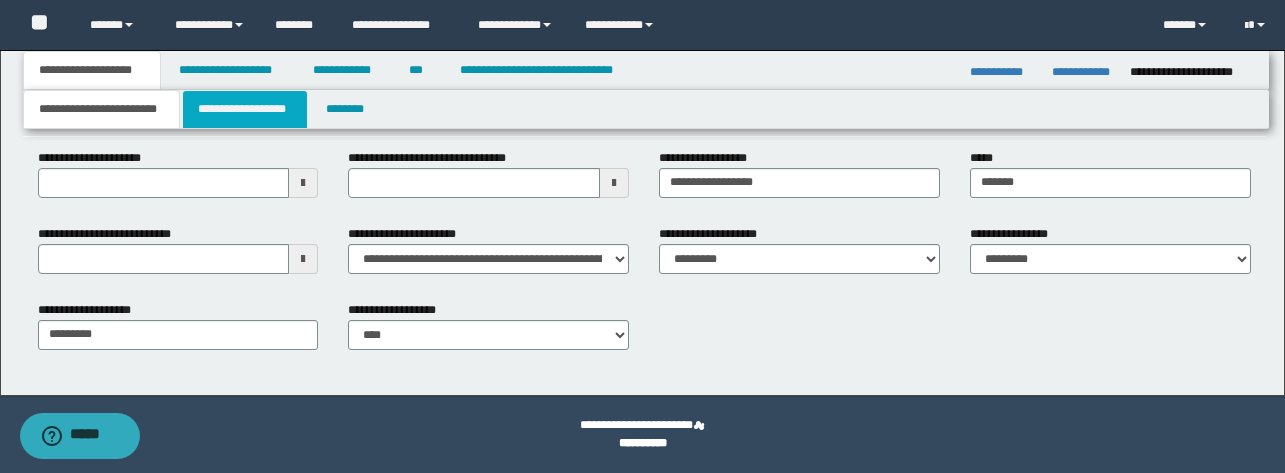 click on "**********" at bounding box center [245, 109] 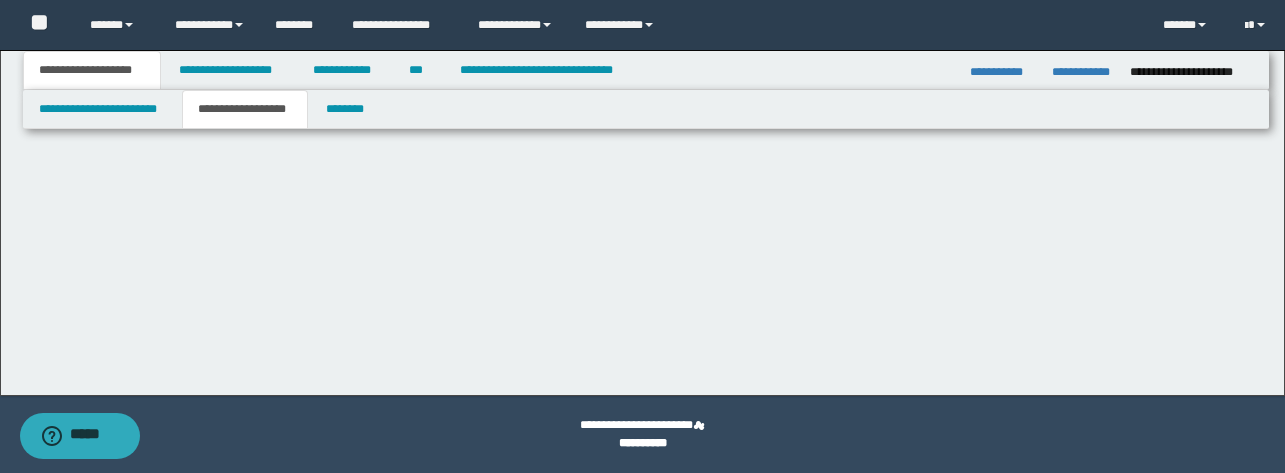 scroll, scrollTop: 0, scrollLeft: 0, axis: both 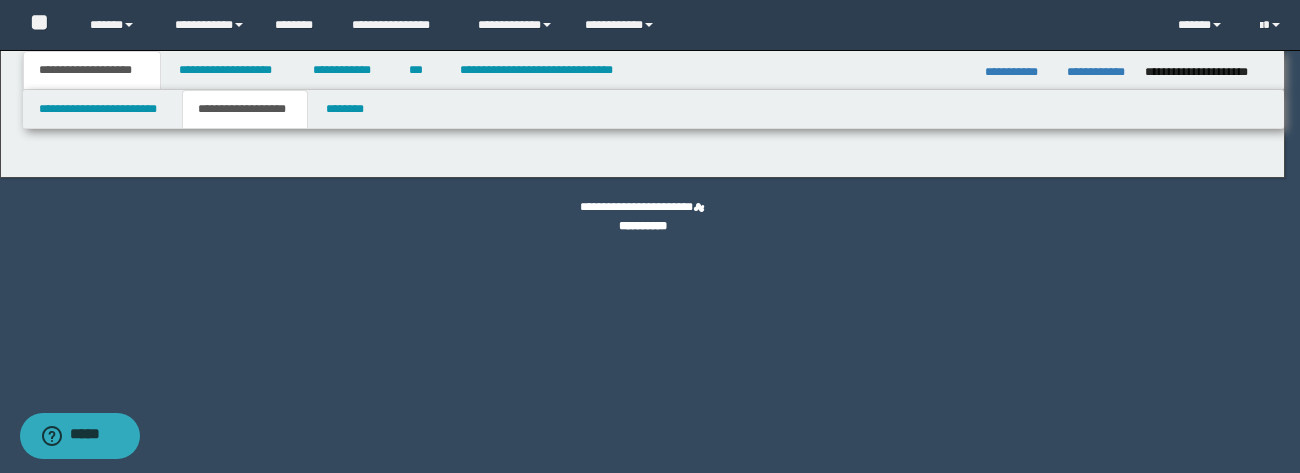type on "********" 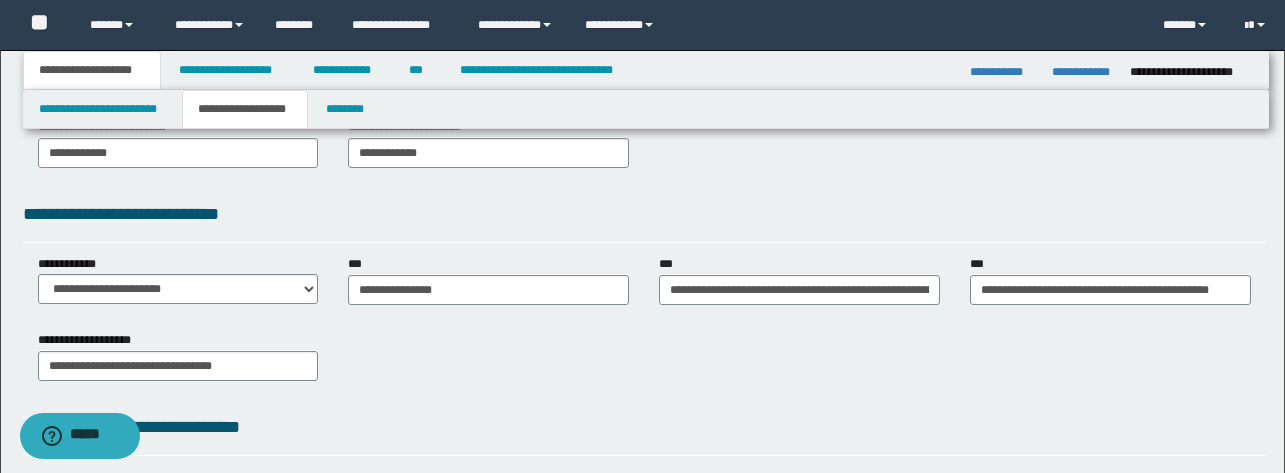 scroll, scrollTop: 467, scrollLeft: 0, axis: vertical 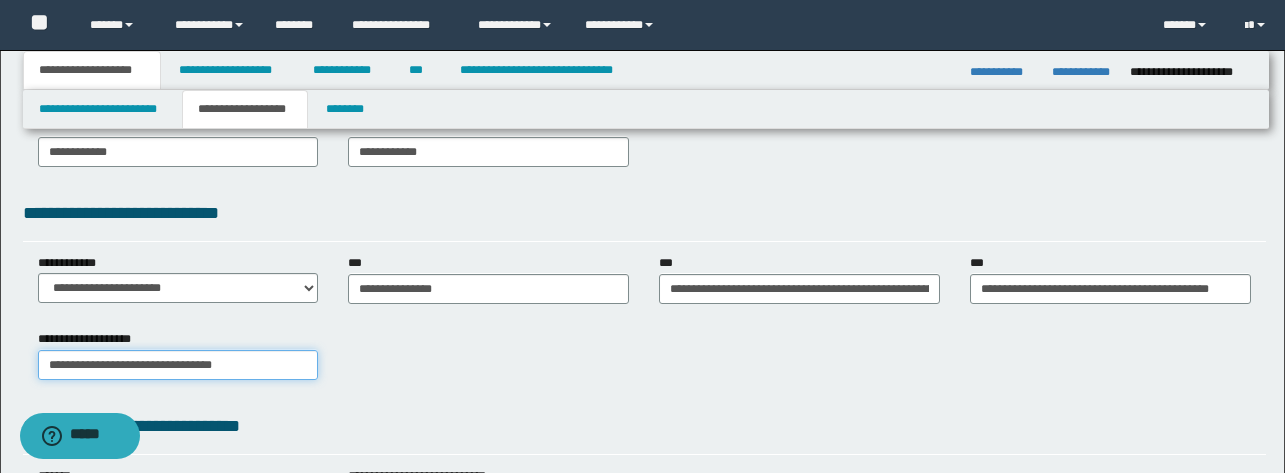 click on "**********" at bounding box center [178, 365] 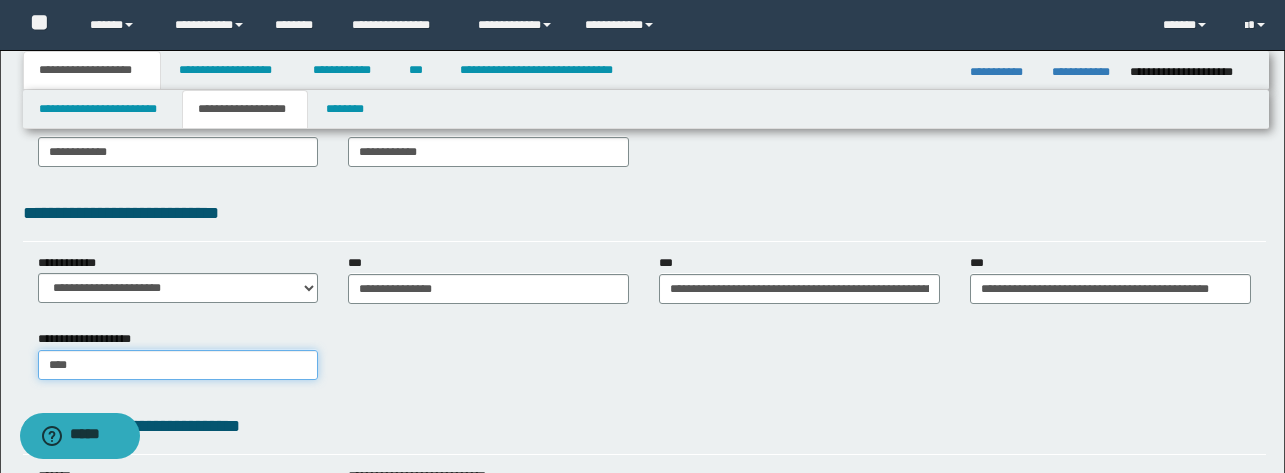 type on "*****" 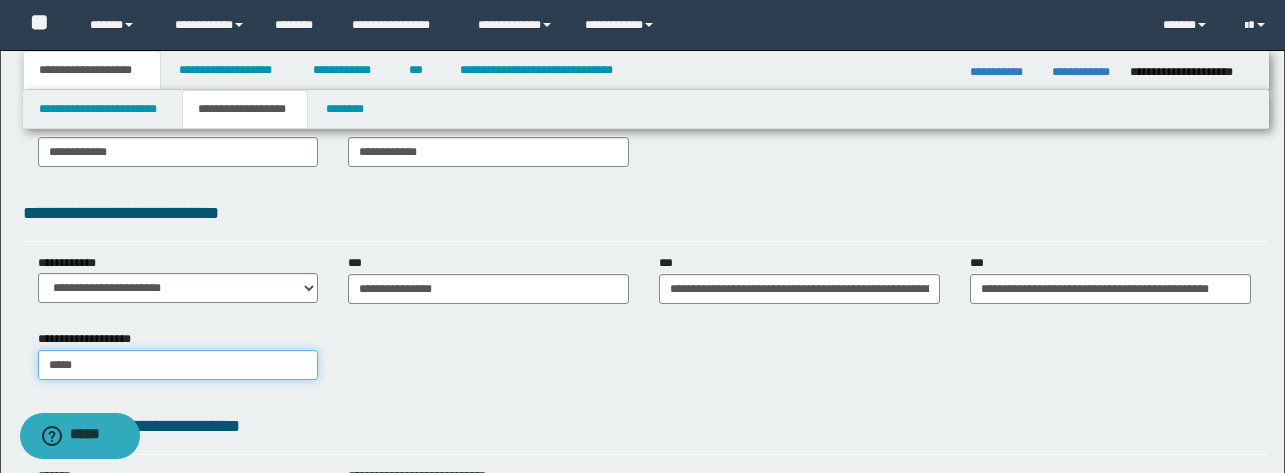 type on "*****" 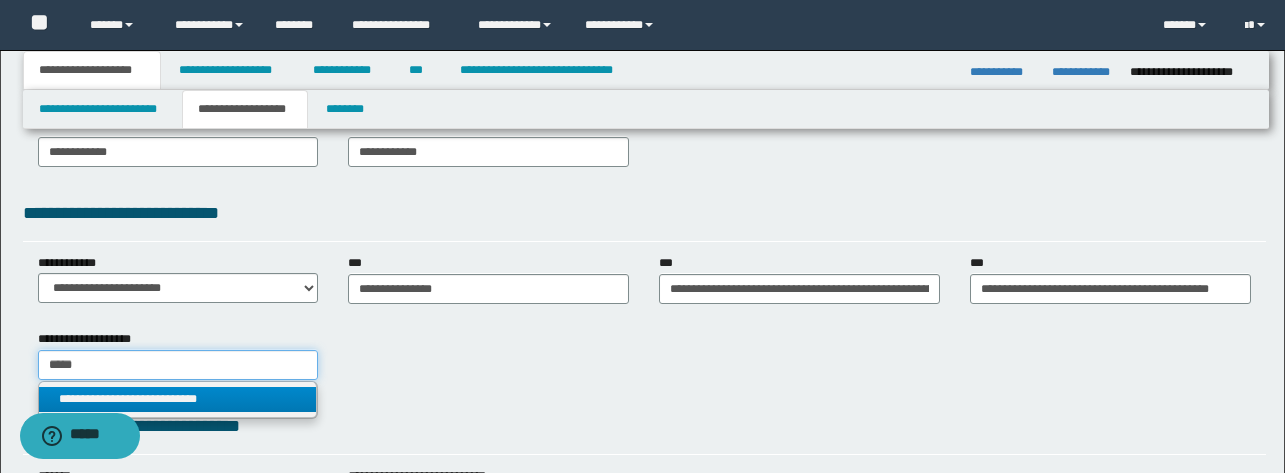 type on "*****" 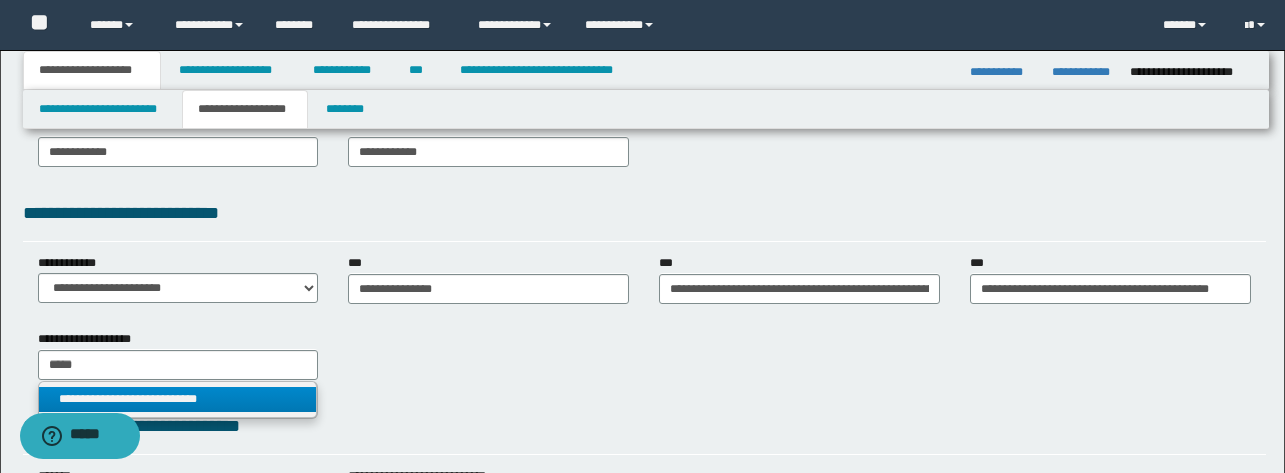 click on "**********" at bounding box center (178, 399) 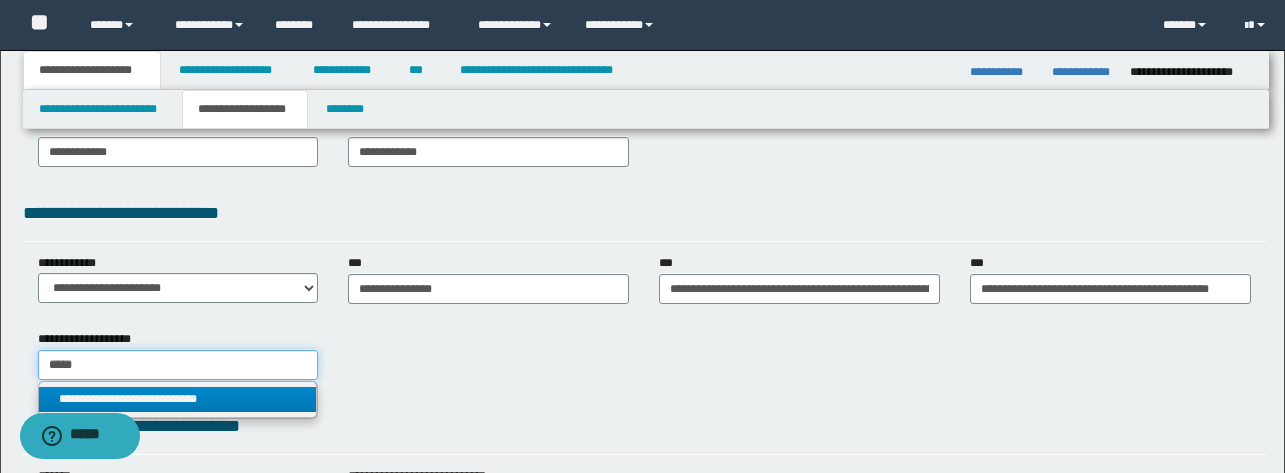 type 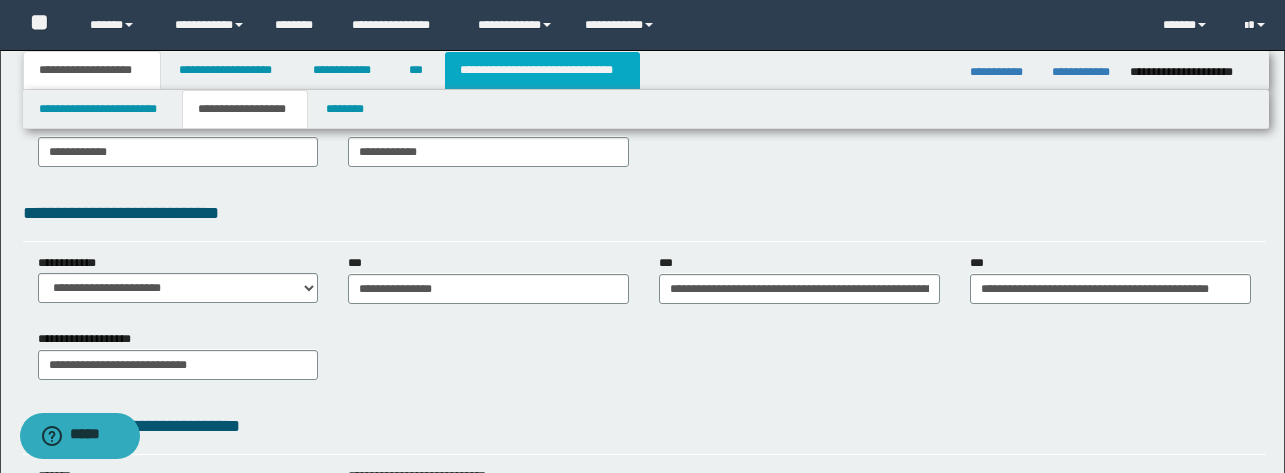 click on "**********" at bounding box center (542, 70) 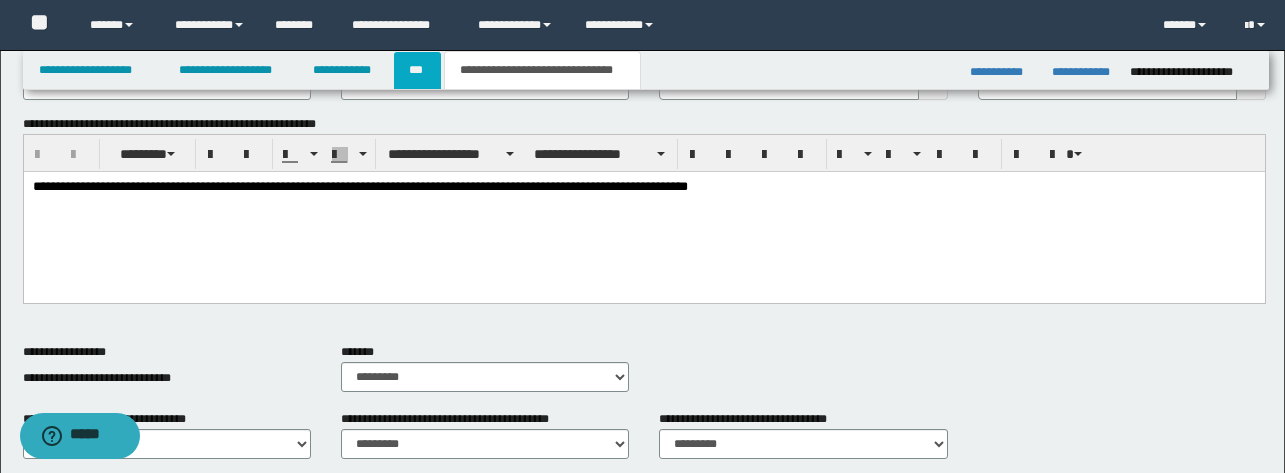 click on "***" at bounding box center (417, 70) 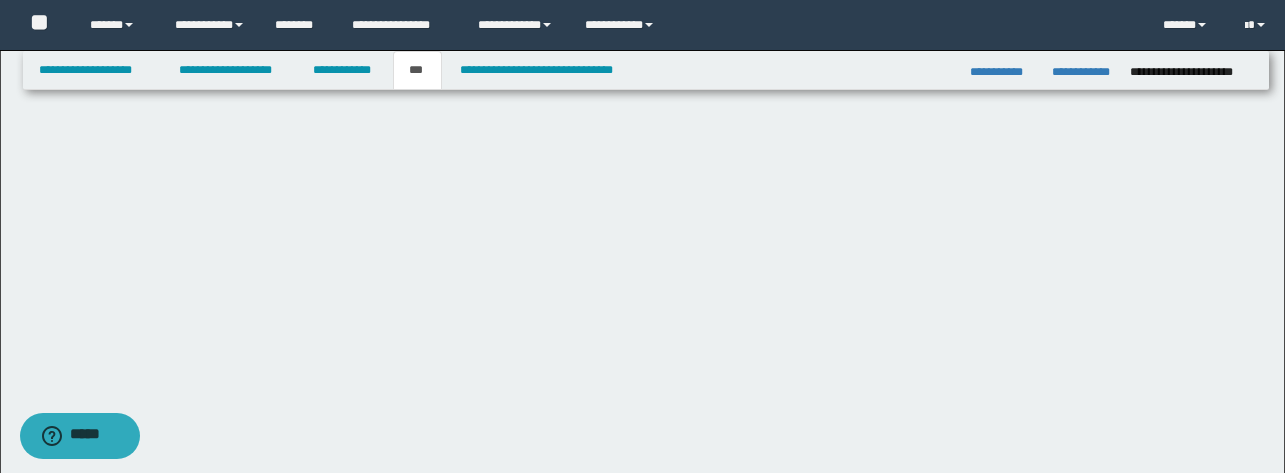 scroll, scrollTop: 0, scrollLeft: 0, axis: both 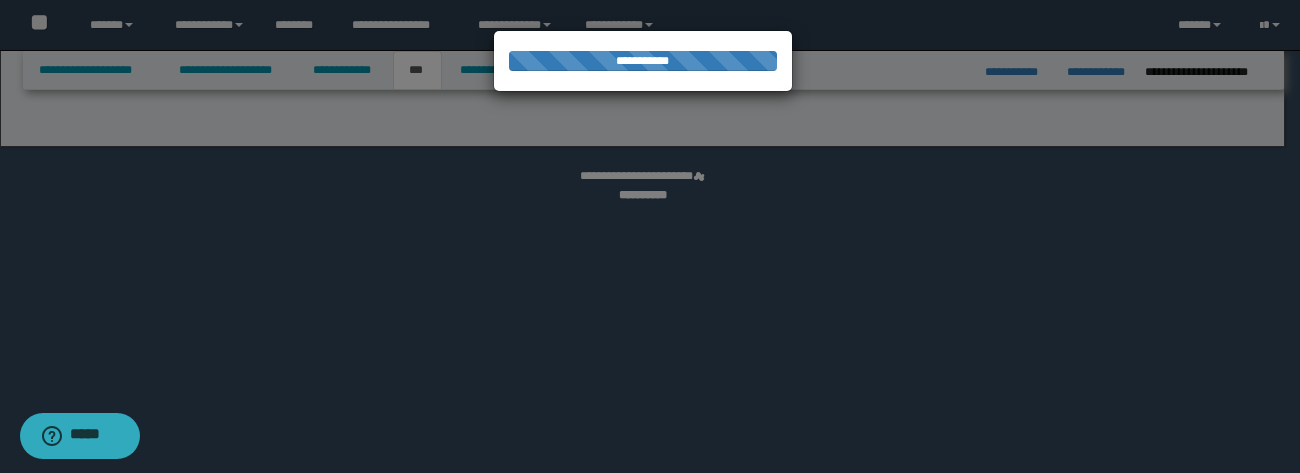 select on "*" 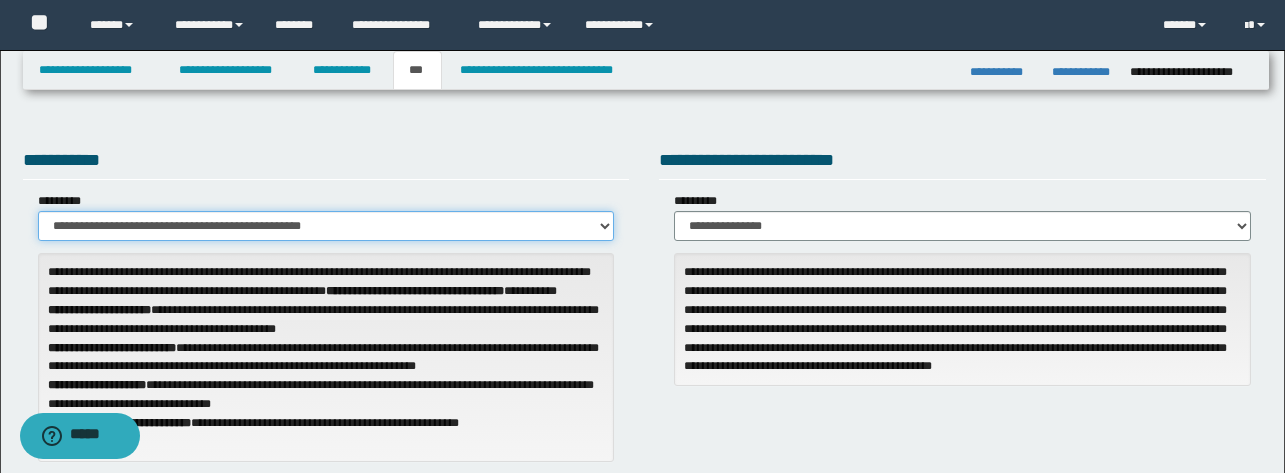 click on "**********" at bounding box center [326, 226] 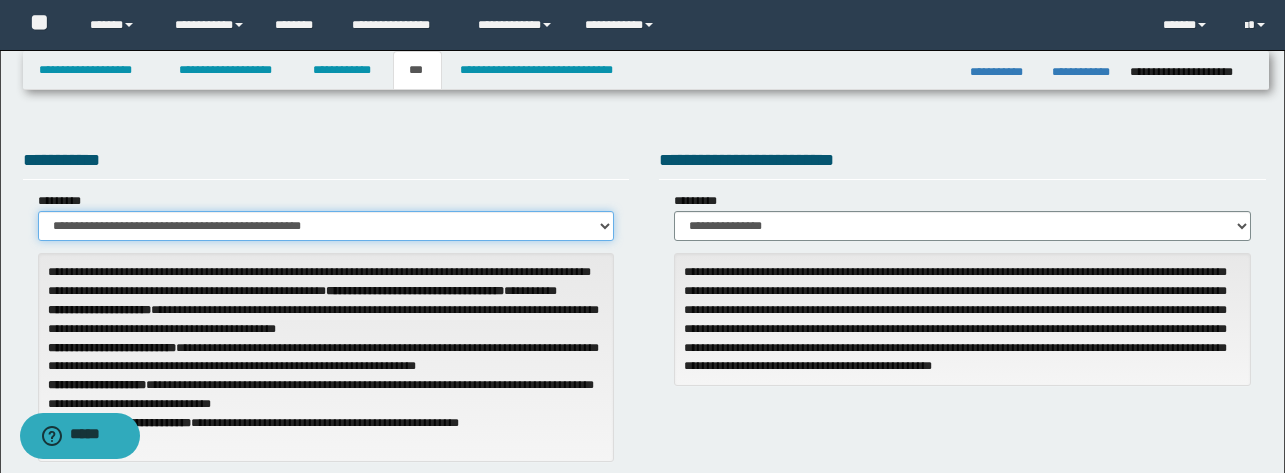 select on "*" 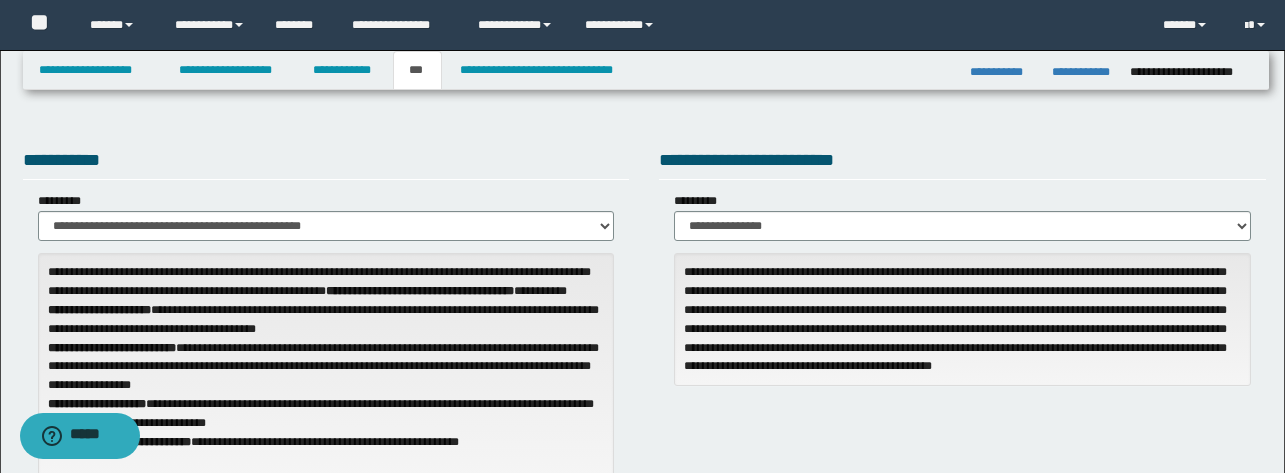 click on "**********" at bounding box center (326, 366) 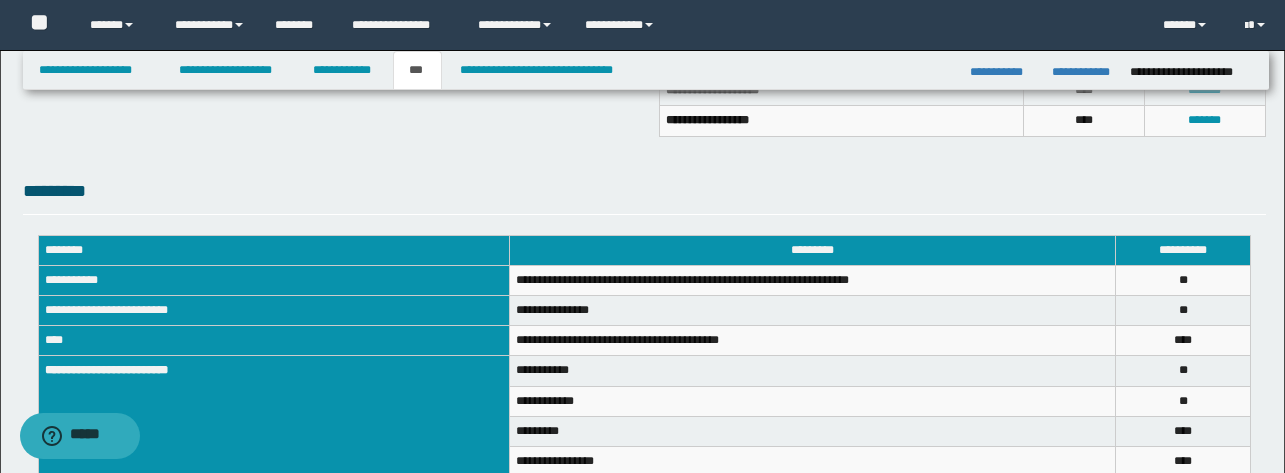 scroll, scrollTop: 815, scrollLeft: 0, axis: vertical 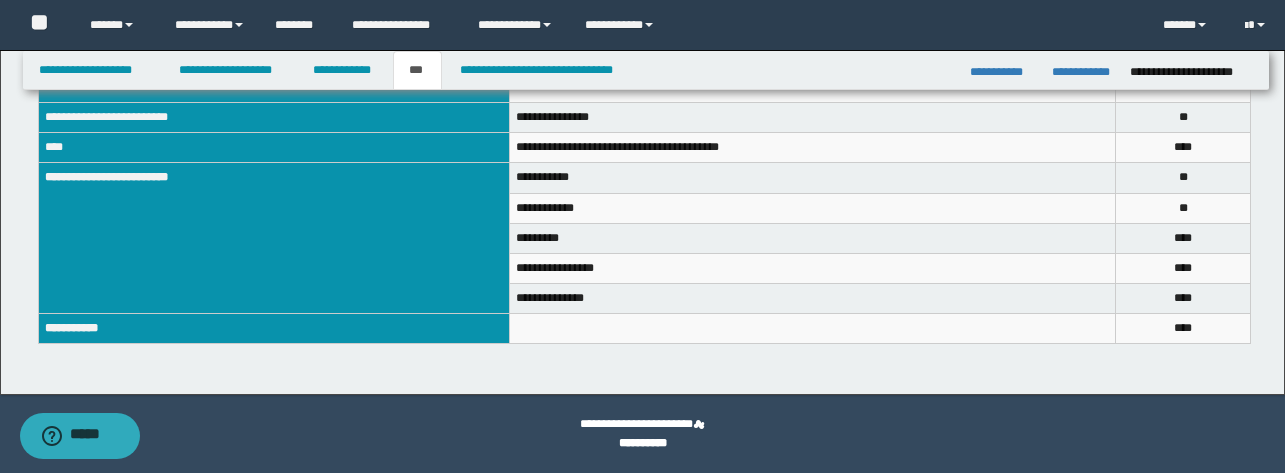 click on "**********" at bounding box center [646, 70] 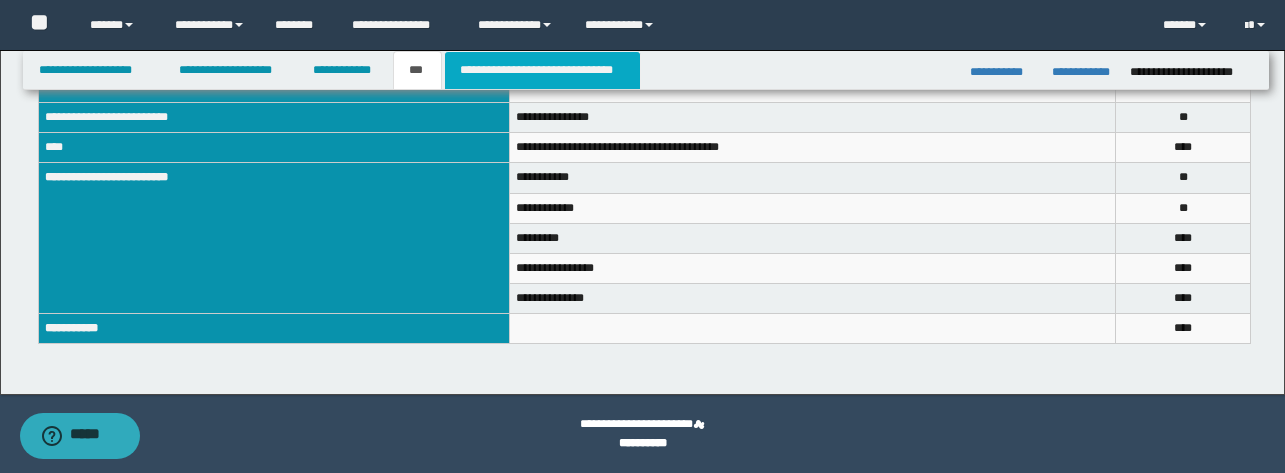 click on "**********" at bounding box center [542, 70] 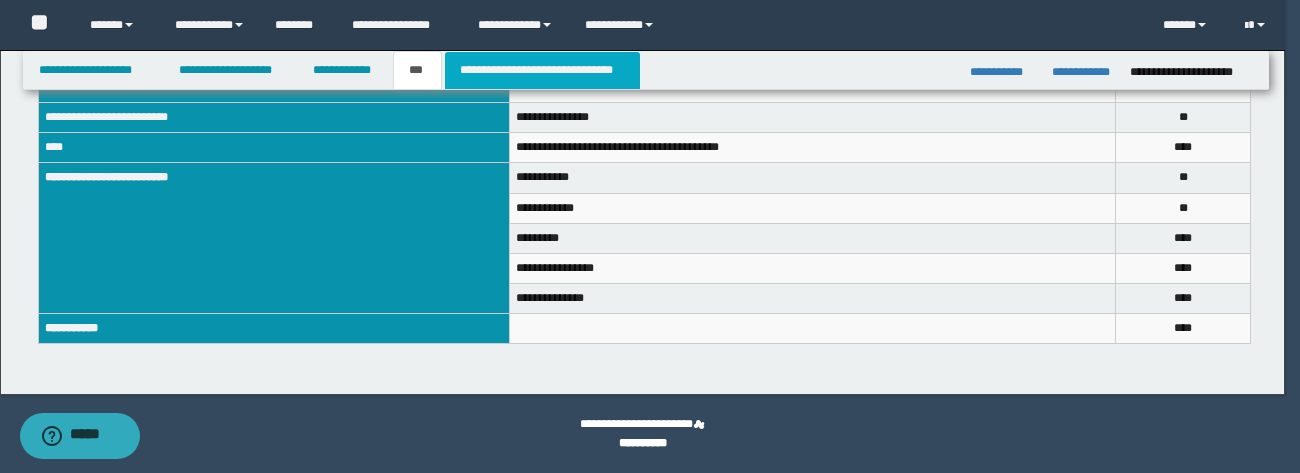 type on "**********" 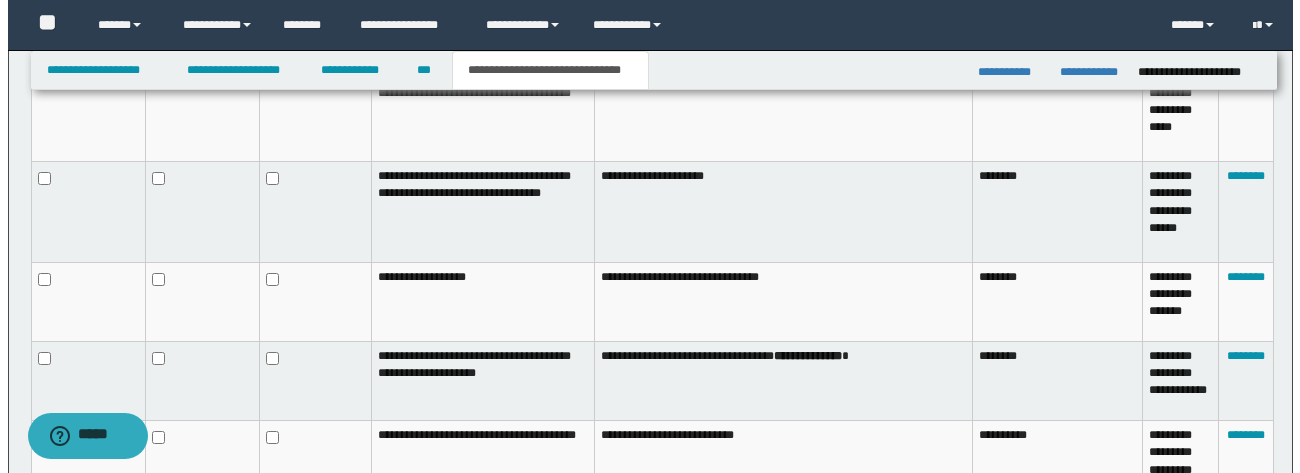 scroll, scrollTop: 1496, scrollLeft: 0, axis: vertical 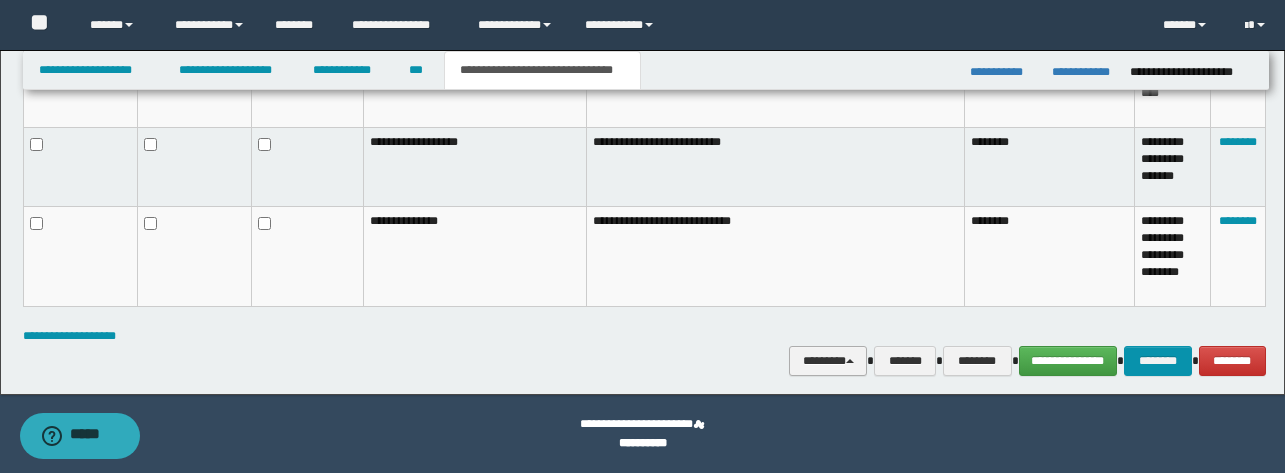 click on "********" at bounding box center (828, 361) 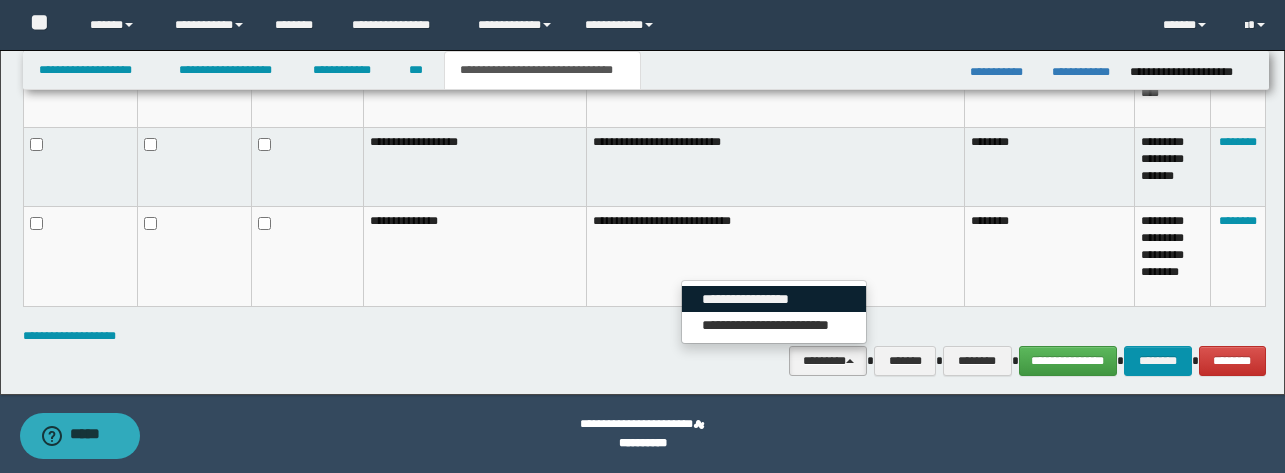 click on "**********" at bounding box center (774, 299) 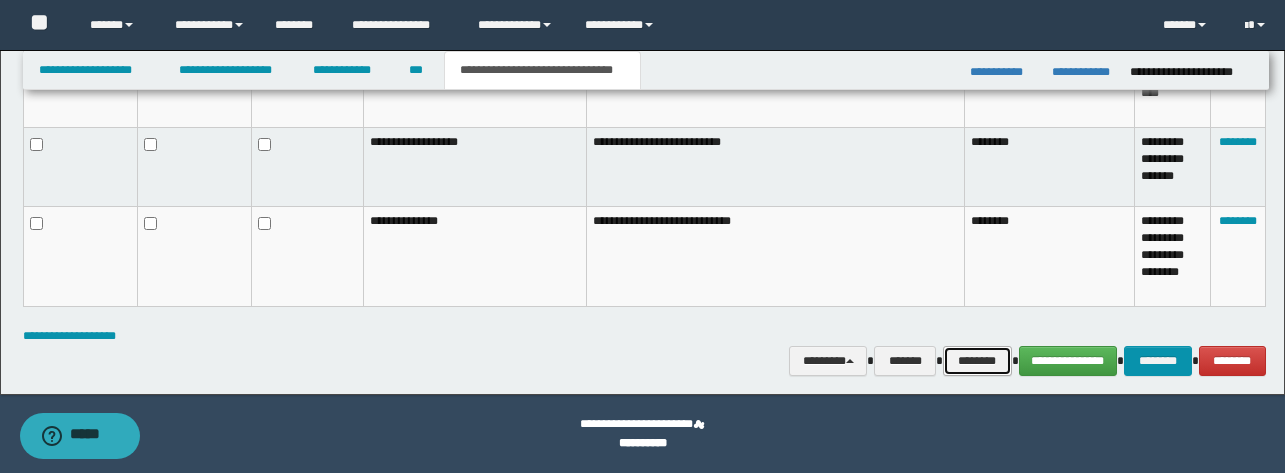 click on "********" at bounding box center (977, 361) 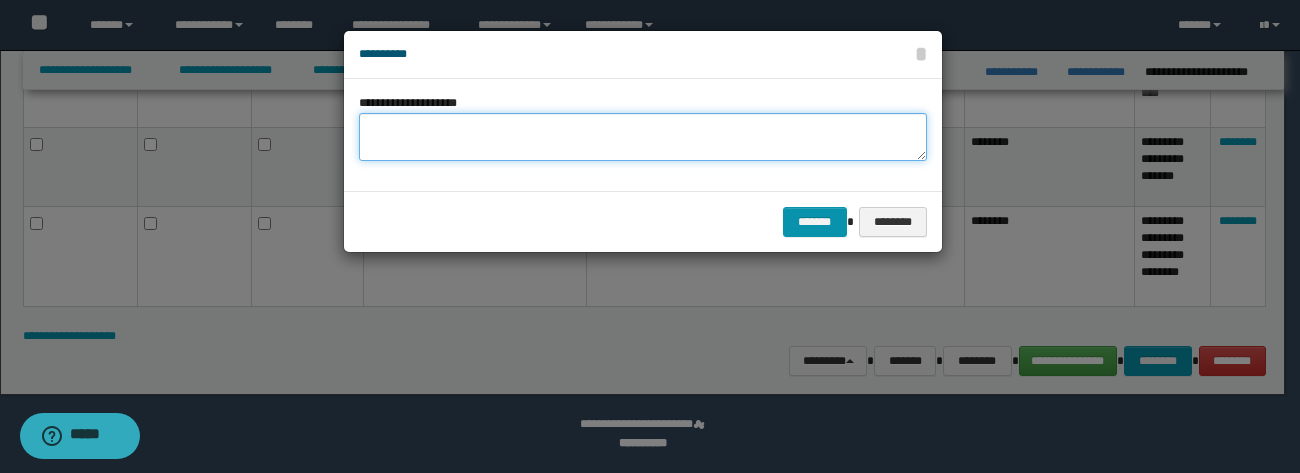 click on "**********" at bounding box center [643, 137] 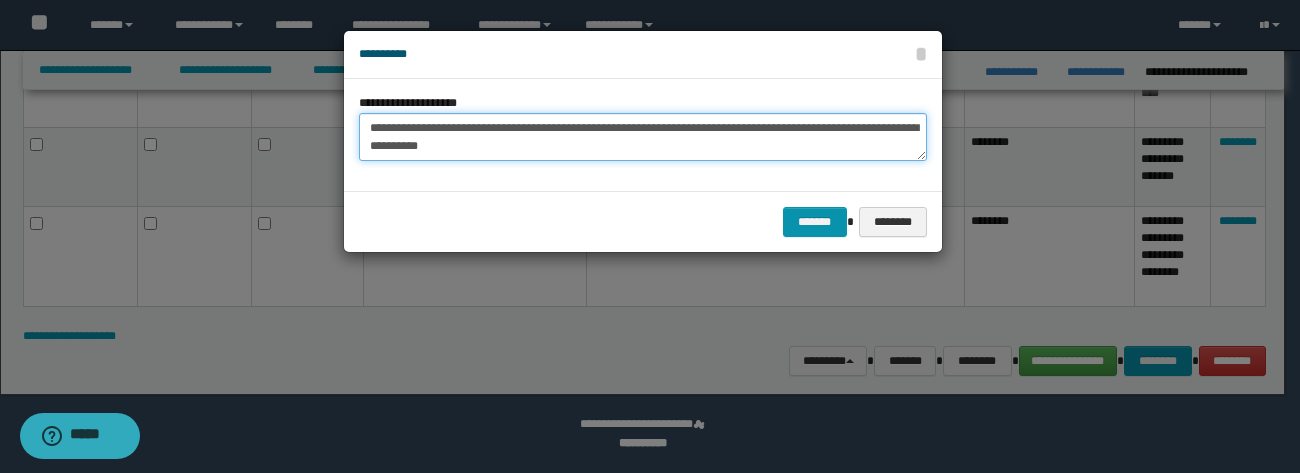 paste on "**********" 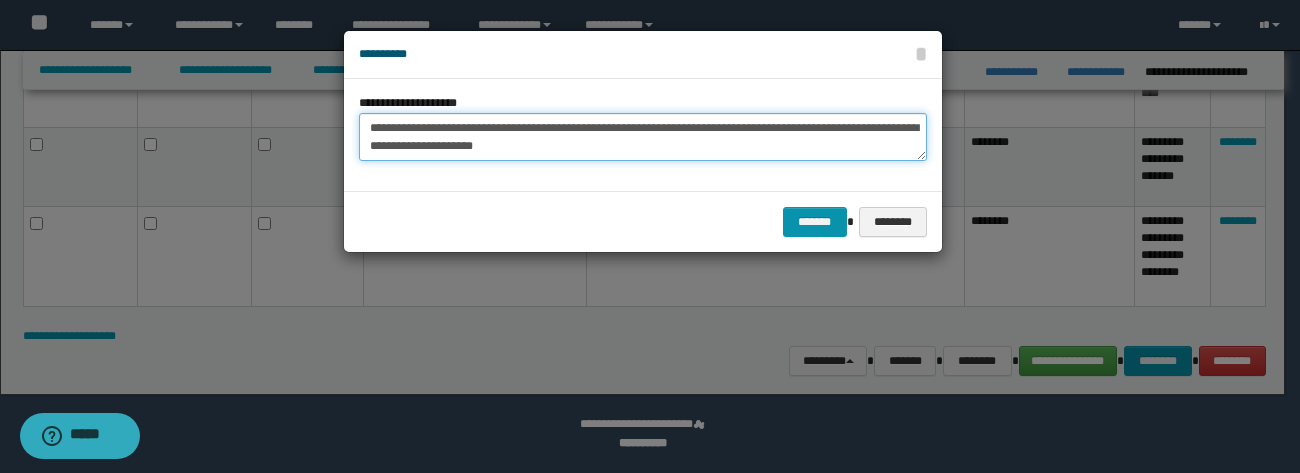 scroll, scrollTop: 66, scrollLeft: 0, axis: vertical 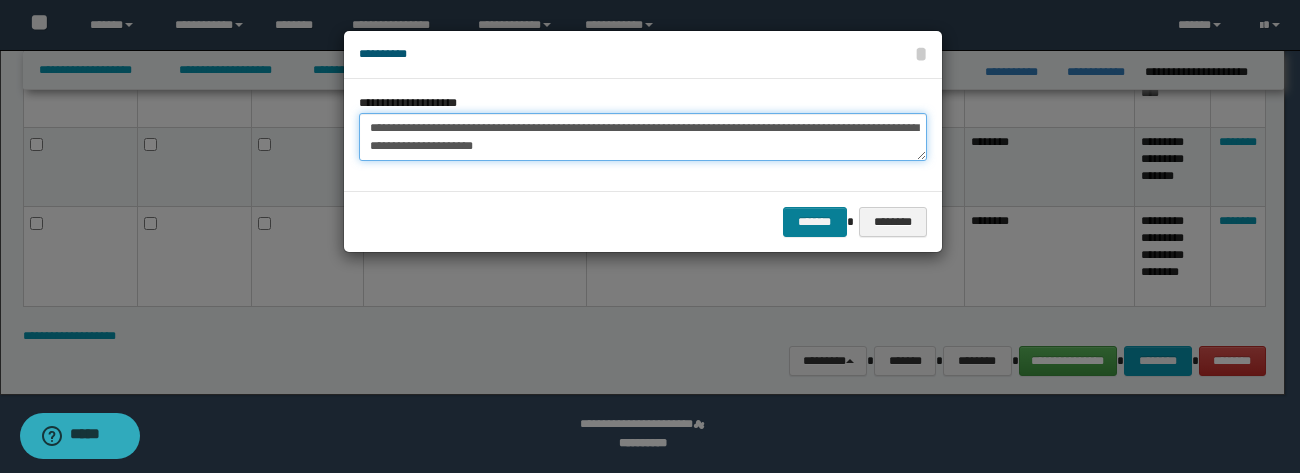 type on "**********" 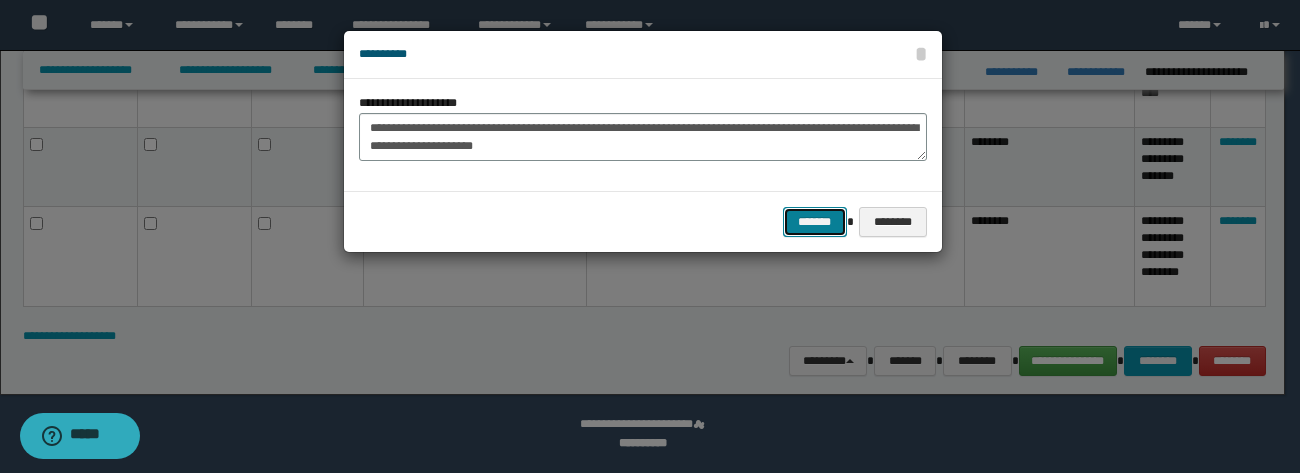 click on "*******" at bounding box center (815, 222) 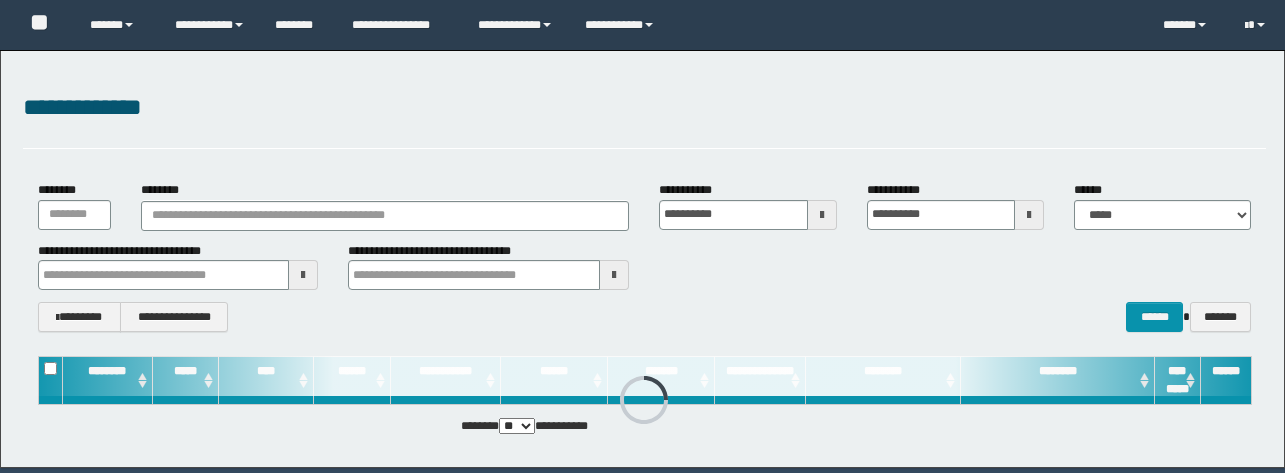 scroll, scrollTop: 0, scrollLeft: 0, axis: both 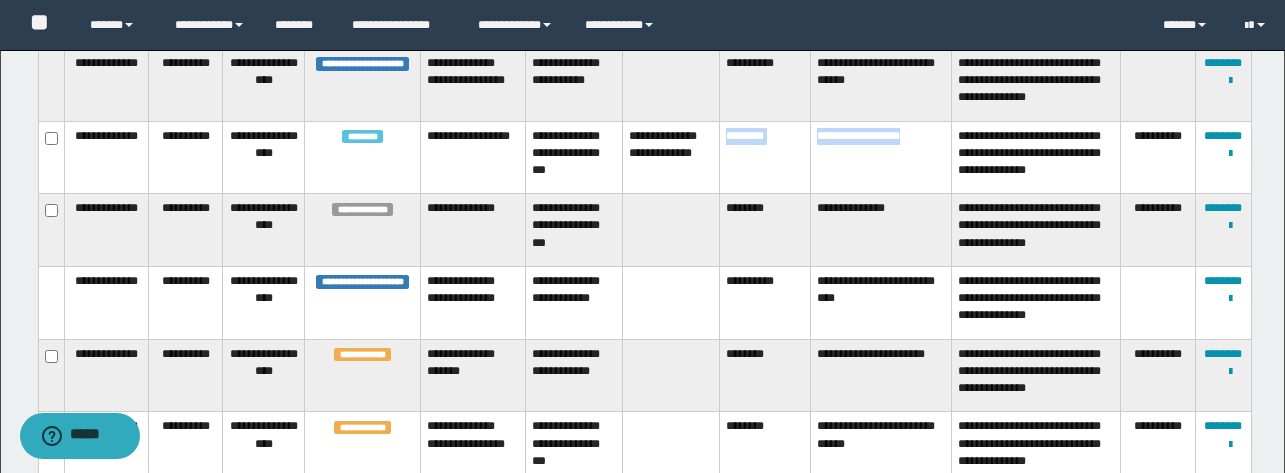 click on "**********" at bounding box center [644, 157] 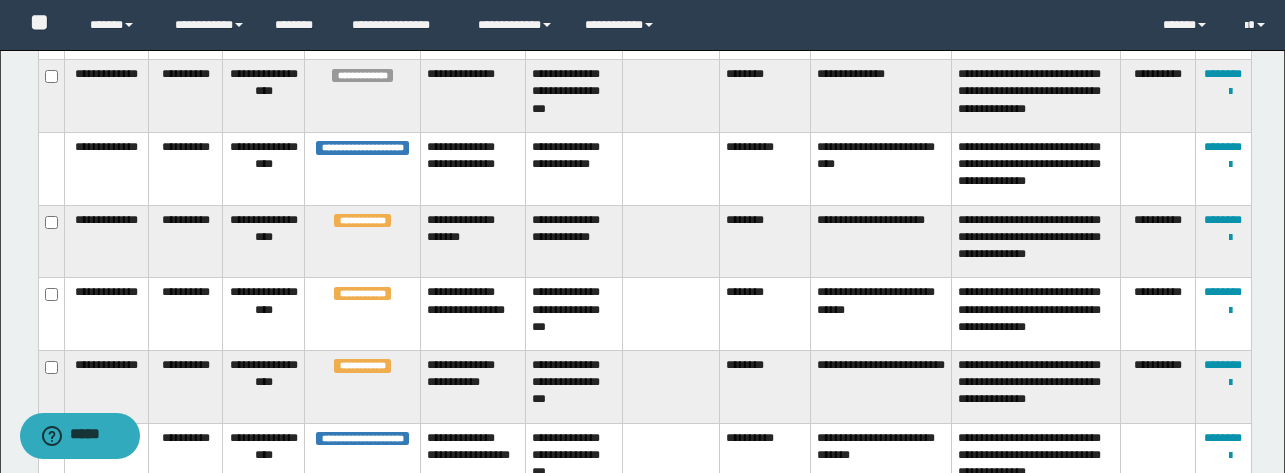 scroll, scrollTop: 785, scrollLeft: 0, axis: vertical 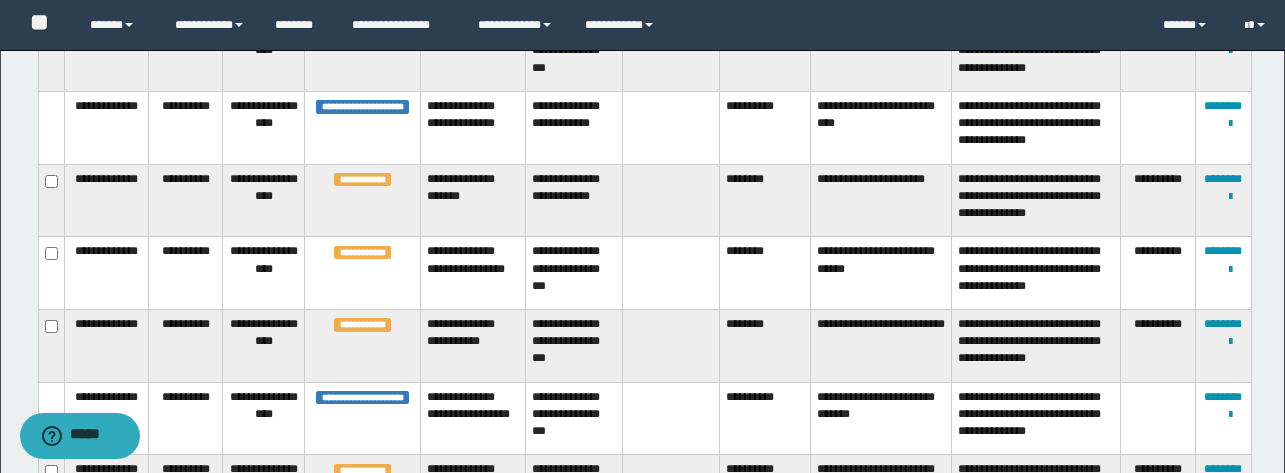 click on "********" at bounding box center [765, 200] 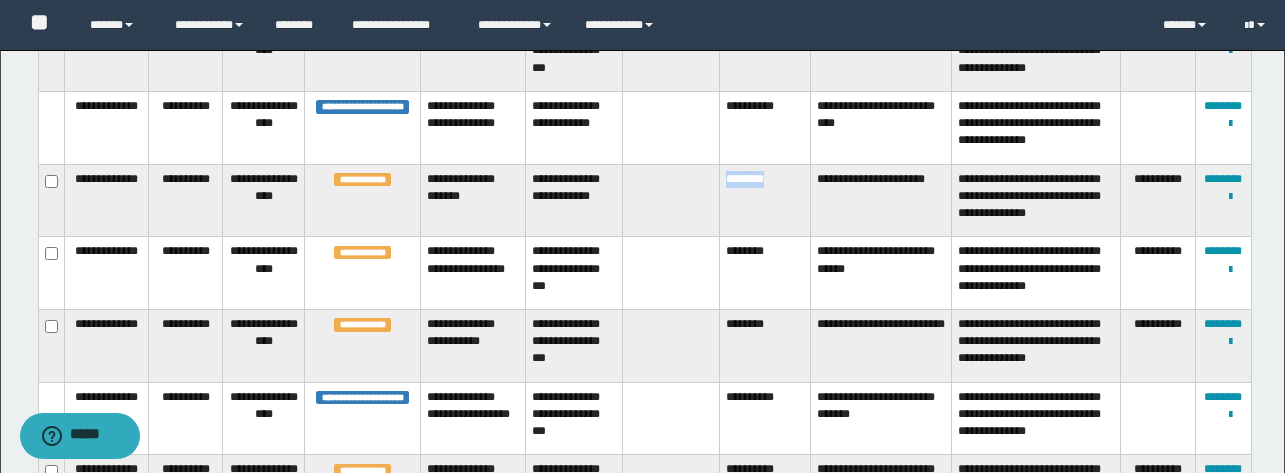 click on "********" at bounding box center (765, 200) 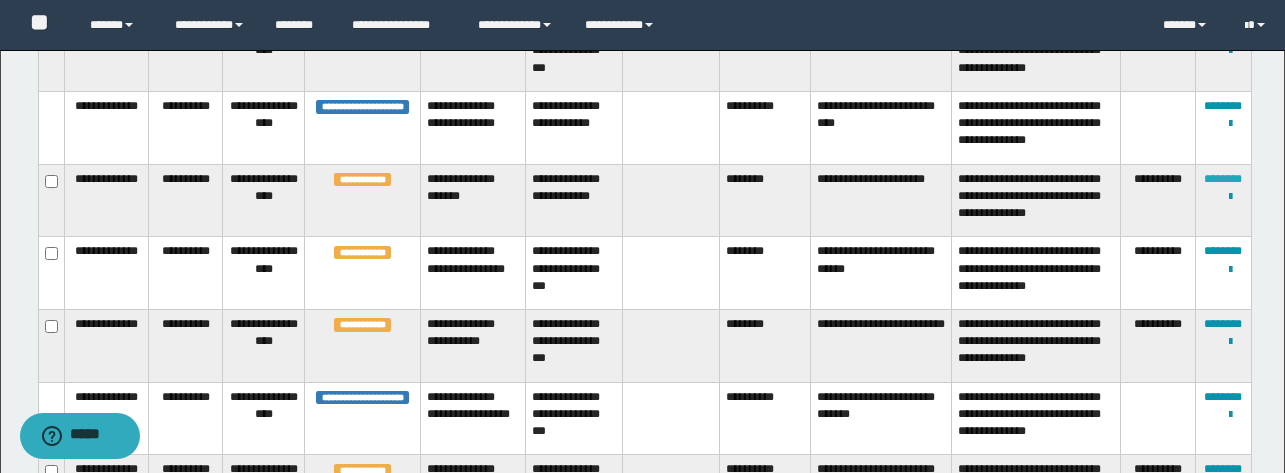 click on "********" at bounding box center (1223, 179) 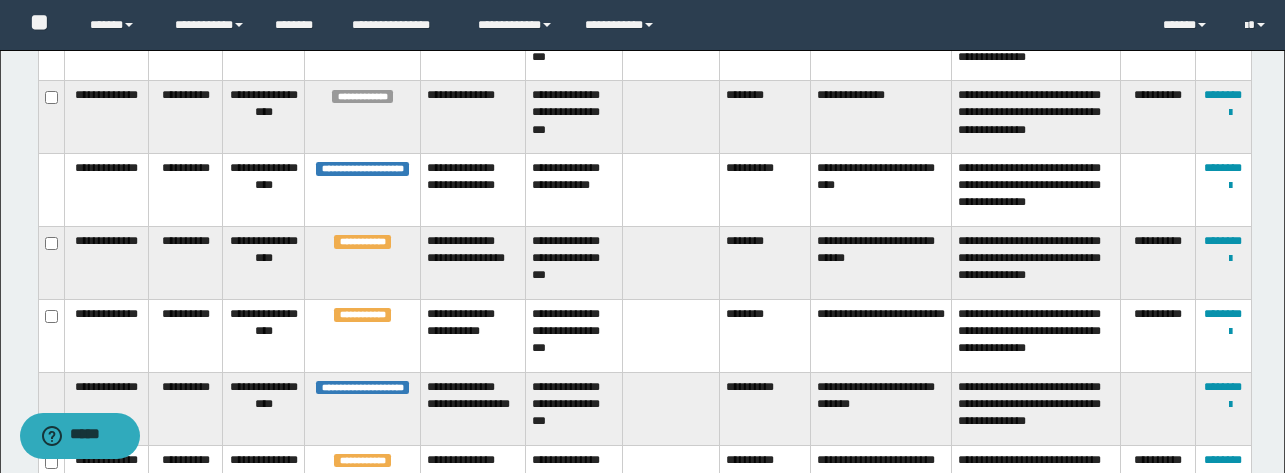 scroll, scrollTop: 725, scrollLeft: 0, axis: vertical 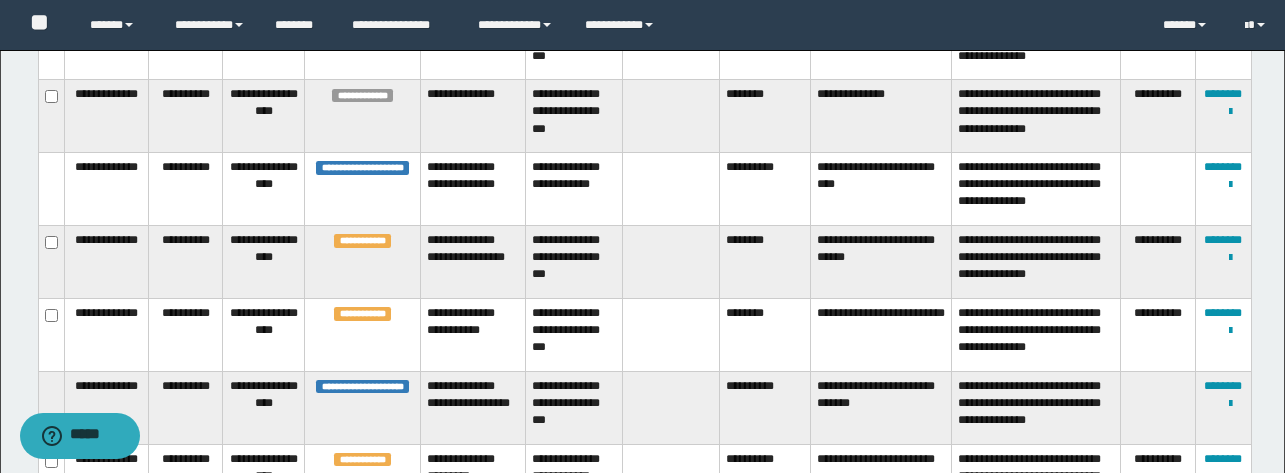 click on "********" at bounding box center [765, 262] 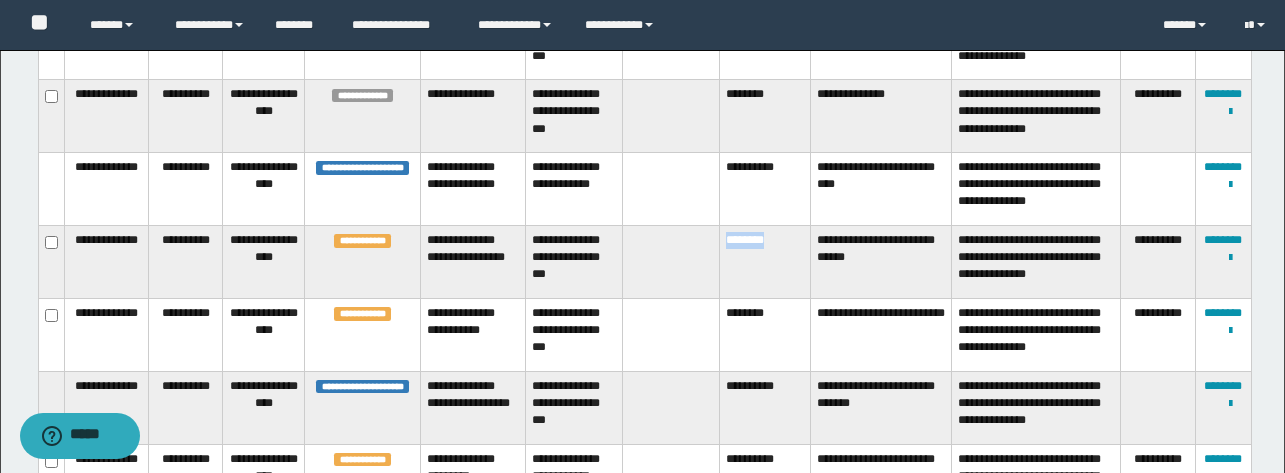 click on "********" at bounding box center (765, 262) 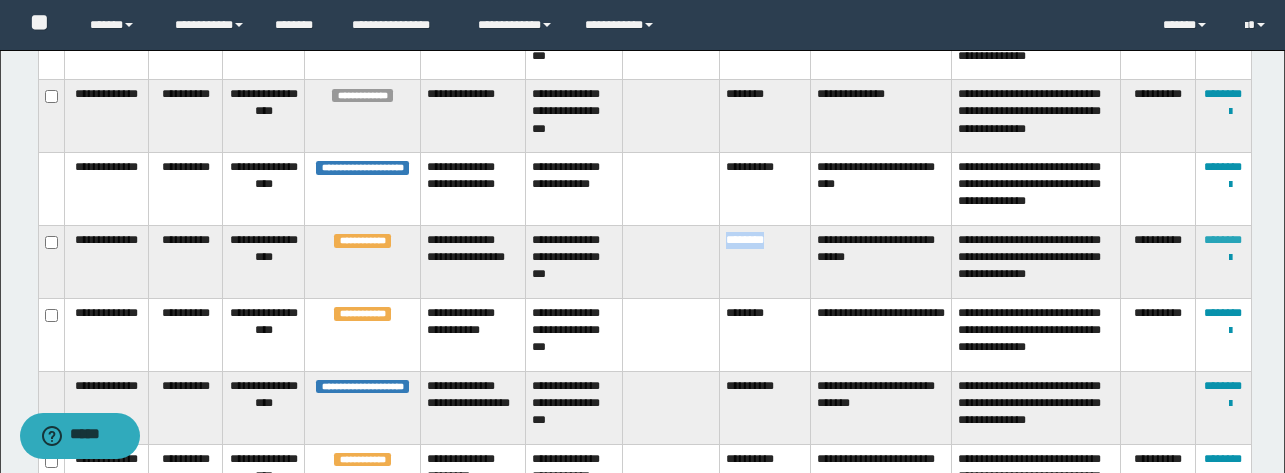 click on "********" at bounding box center [1223, 240] 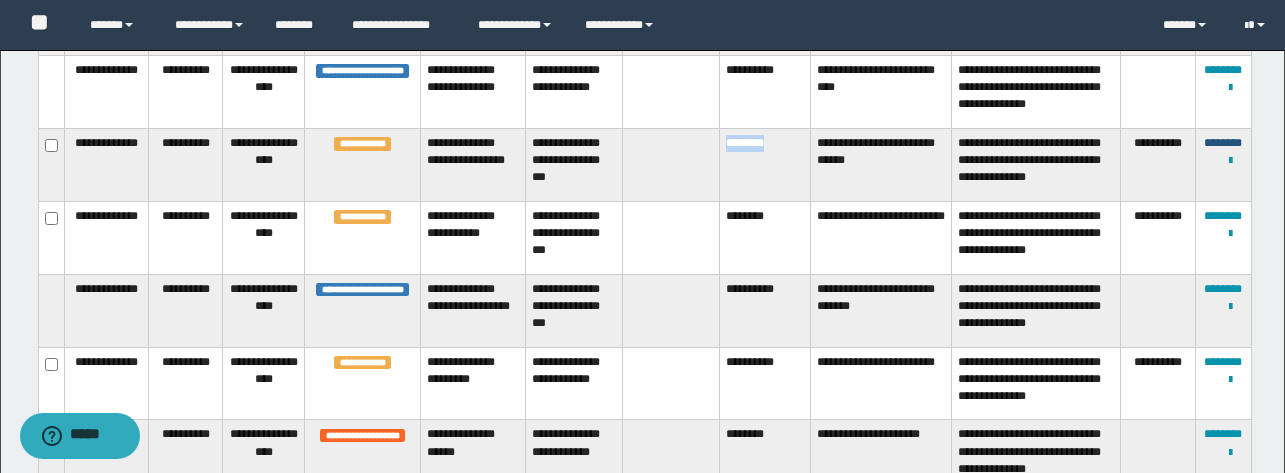 scroll, scrollTop: 823, scrollLeft: 0, axis: vertical 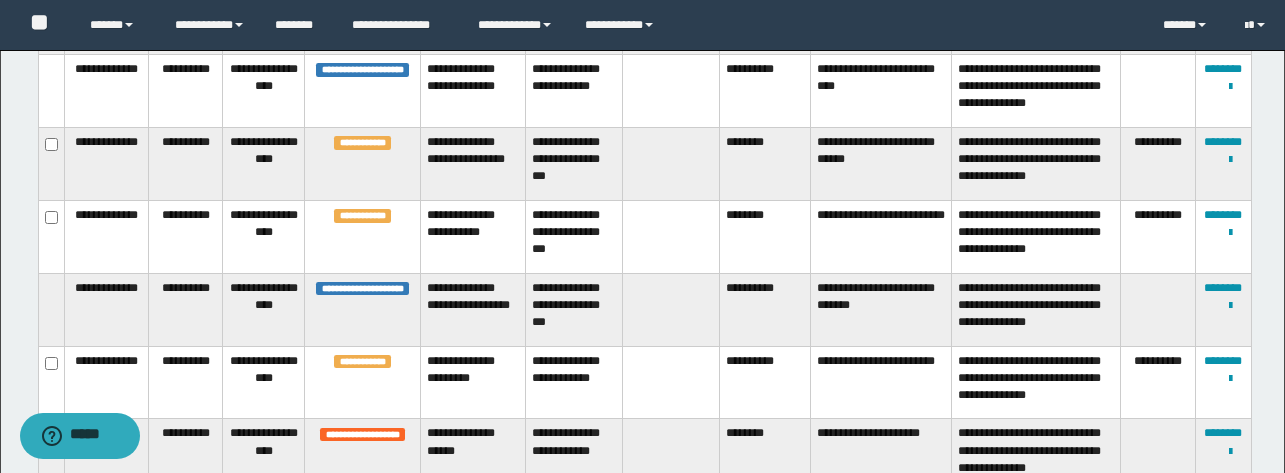 click at bounding box center [670, 236] 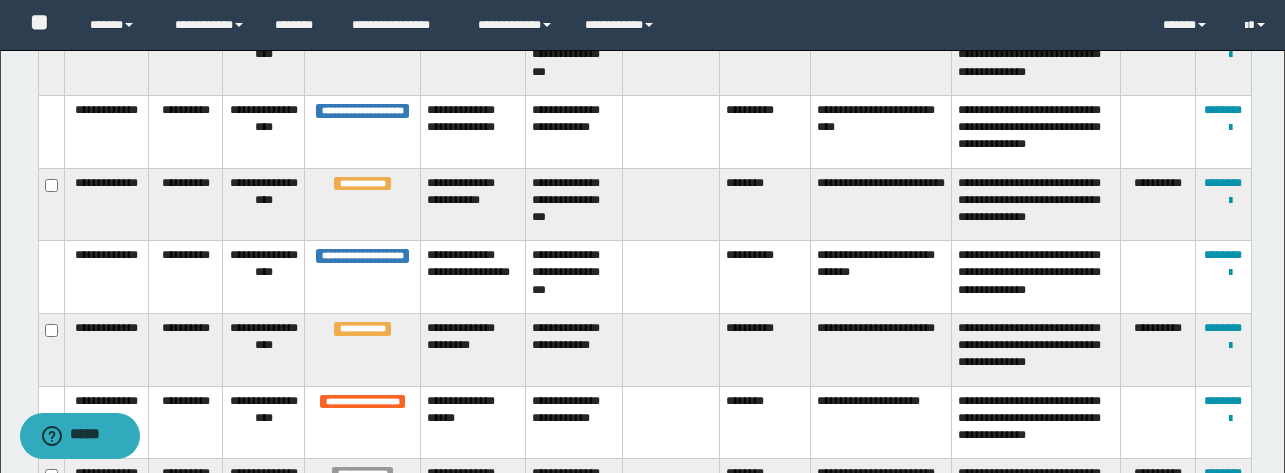 scroll, scrollTop: 782, scrollLeft: 0, axis: vertical 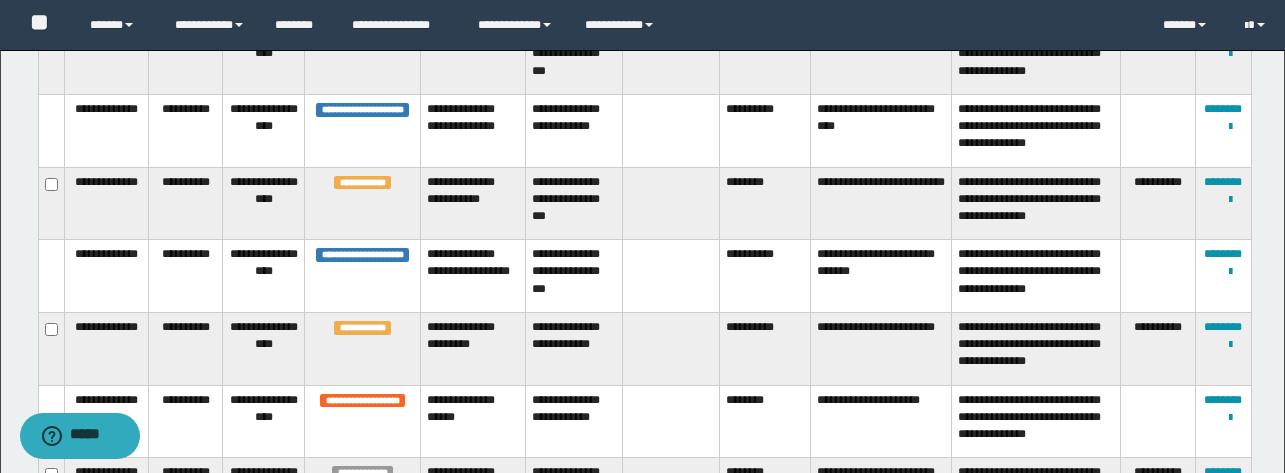 click on "********" at bounding box center (765, 203) 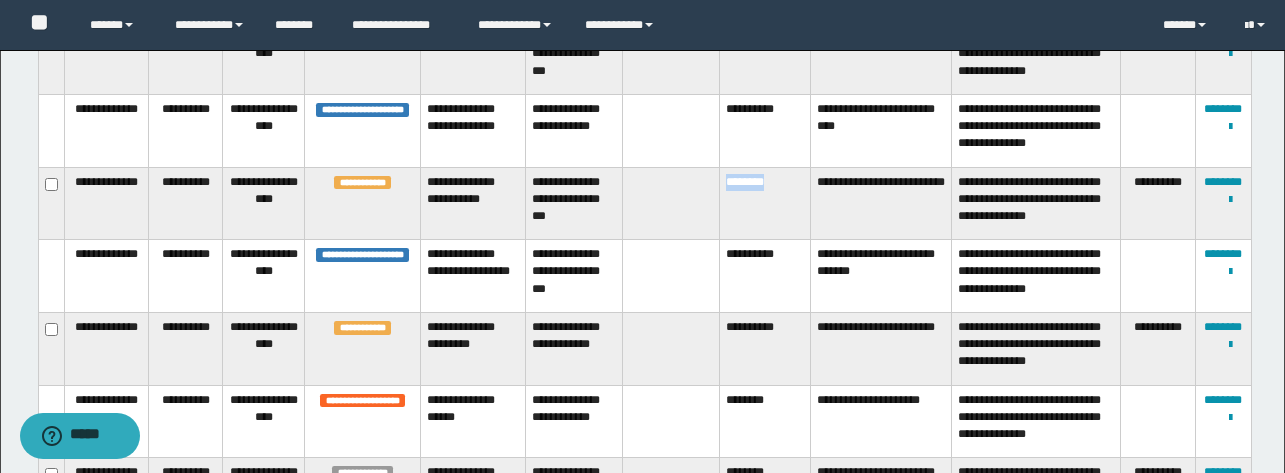 click on "********" at bounding box center (765, 203) 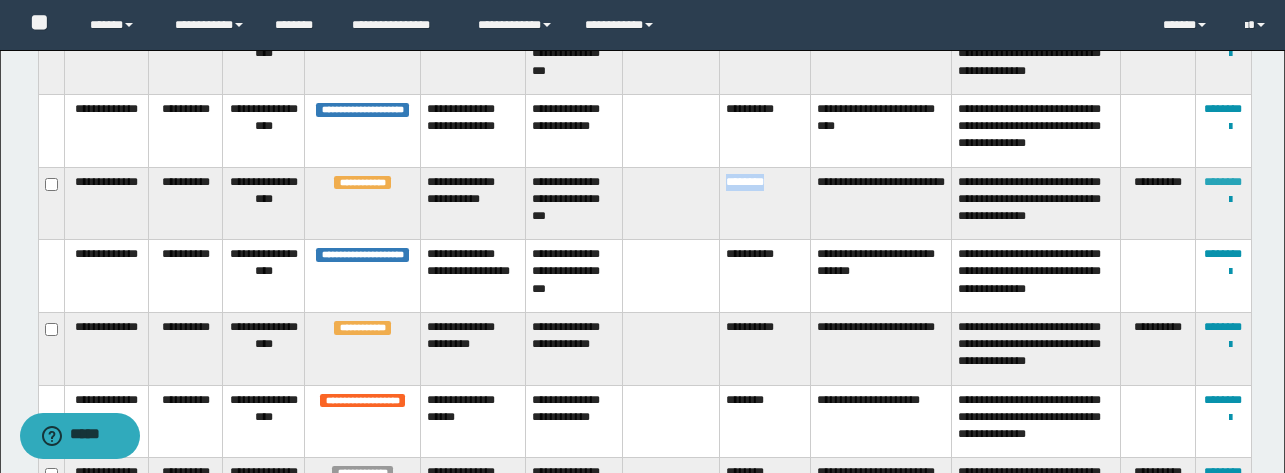 click on "********" at bounding box center (1223, 182) 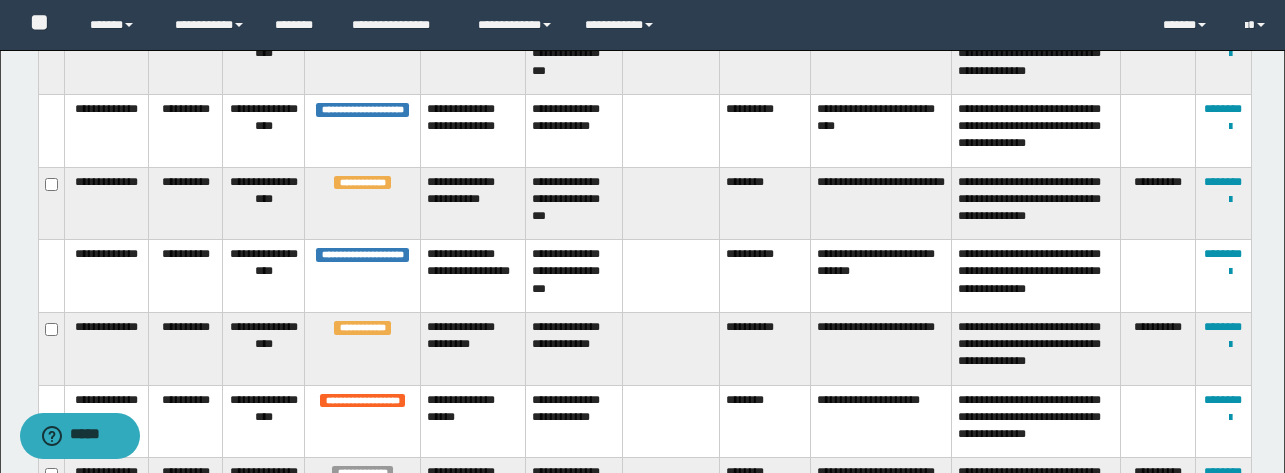 click at bounding box center (670, 276) 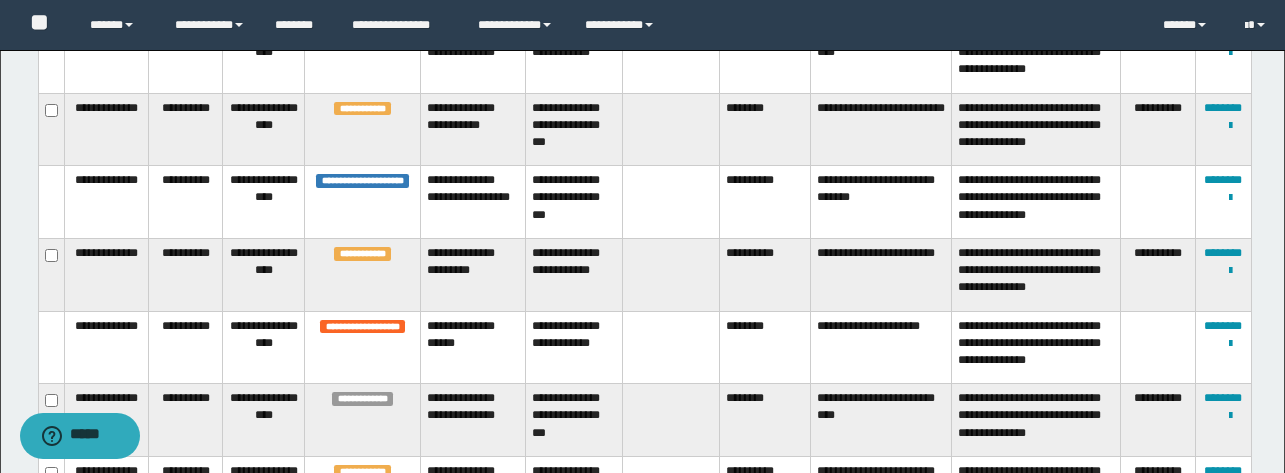 scroll, scrollTop: 861, scrollLeft: 0, axis: vertical 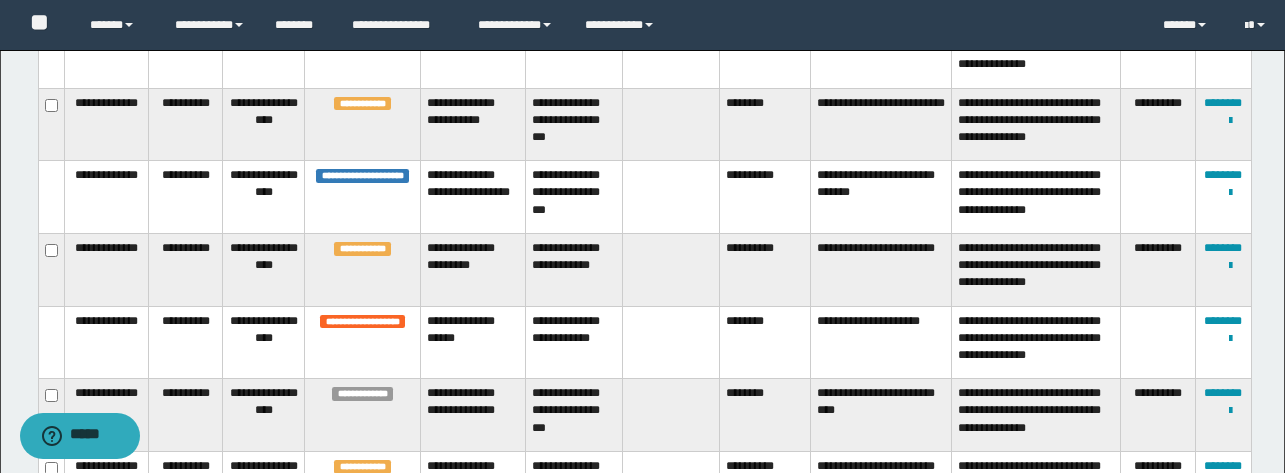 click on "**********" at bounding box center (765, 269) 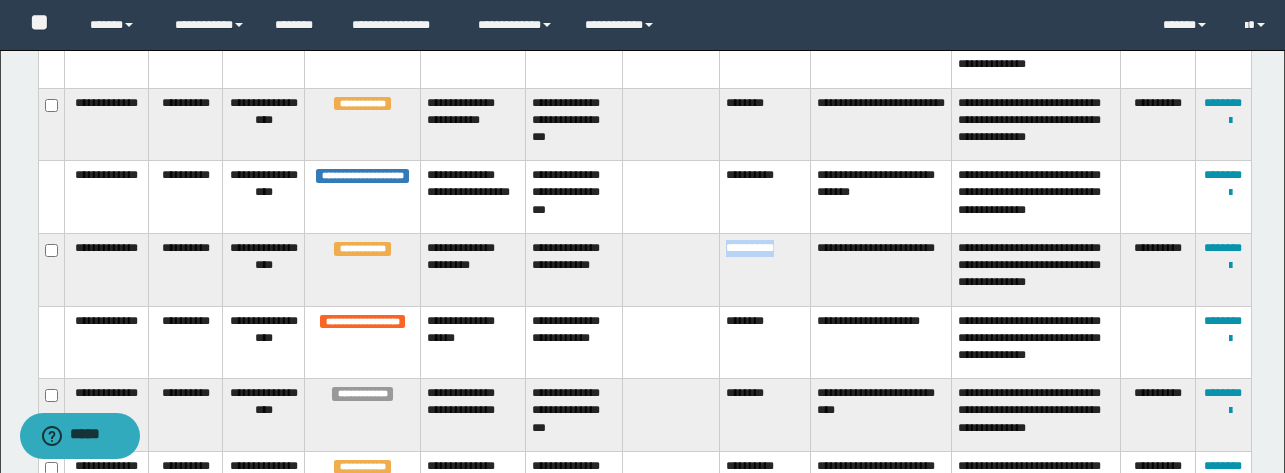 click on "**********" at bounding box center [765, 269] 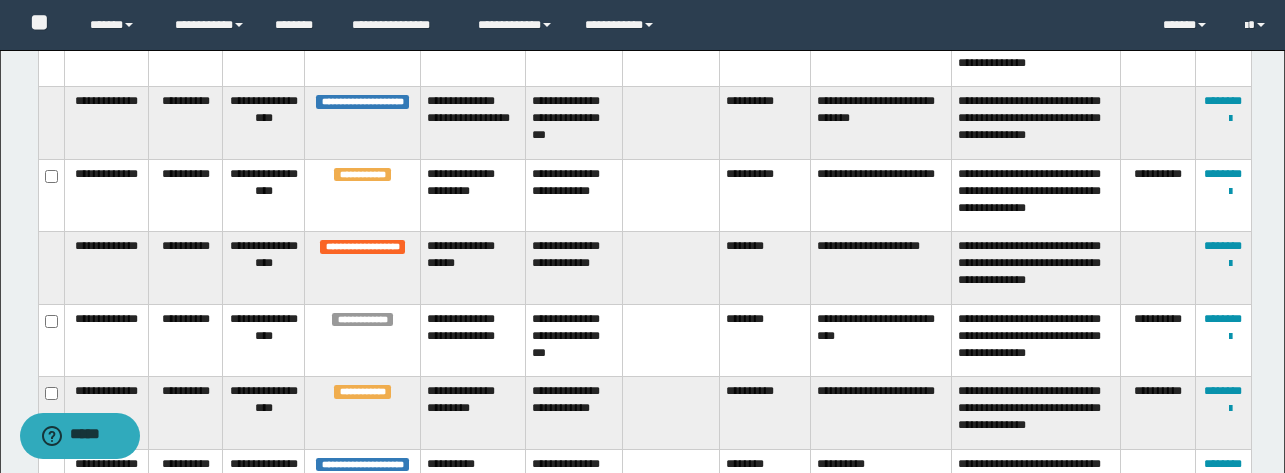 copy on "**********" 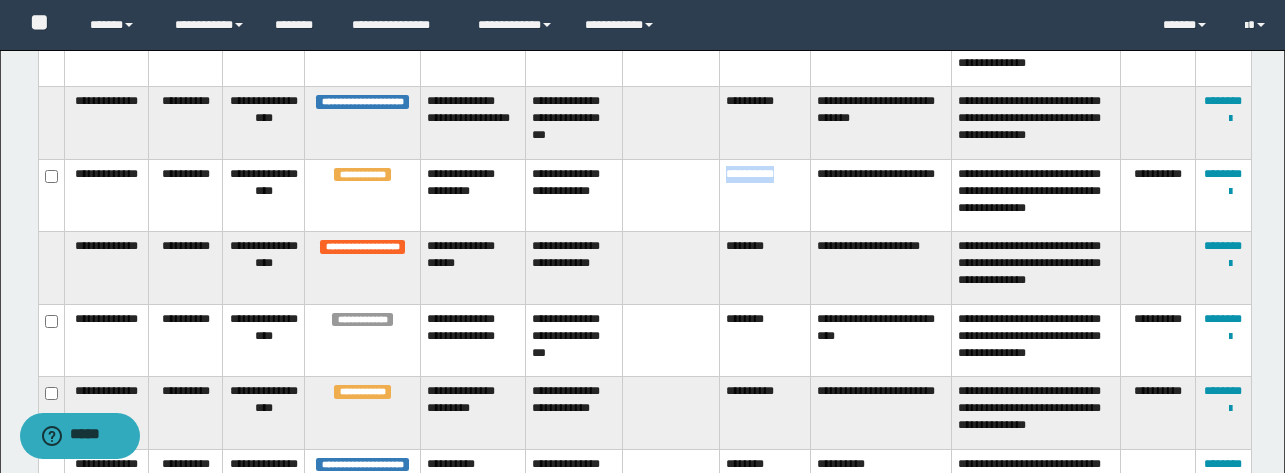 click on "**********" at bounding box center [765, 195] 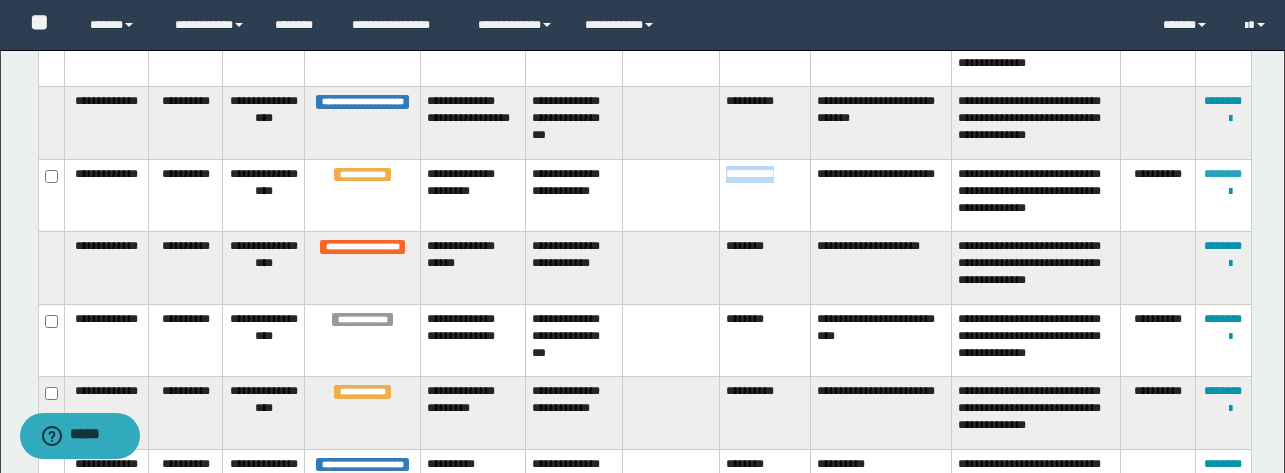 click on "********" at bounding box center [1223, 174] 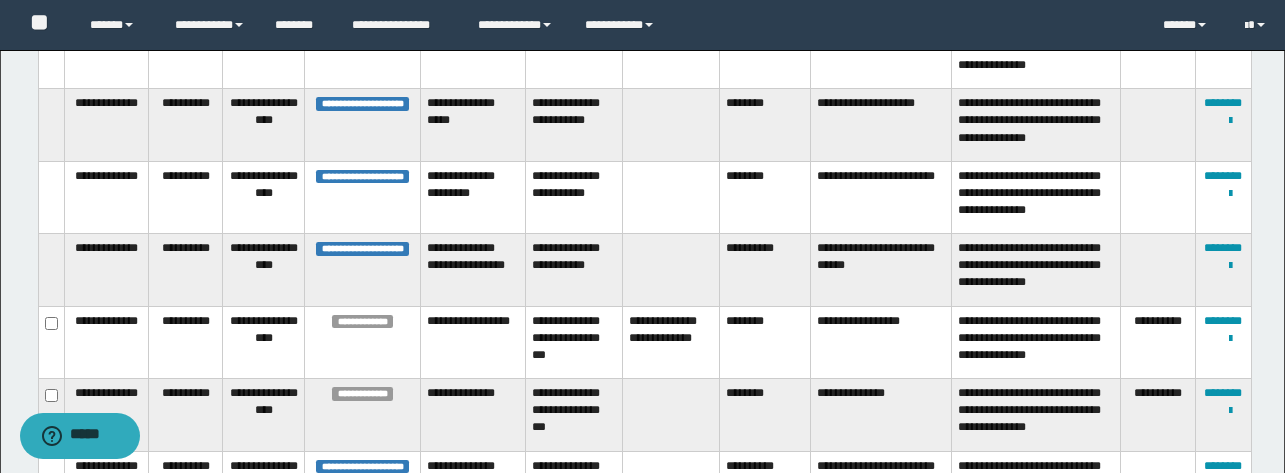 scroll, scrollTop: 423, scrollLeft: 0, axis: vertical 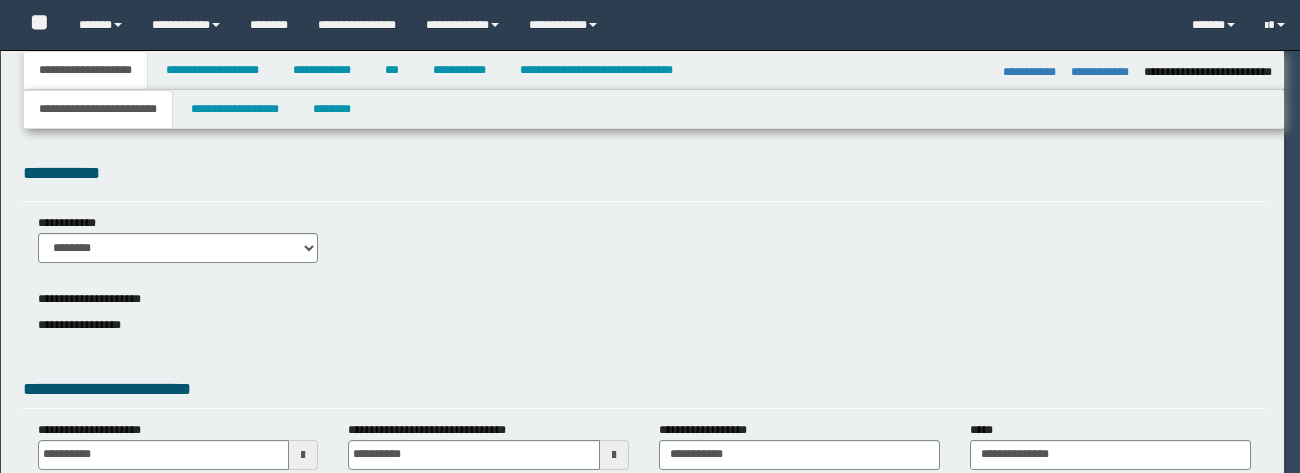 select on "*" 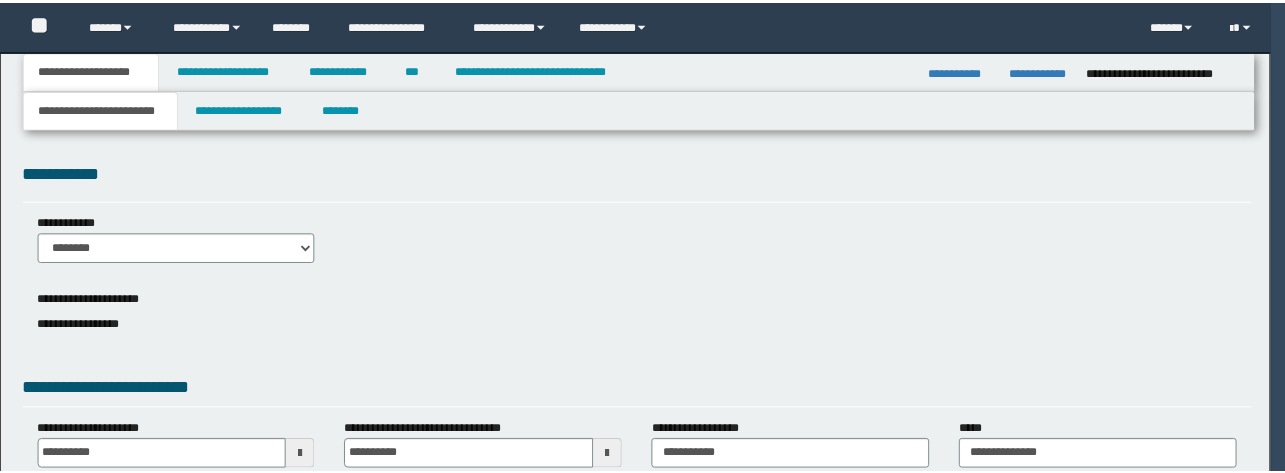 scroll, scrollTop: 0, scrollLeft: 0, axis: both 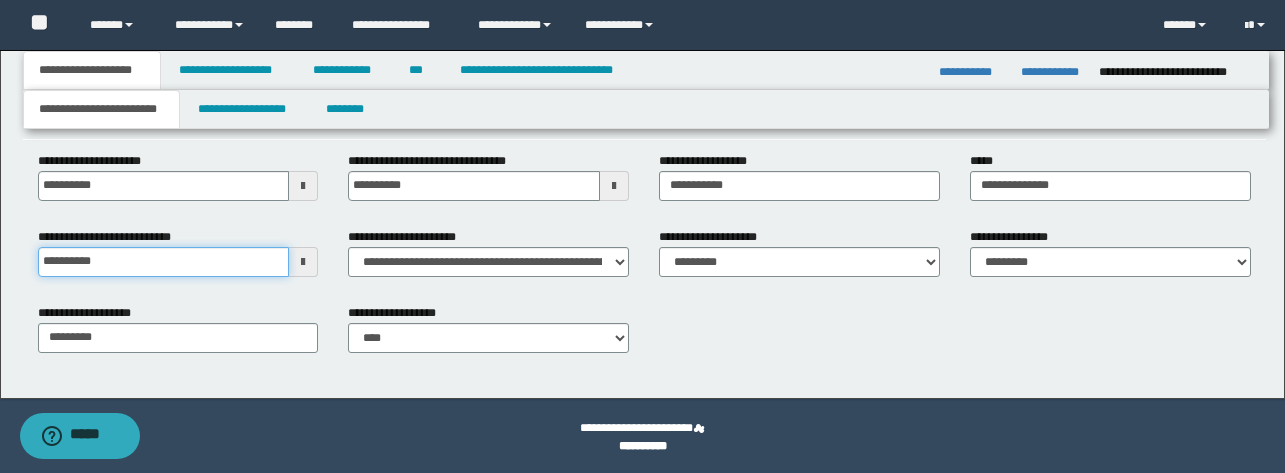 click on "**********" at bounding box center [164, 262] 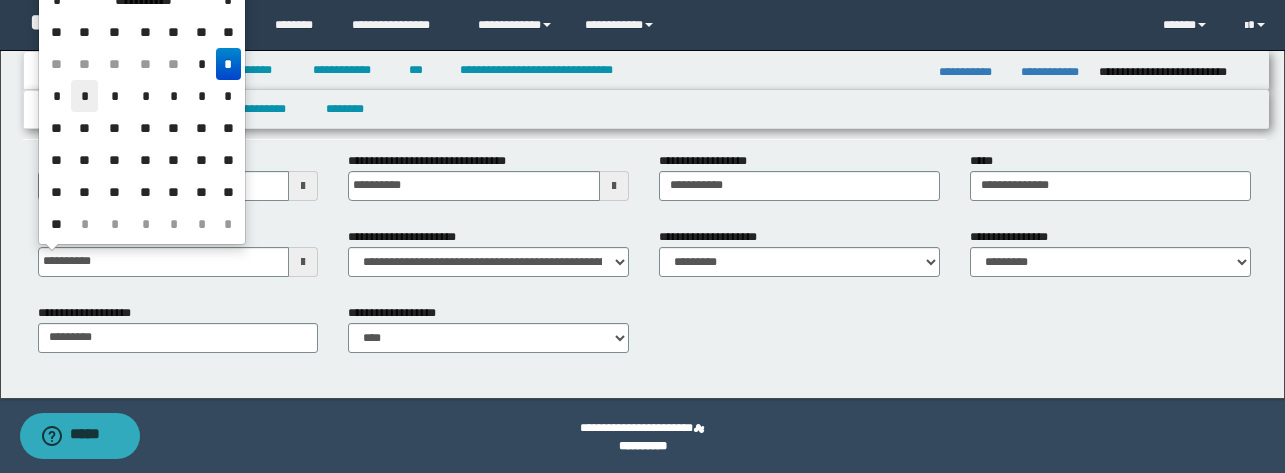 click on "*" at bounding box center (85, 96) 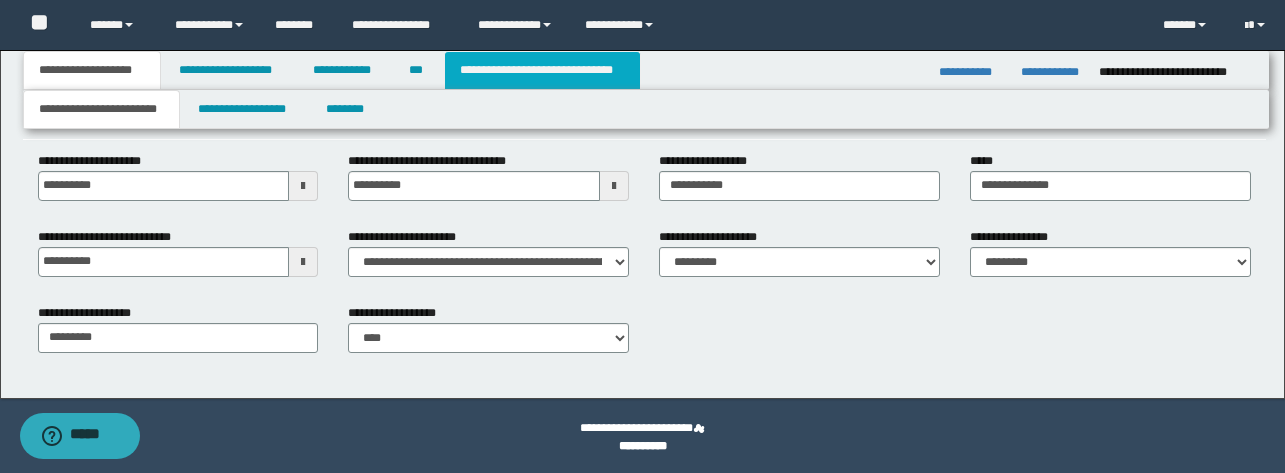 click on "**********" at bounding box center (542, 70) 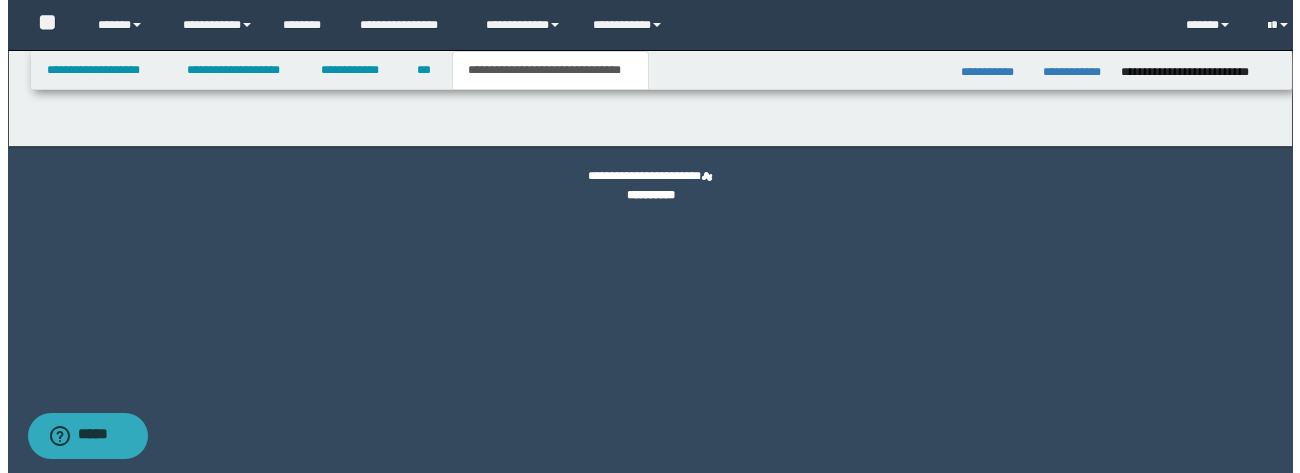 scroll, scrollTop: 0, scrollLeft: 0, axis: both 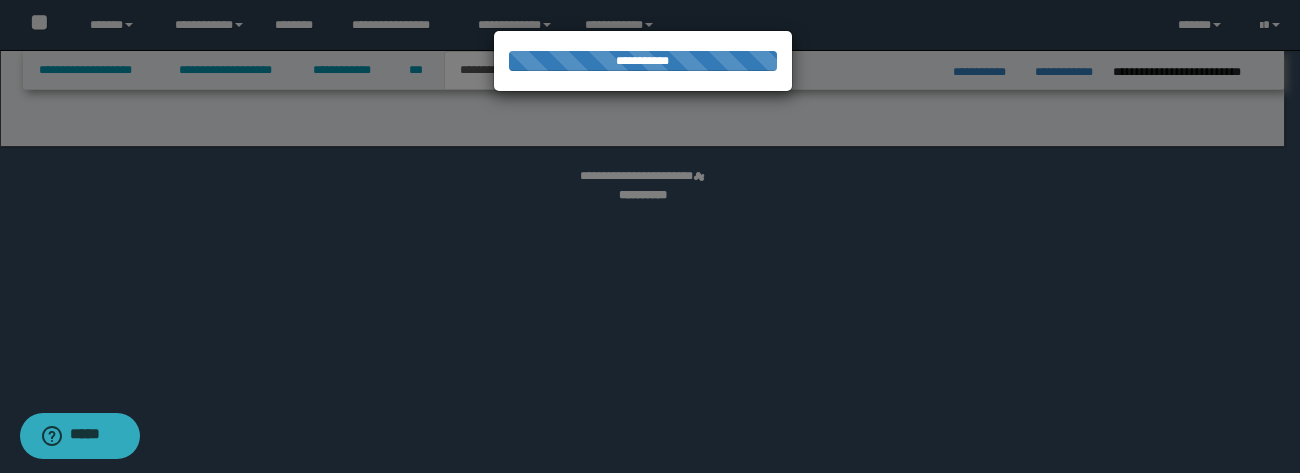 select on "*" 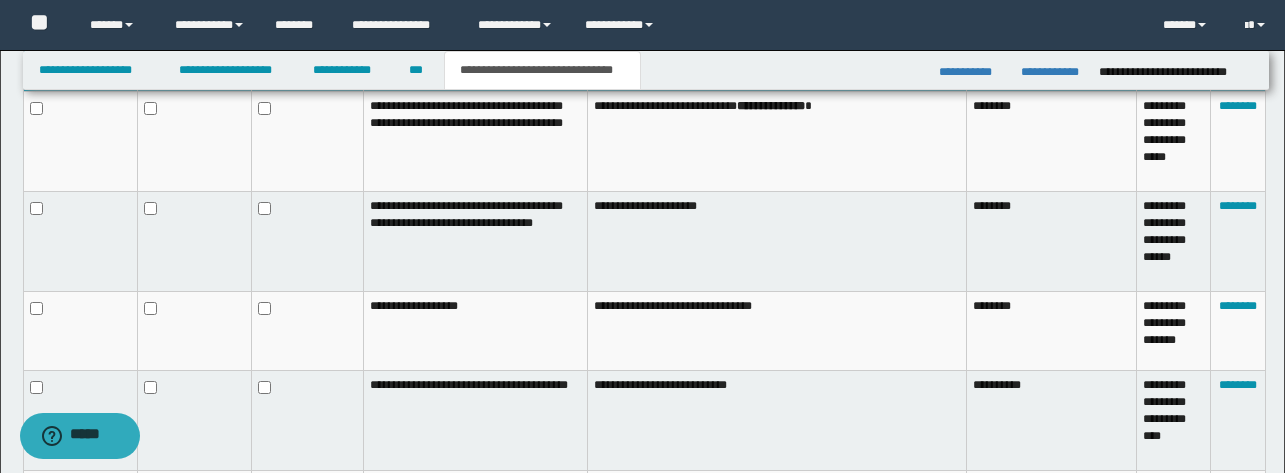 scroll, scrollTop: 1429, scrollLeft: 0, axis: vertical 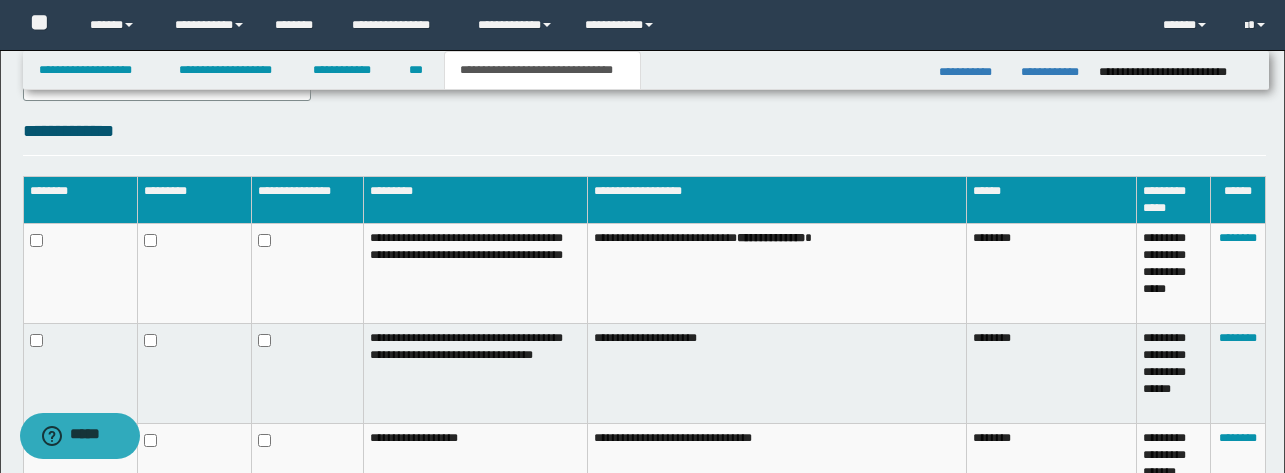 click at bounding box center (195, 273) 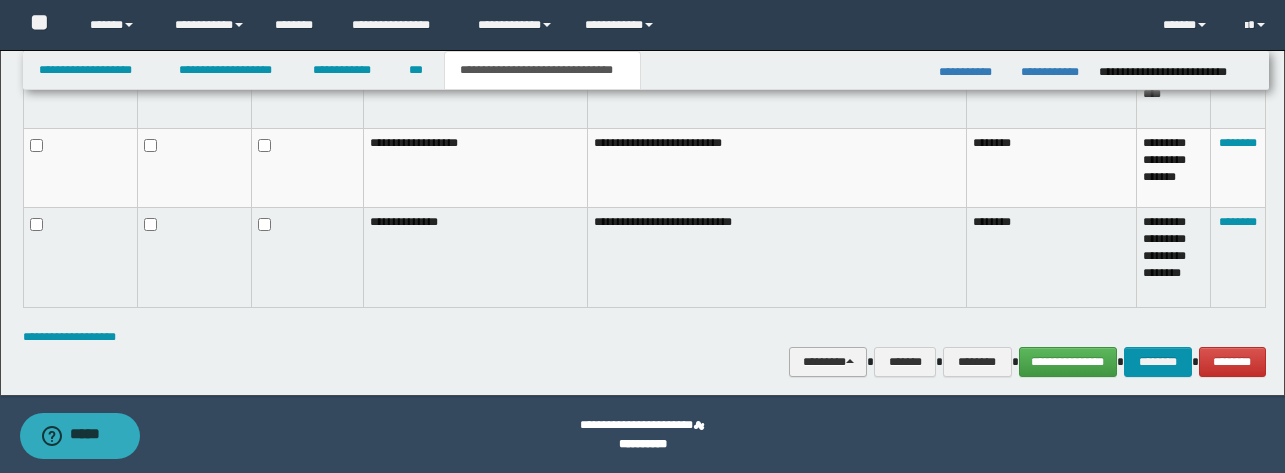 click on "********" at bounding box center [828, 362] 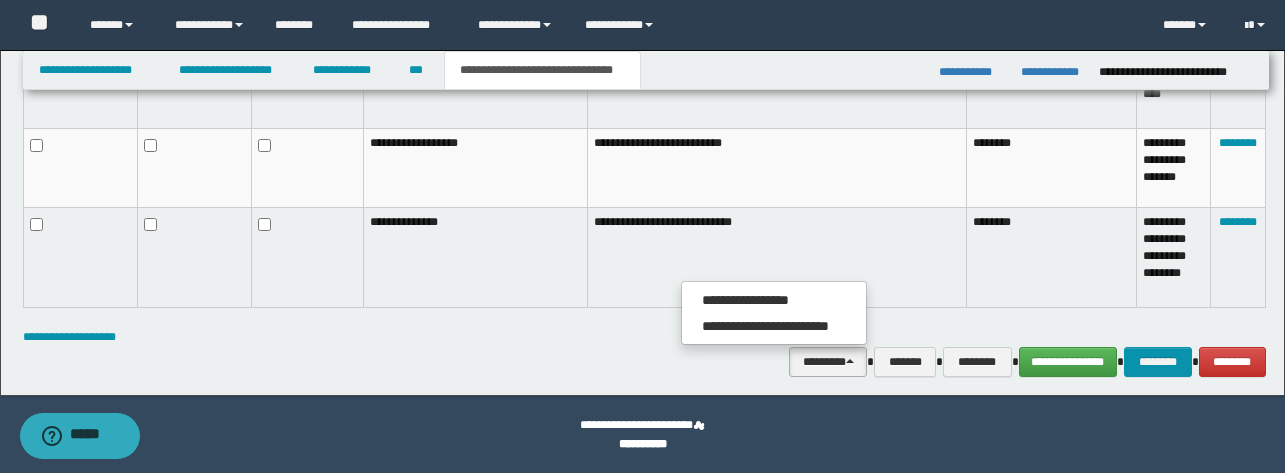 click on "**********" at bounding box center (774, 313) 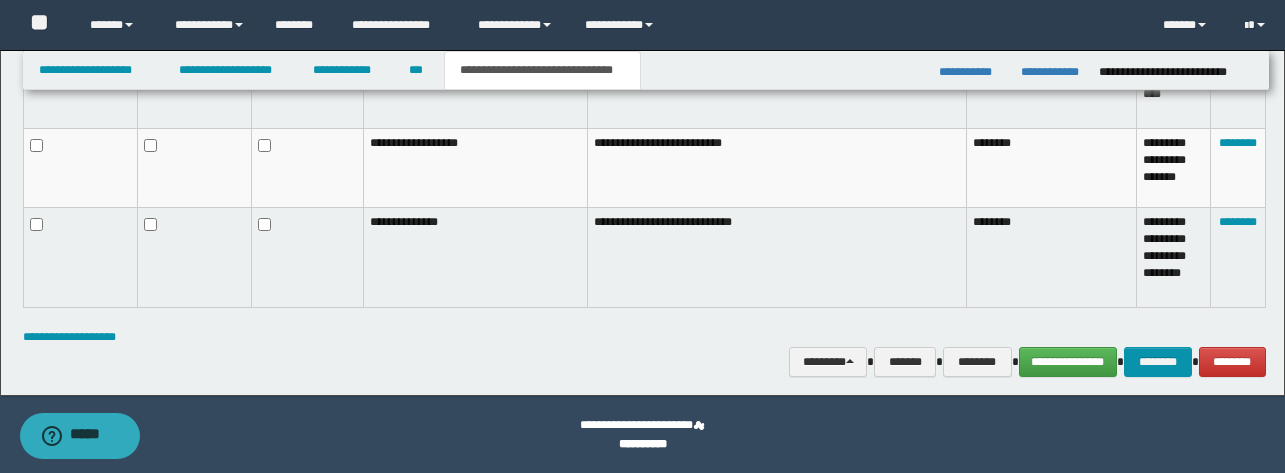click on "**********" at bounding box center (777, 257) 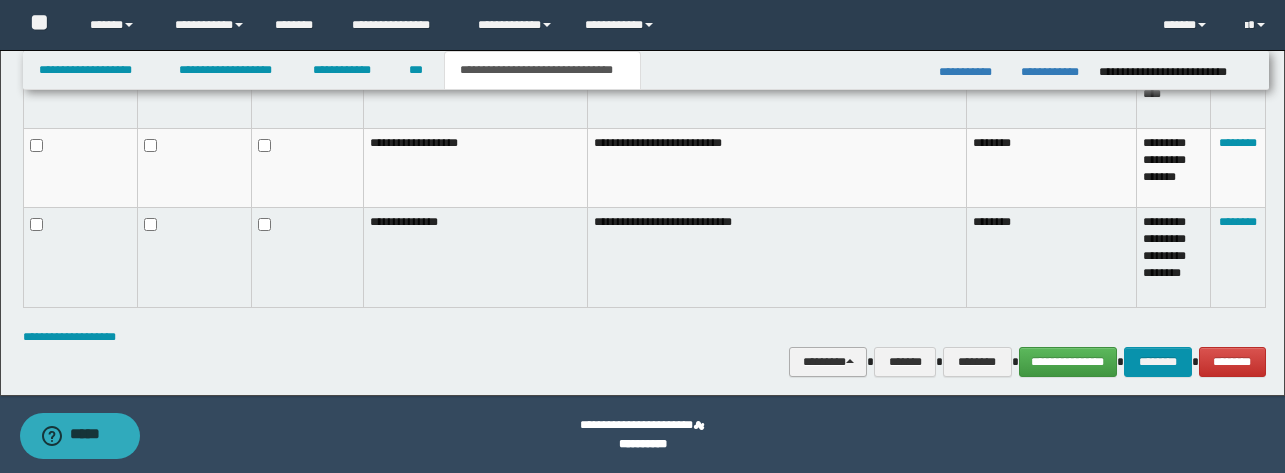 click on "********" at bounding box center [828, 362] 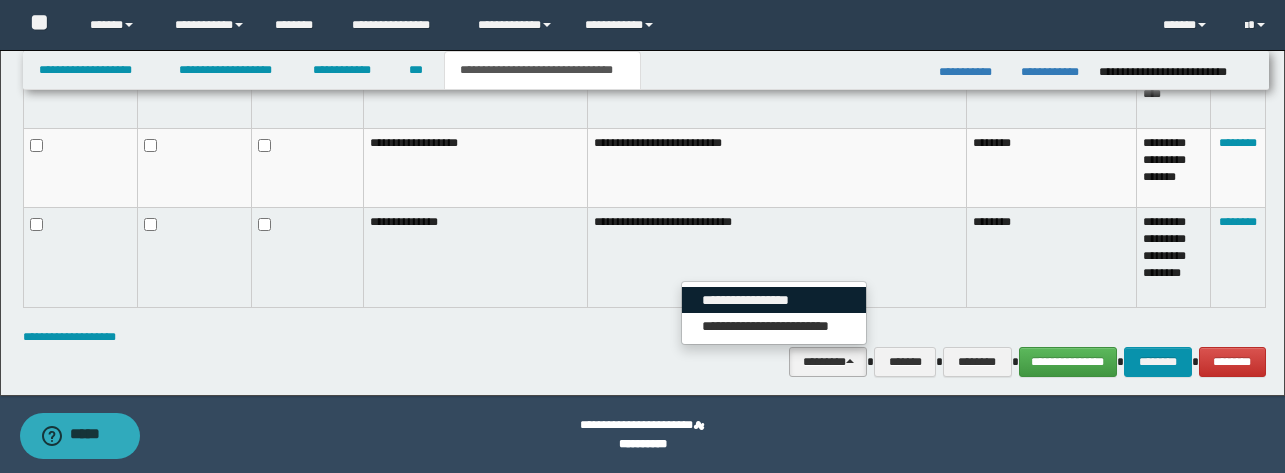 click on "**********" at bounding box center [774, 300] 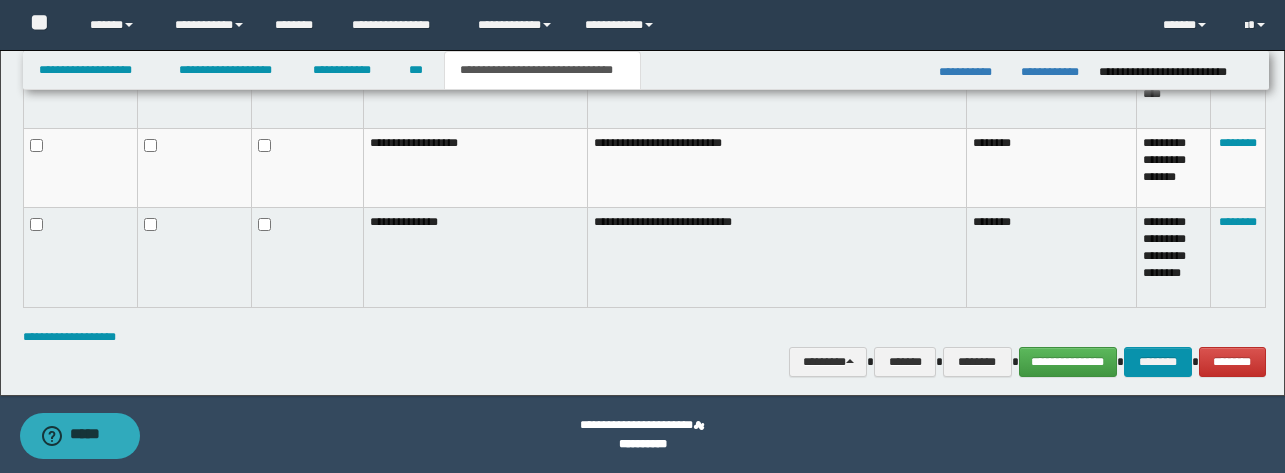 click on "**********" at bounding box center [980, 66] 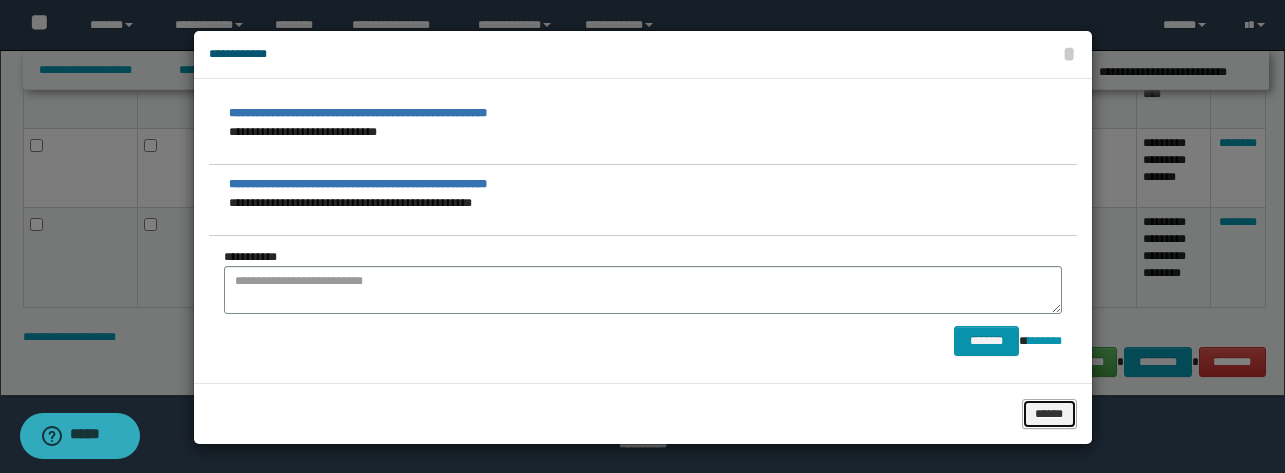 click on "******" at bounding box center [1049, 414] 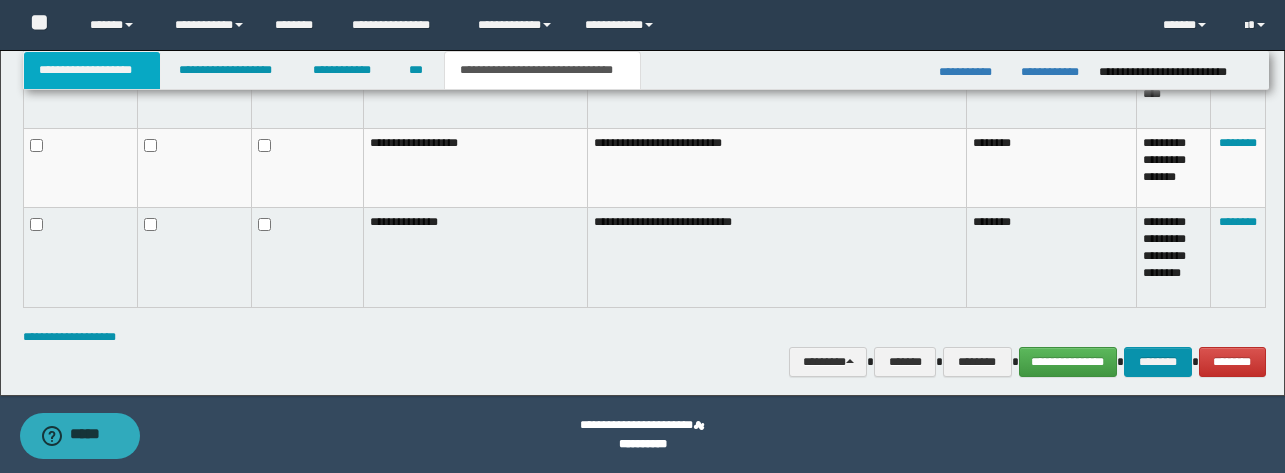 click on "**********" at bounding box center (92, 70) 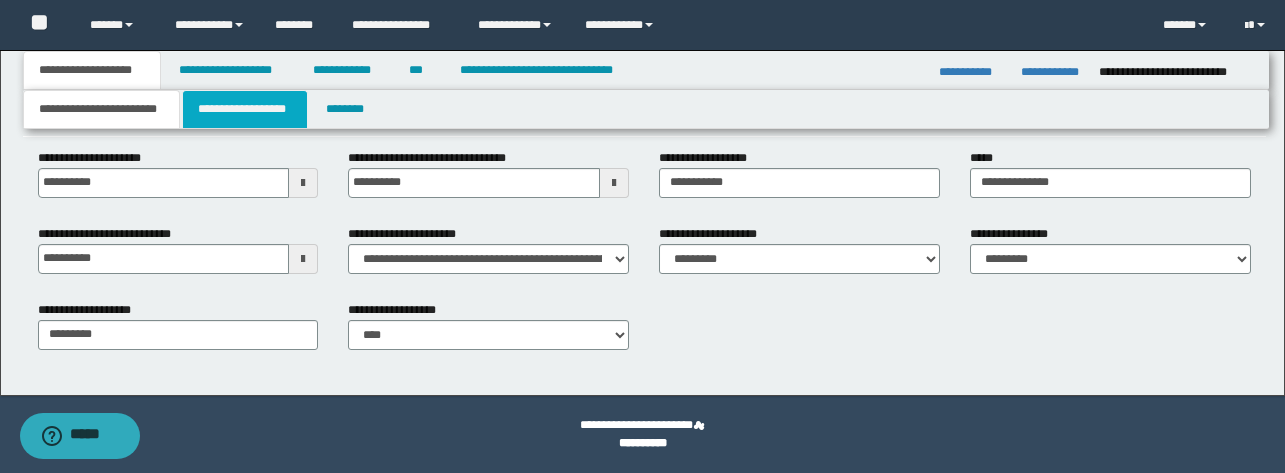 click on "**********" at bounding box center (245, 109) 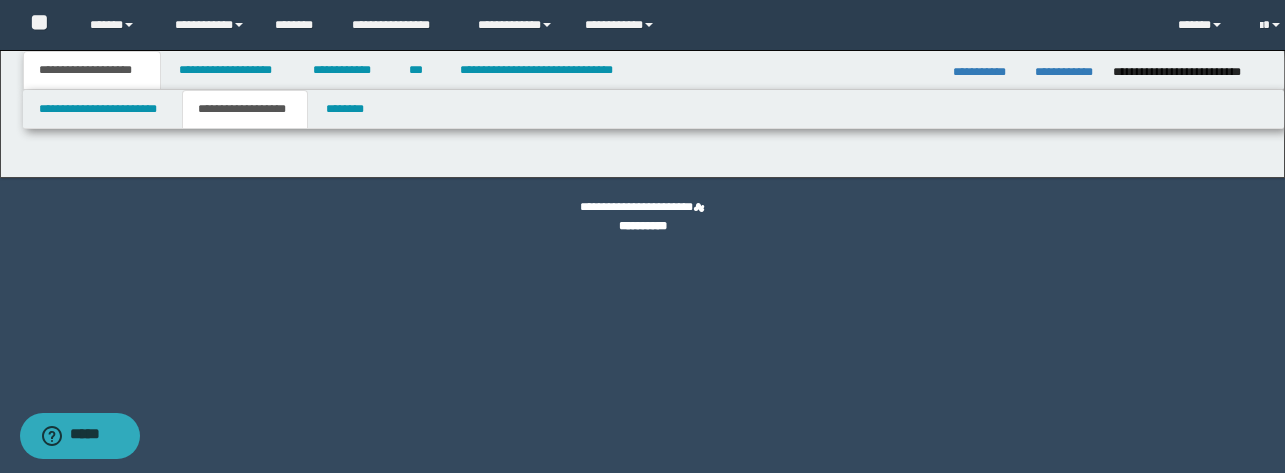 scroll, scrollTop: 0, scrollLeft: 0, axis: both 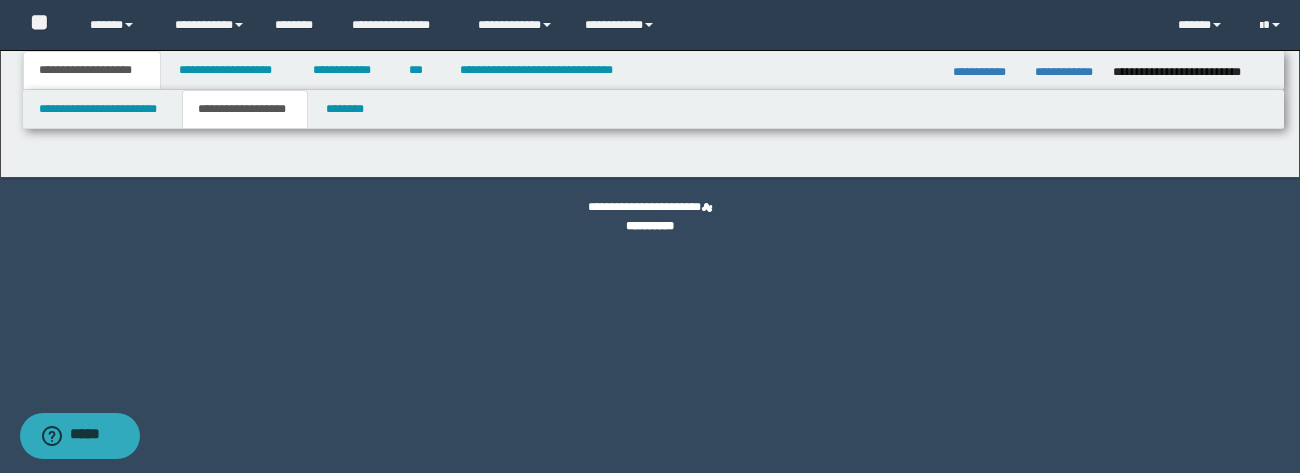 type on "********" 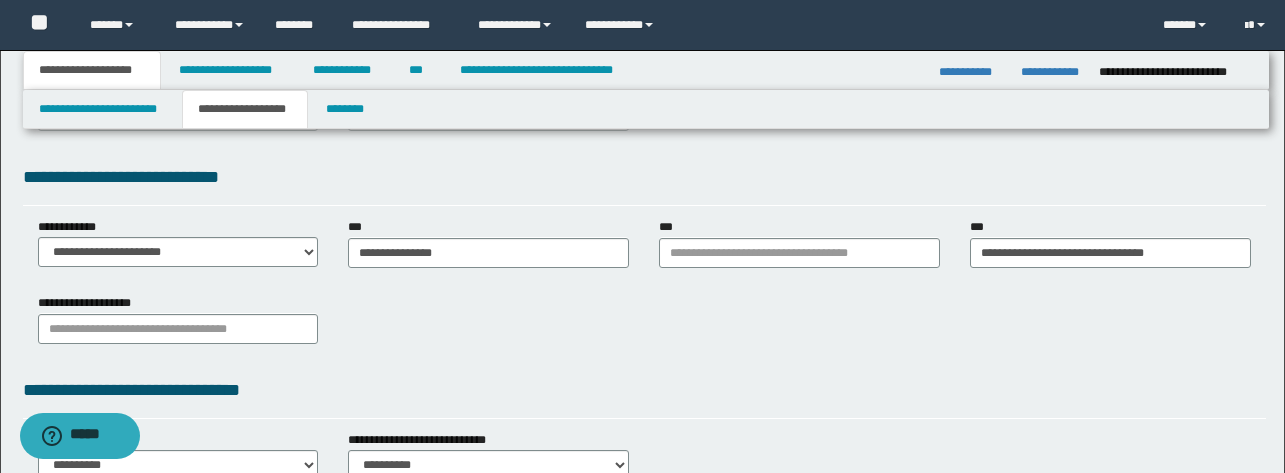 scroll, scrollTop: 533, scrollLeft: 0, axis: vertical 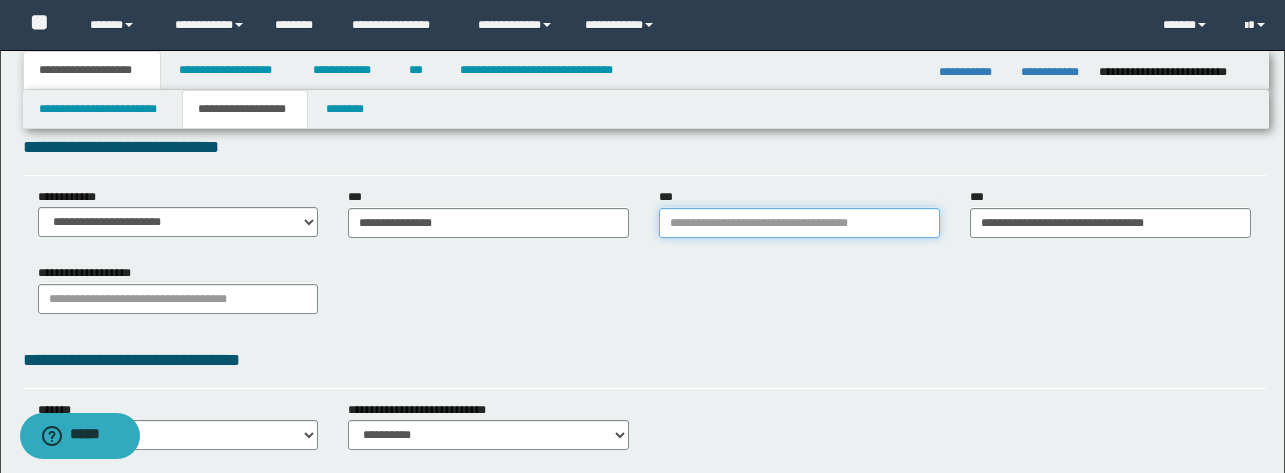 click on "***" at bounding box center (799, 223) 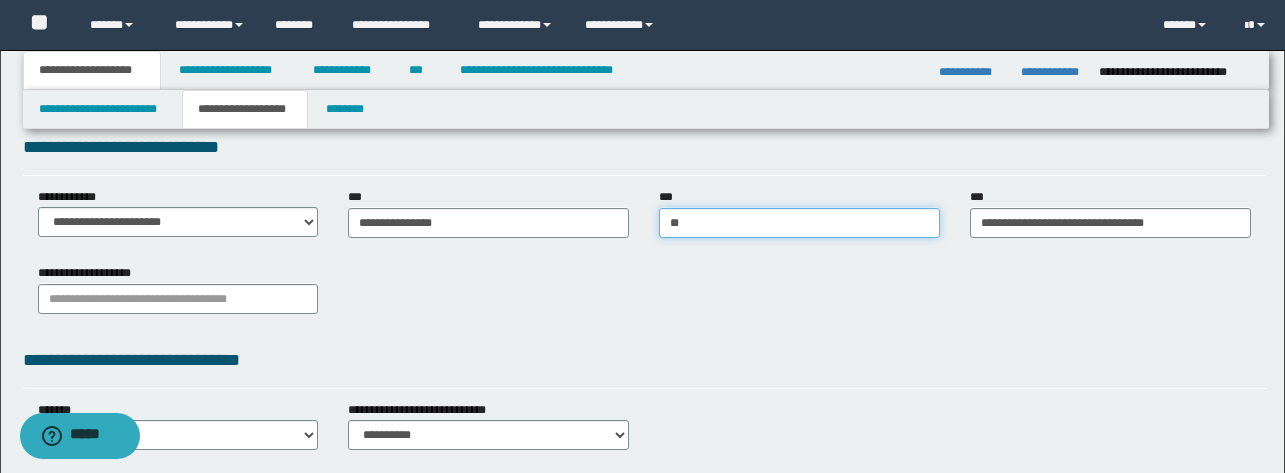 type on "***" 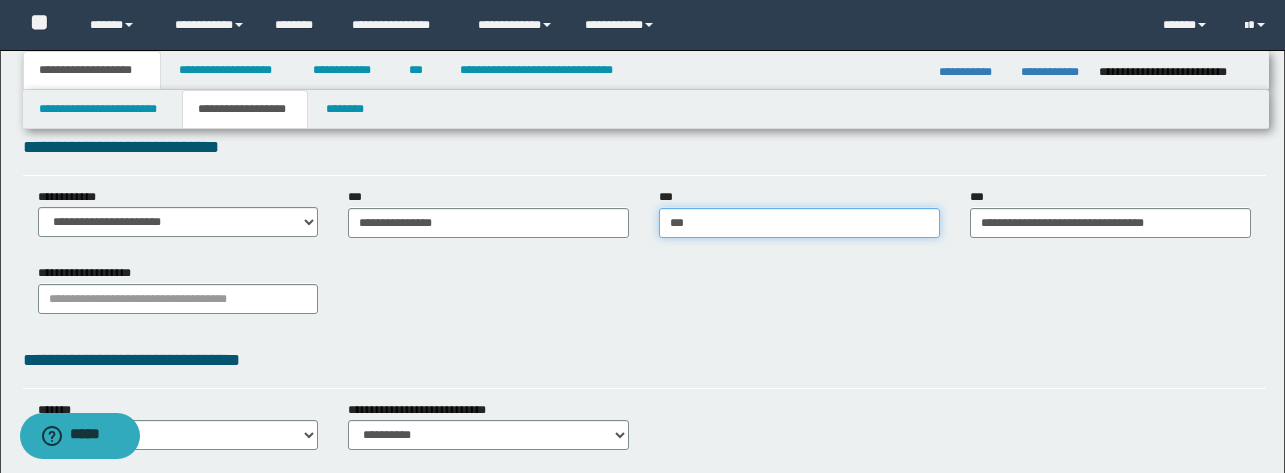 type on "***" 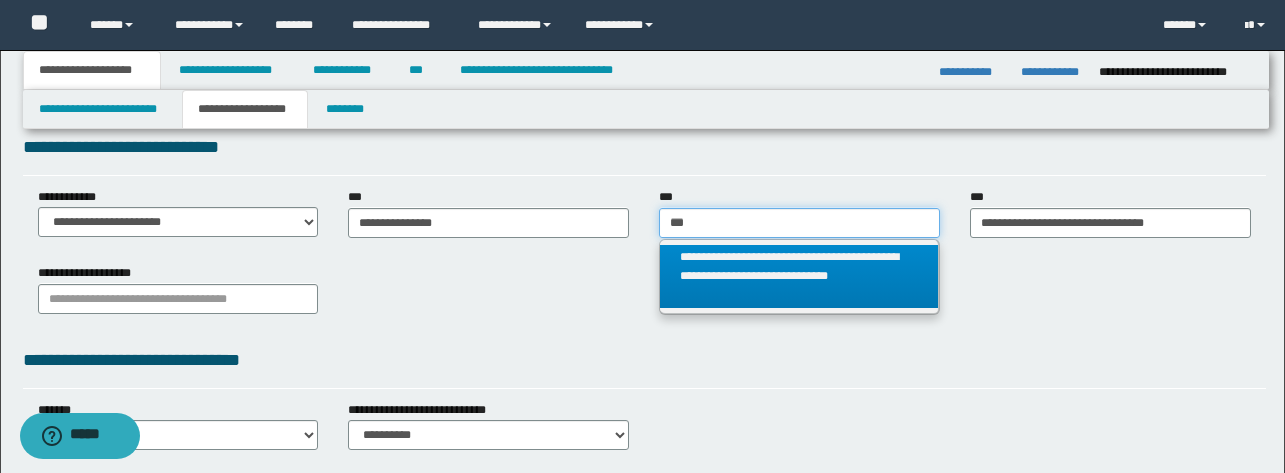 type on "***" 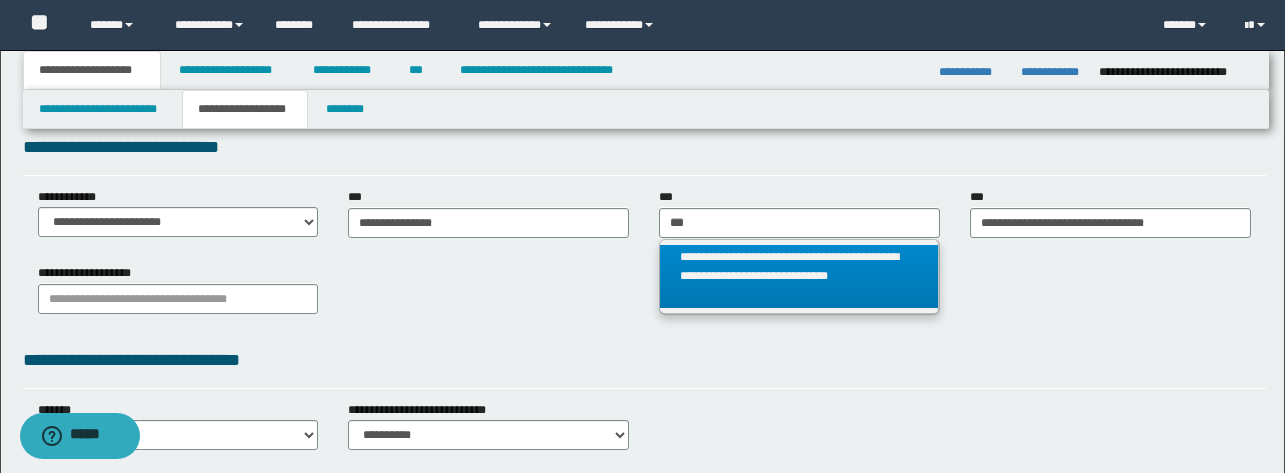 type 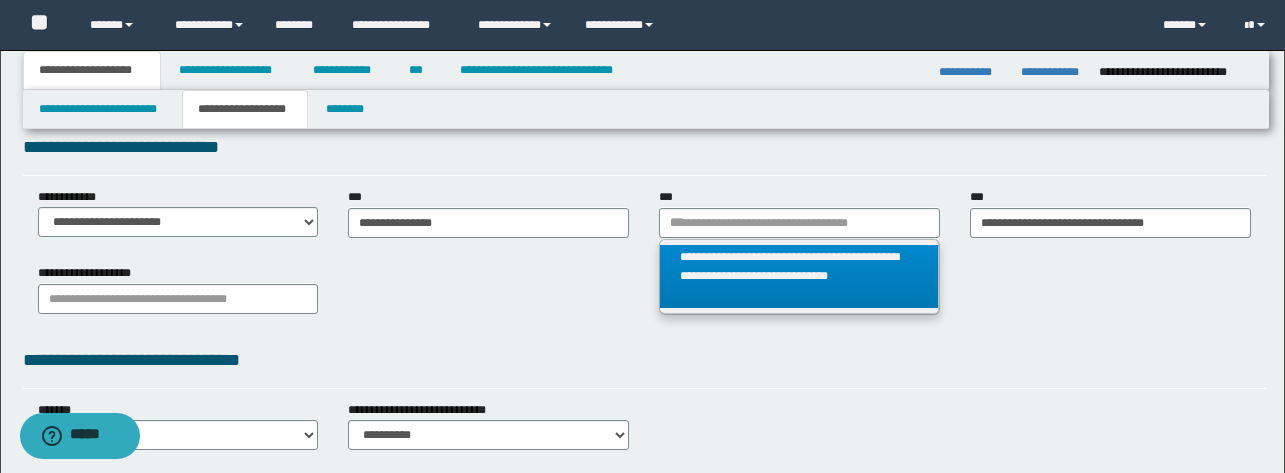 click on "**********" at bounding box center (799, 276) 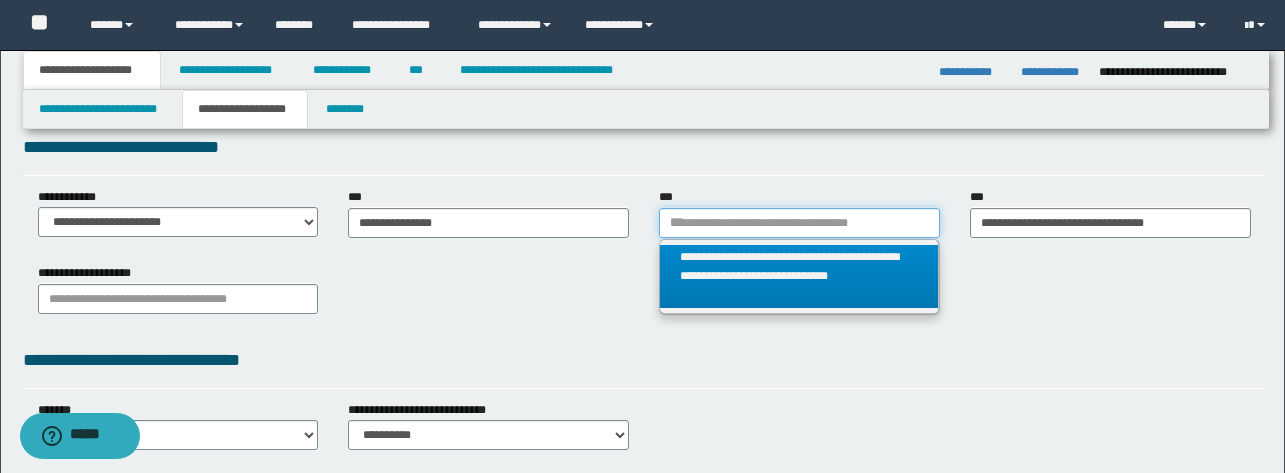 type 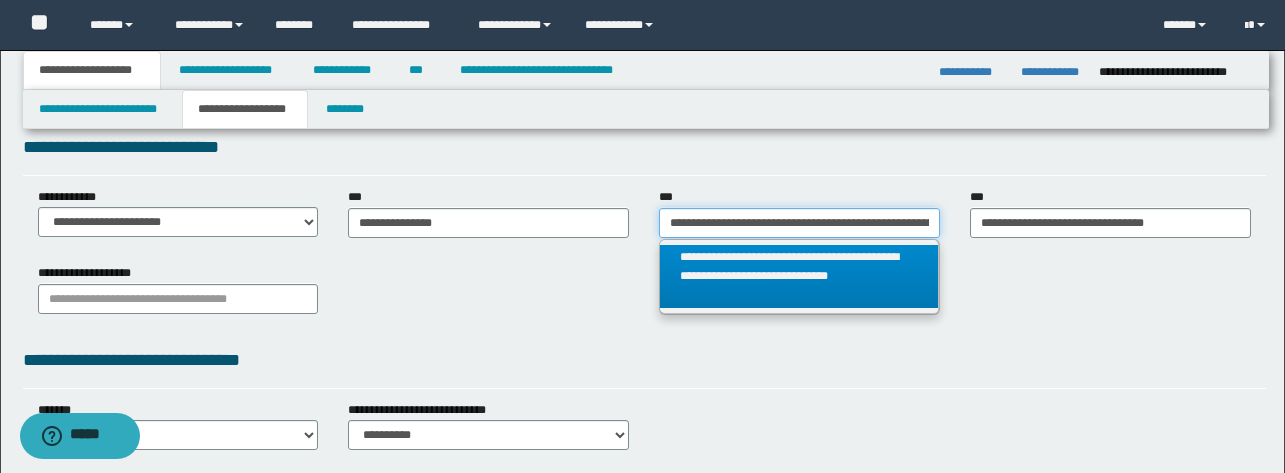 scroll, scrollTop: 0, scrollLeft: 233, axis: horizontal 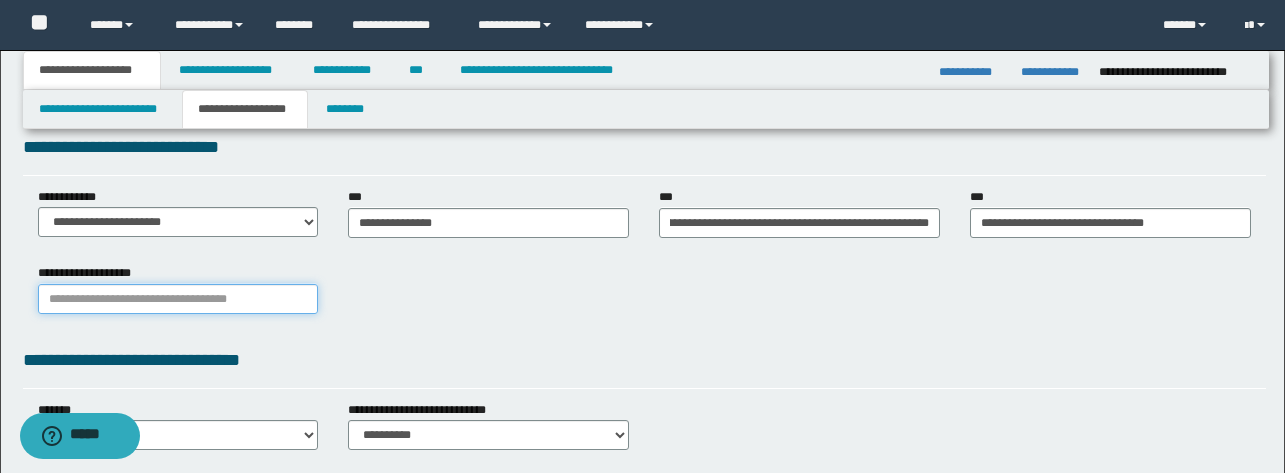 click on "**********" at bounding box center [178, 299] 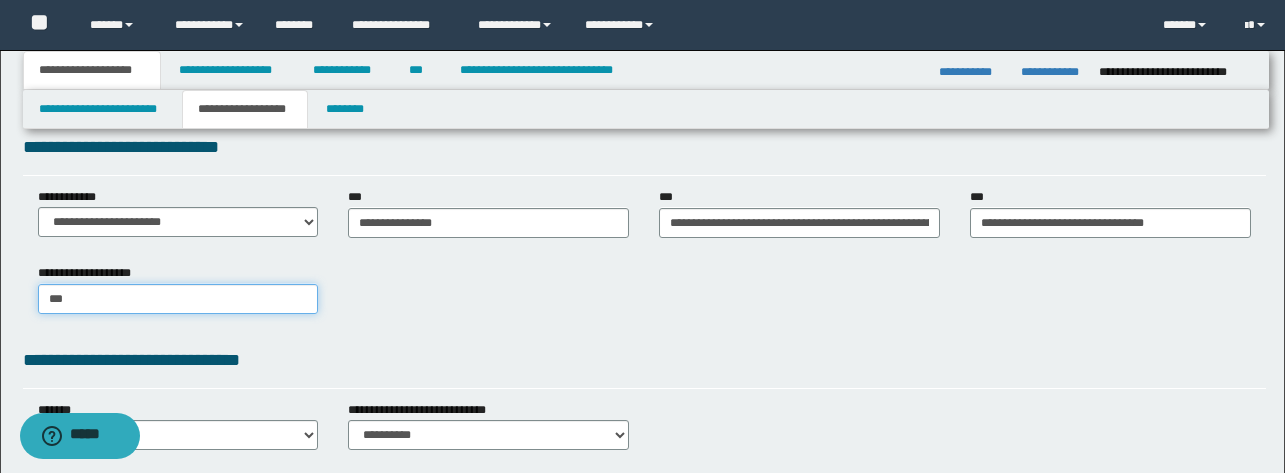 type on "****" 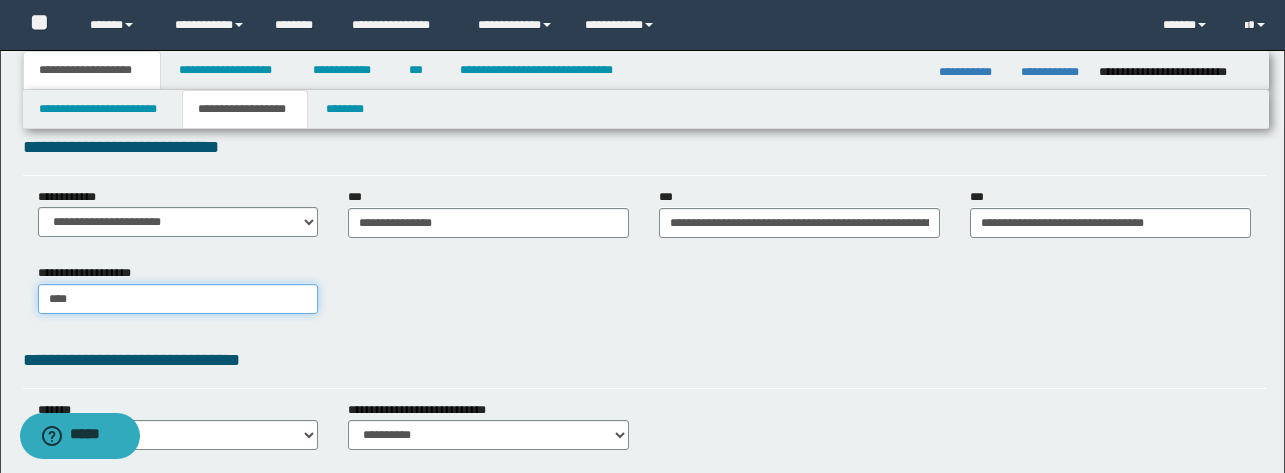 type on "****" 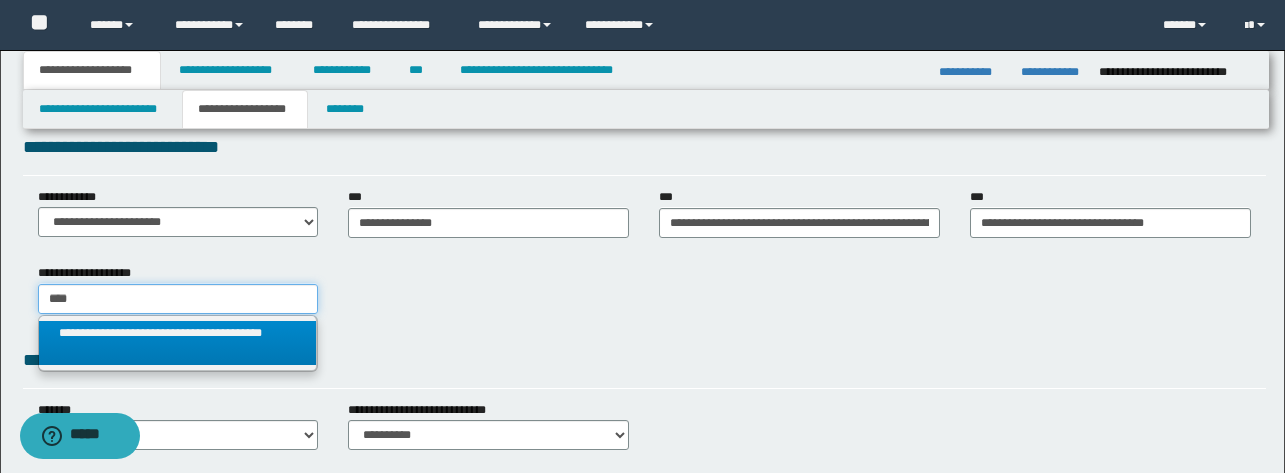 type on "****" 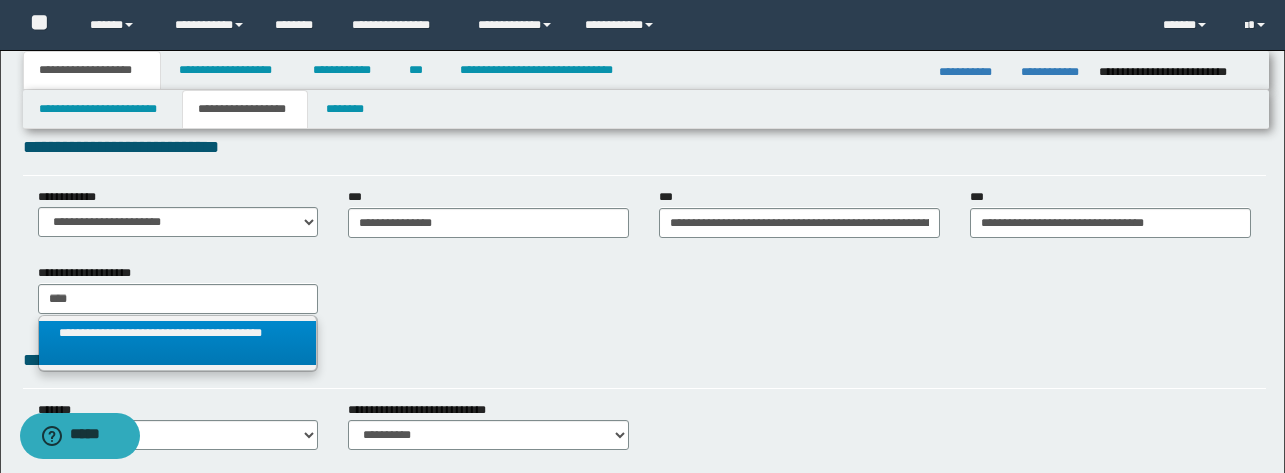 click on "**********" at bounding box center [178, 343] 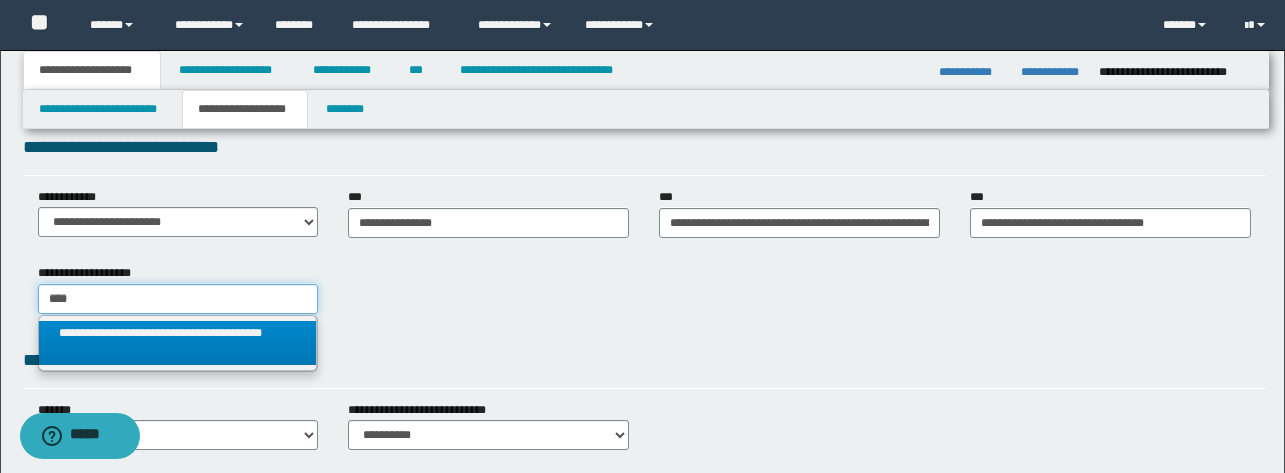 type 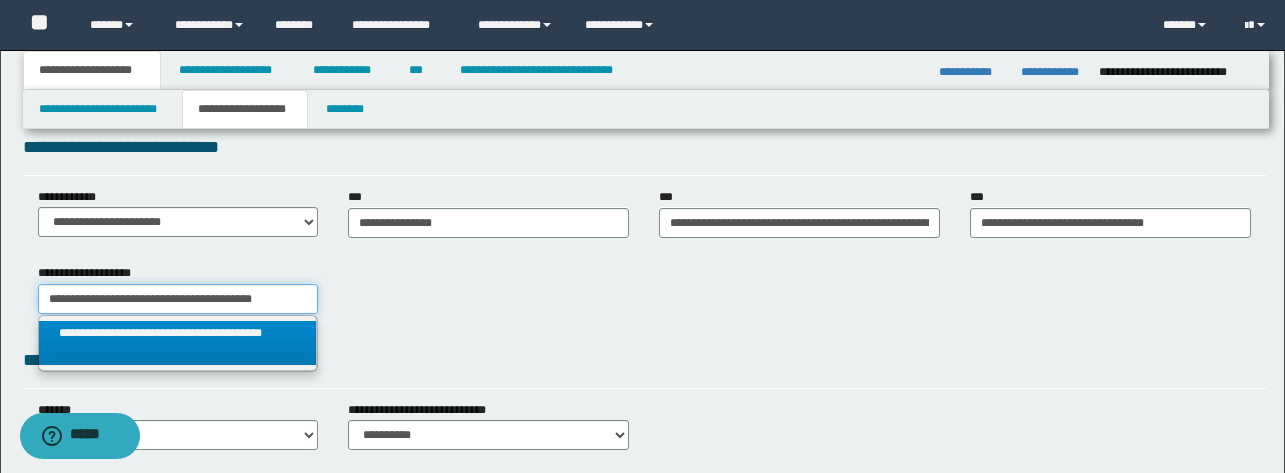 scroll, scrollTop: 0, scrollLeft: 1, axis: horizontal 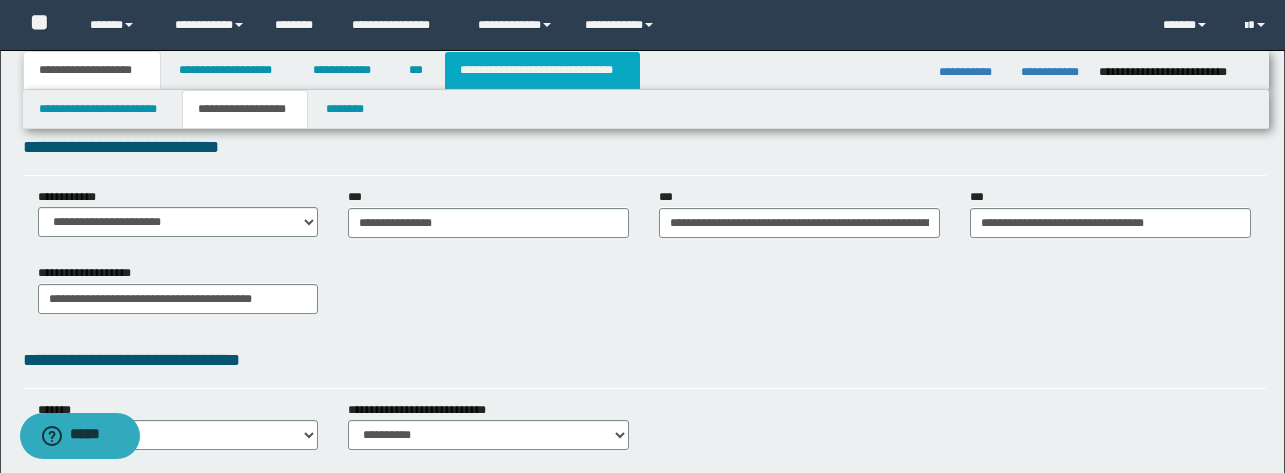 click on "**********" at bounding box center (542, 70) 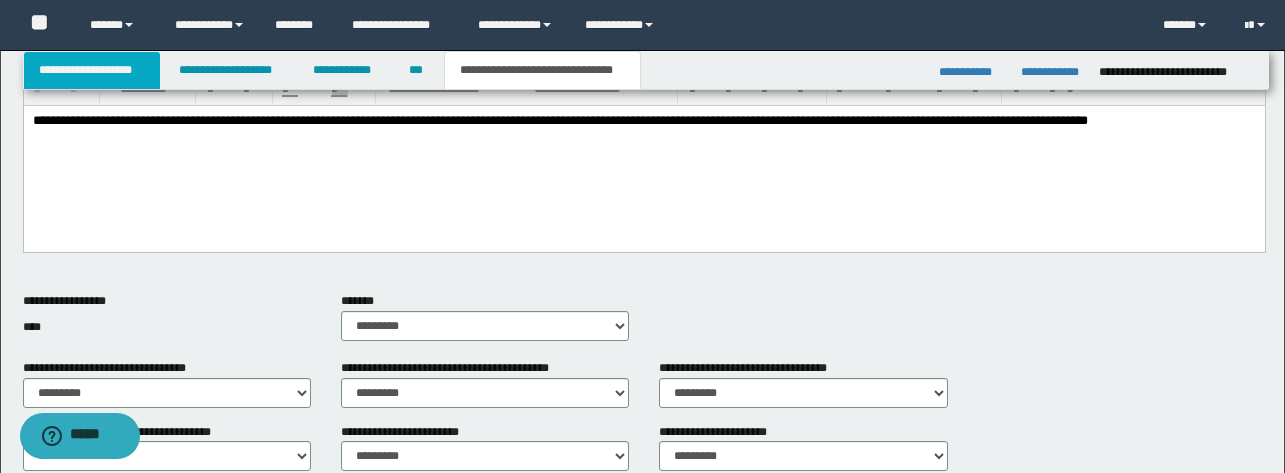 click on "**********" at bounding box center [92, 70] 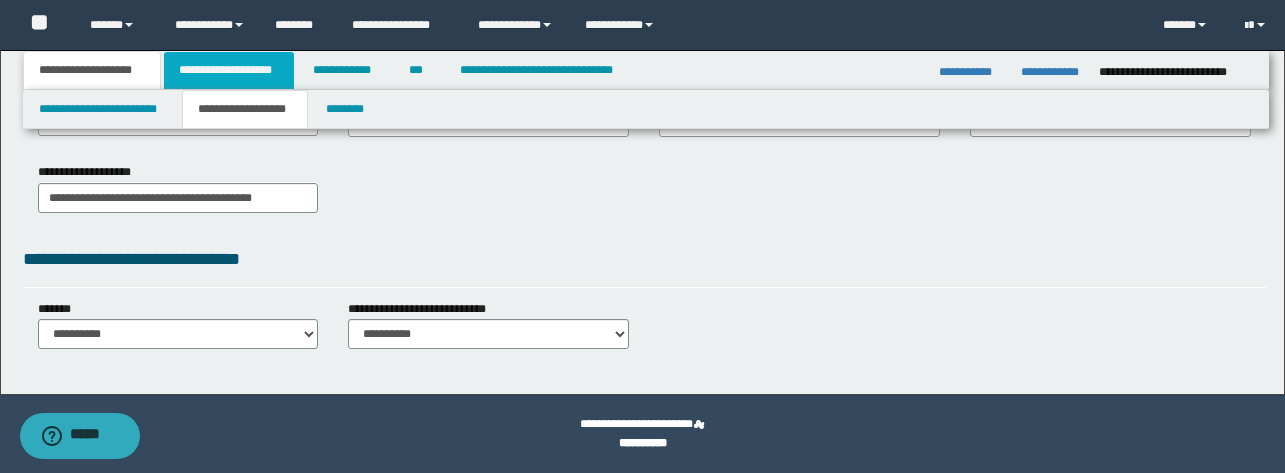 scroll, scrollTop: 632, scrollLeft: 0, axis: vertical 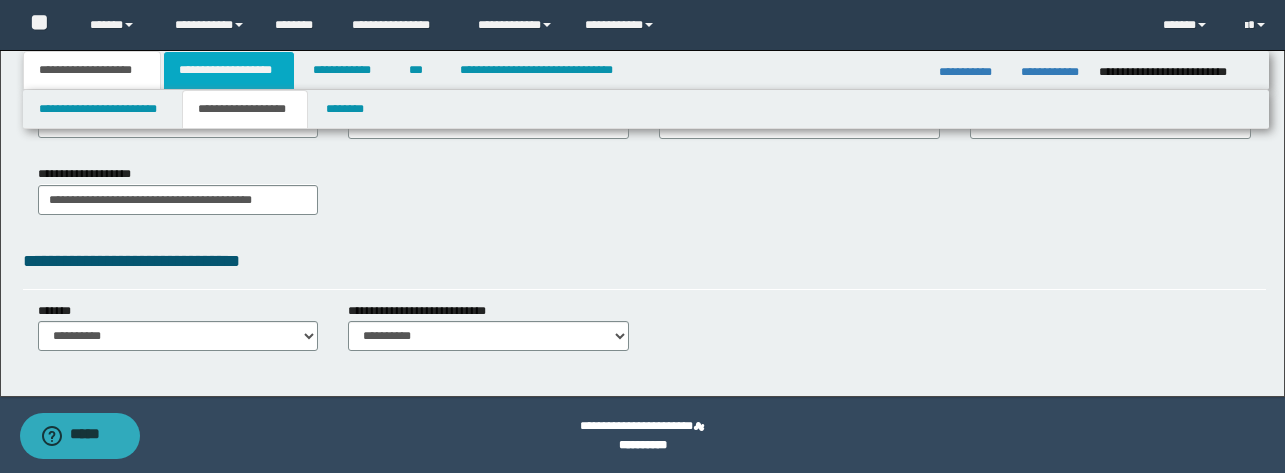 click on "**********" at bounding box center (229, 70) 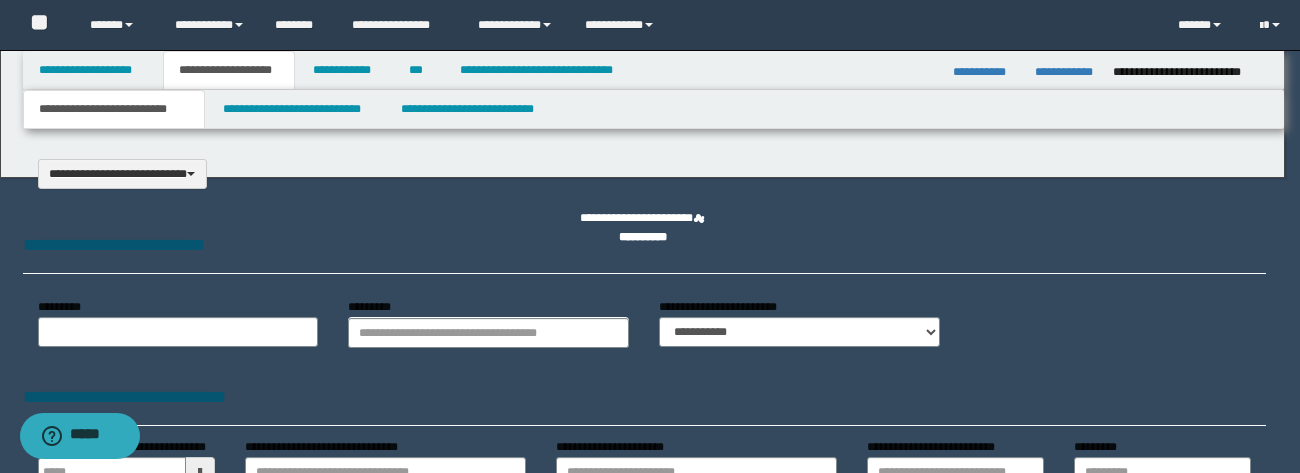 scroll, scrollTop: 0, scrollLeft: 0, axis: both 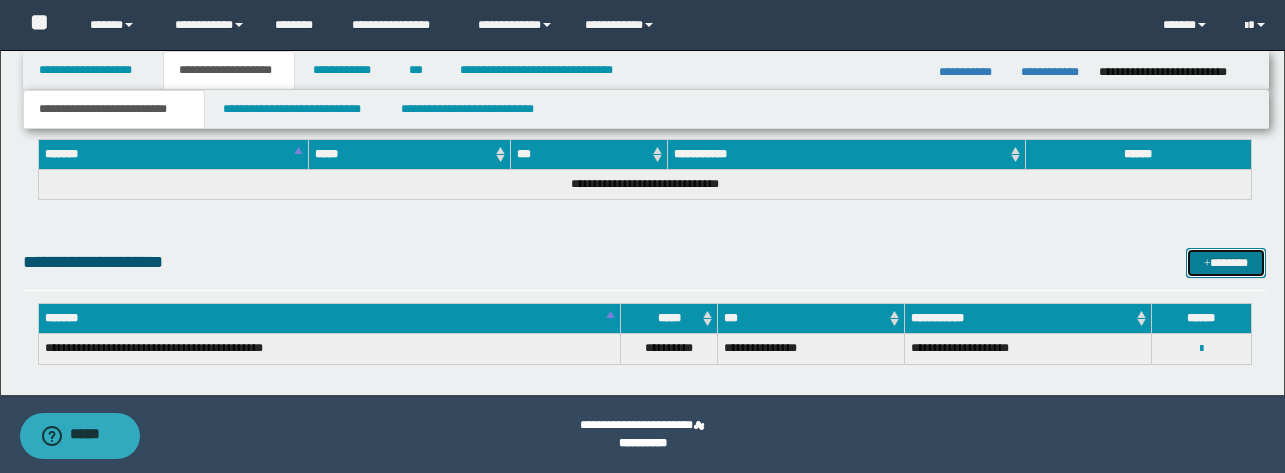 click on "*******" at bounding box center (1226, 263) 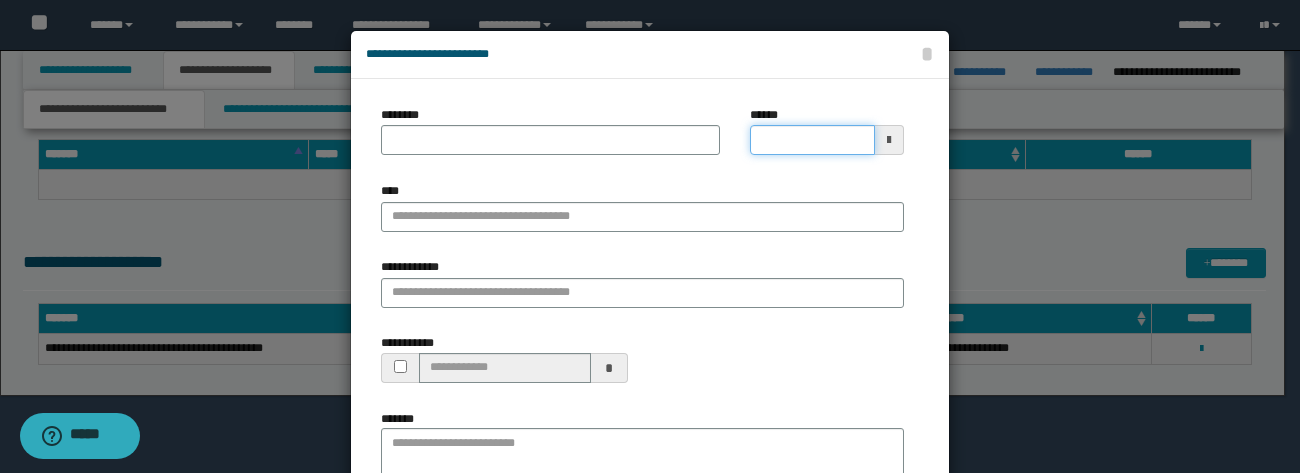 click on "******" at bounding box center [812, 140] 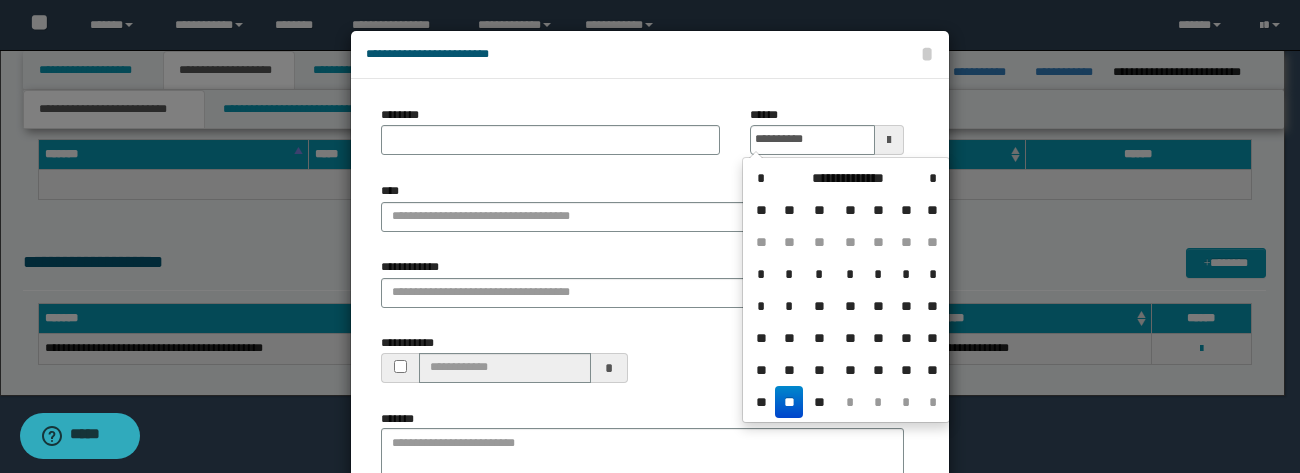 type on "**********" 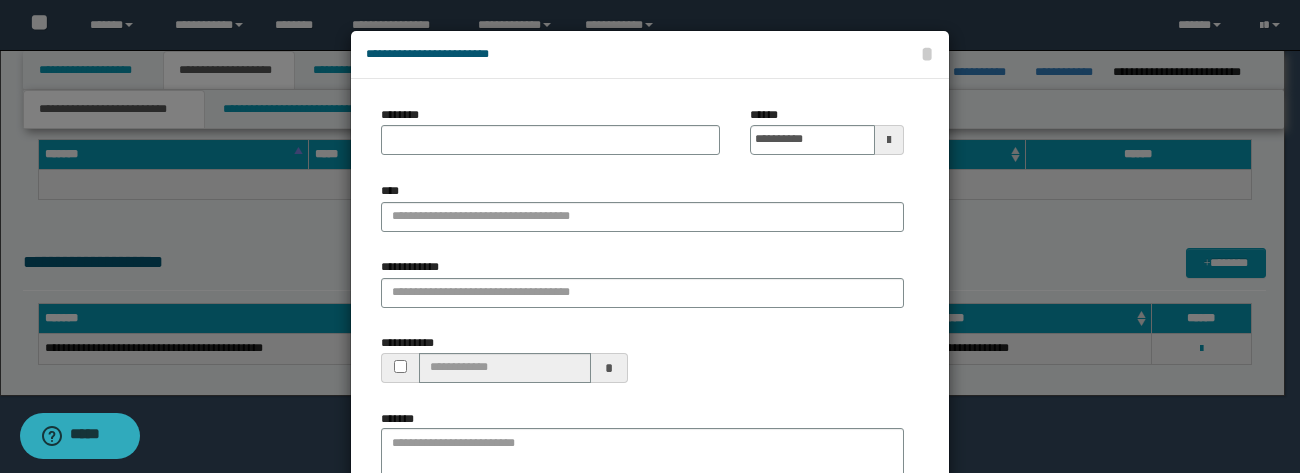 click on "**********" at bounding box center [642, 404] 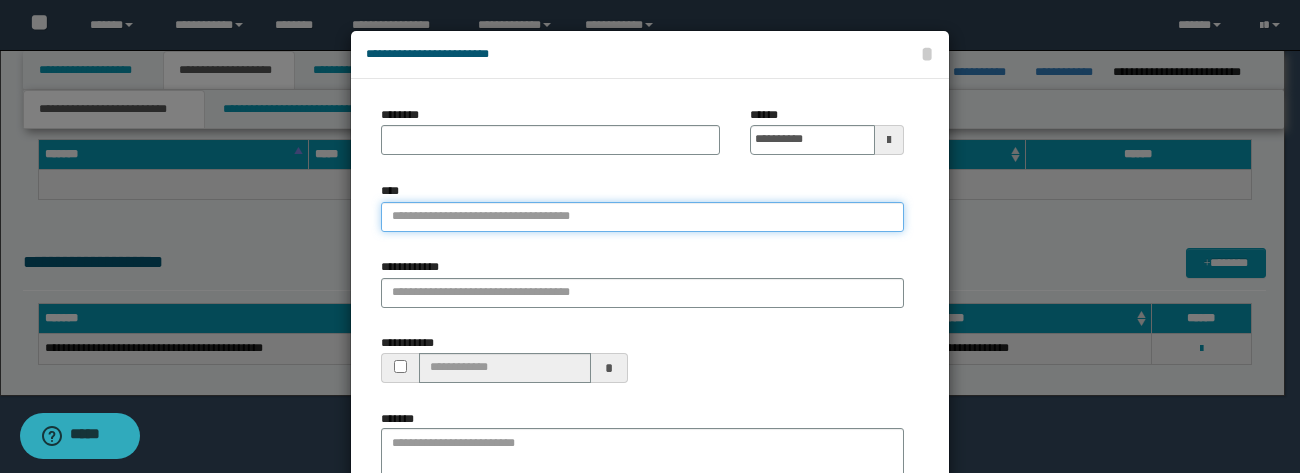 click on "****" at bounding box center [642, 217] 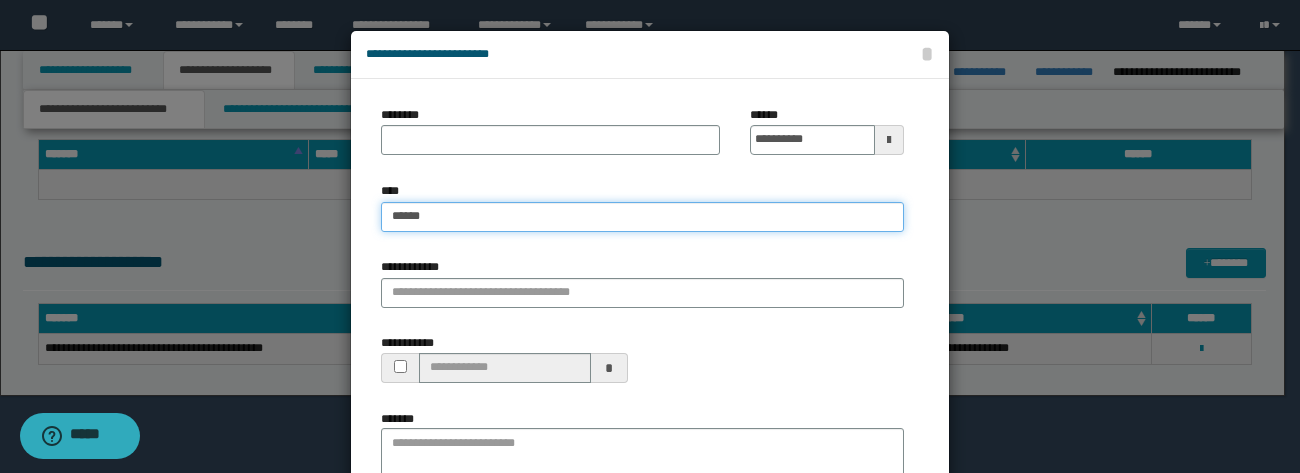 type on "*******" 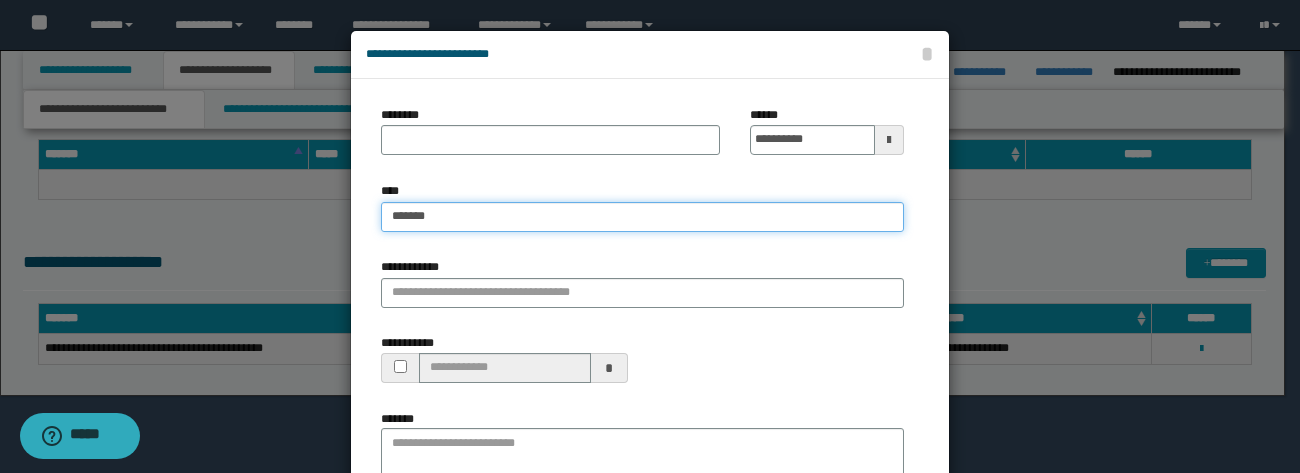 type on "*******" 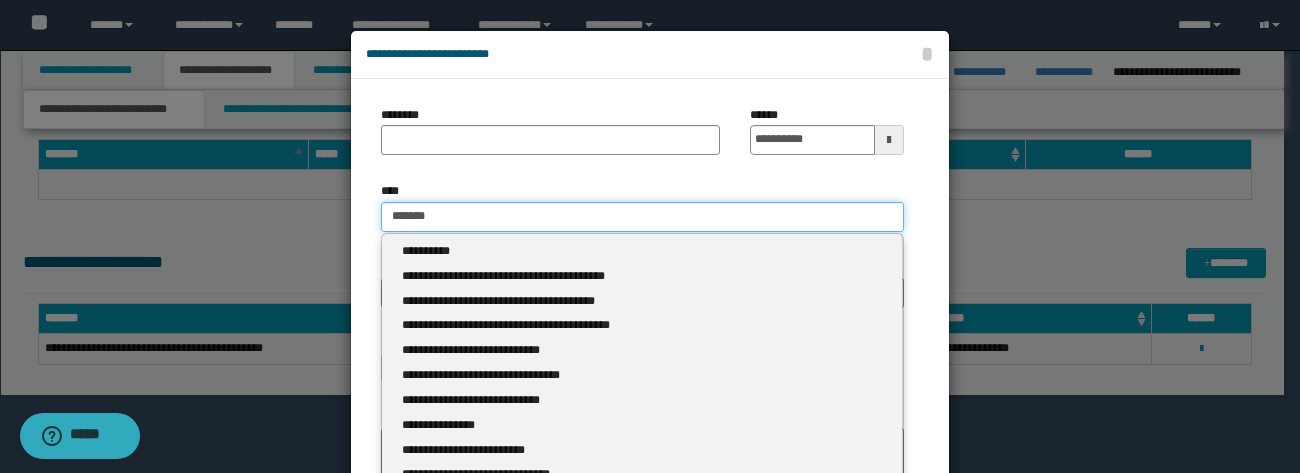 type 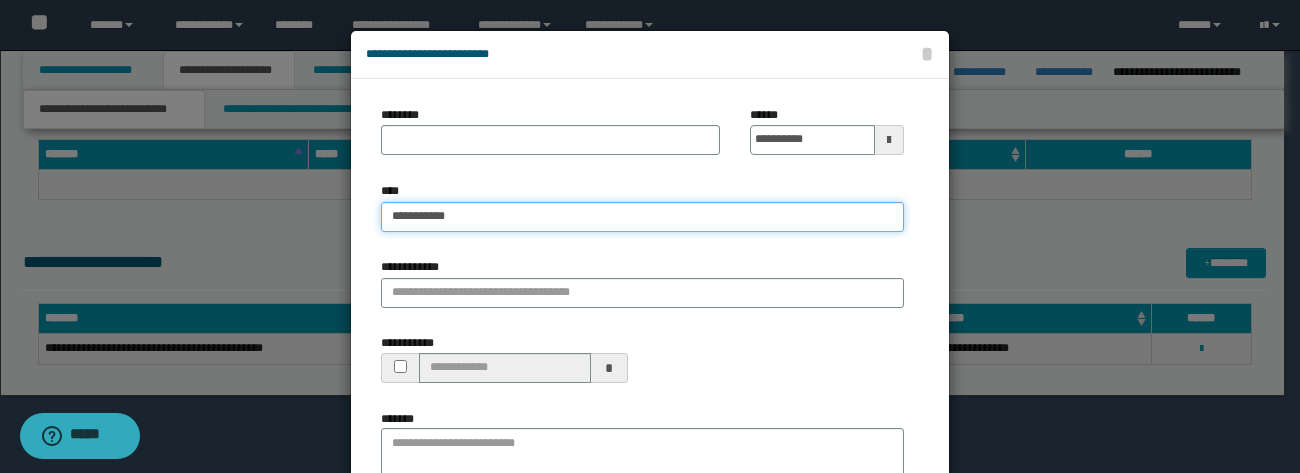 type on "**********" 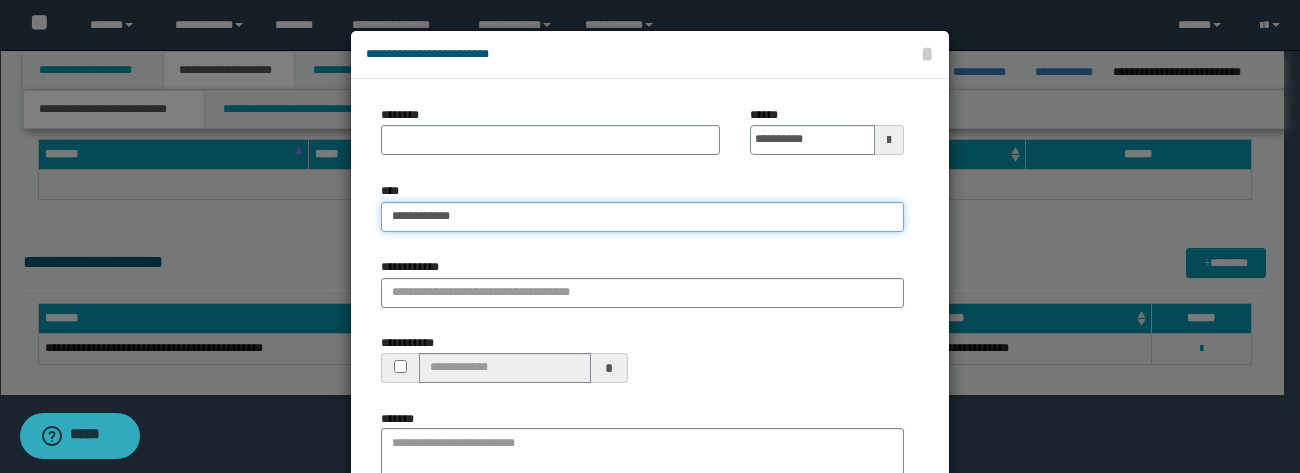 type on "**********" 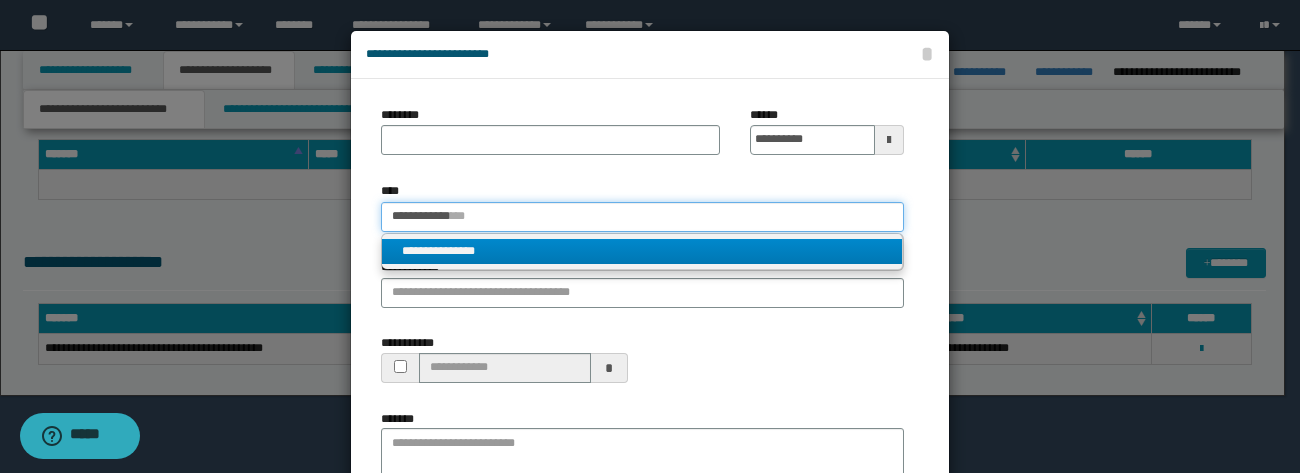 type on "**********" 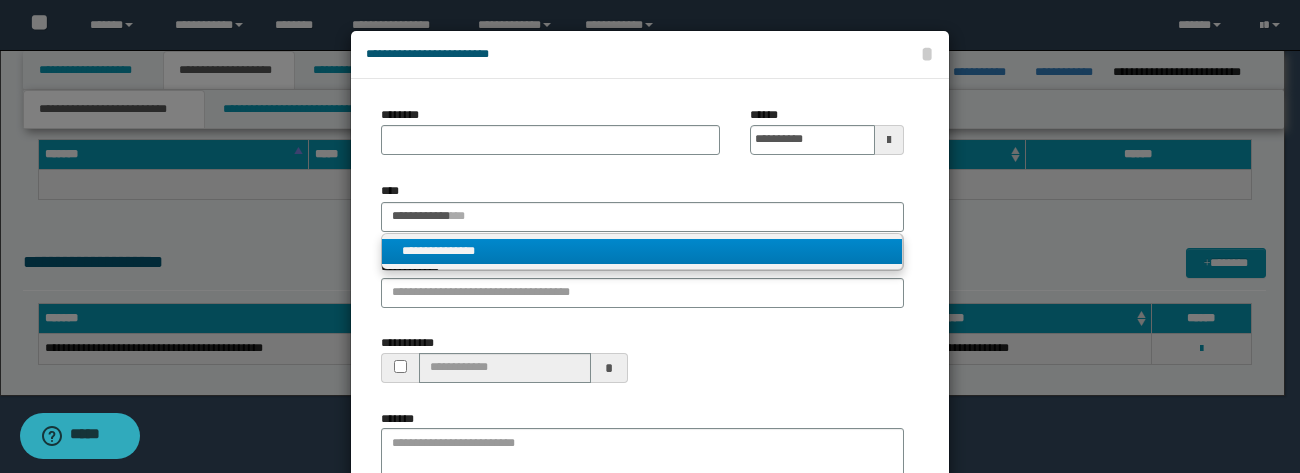 click on "**********" at bounding box center [642, 251] 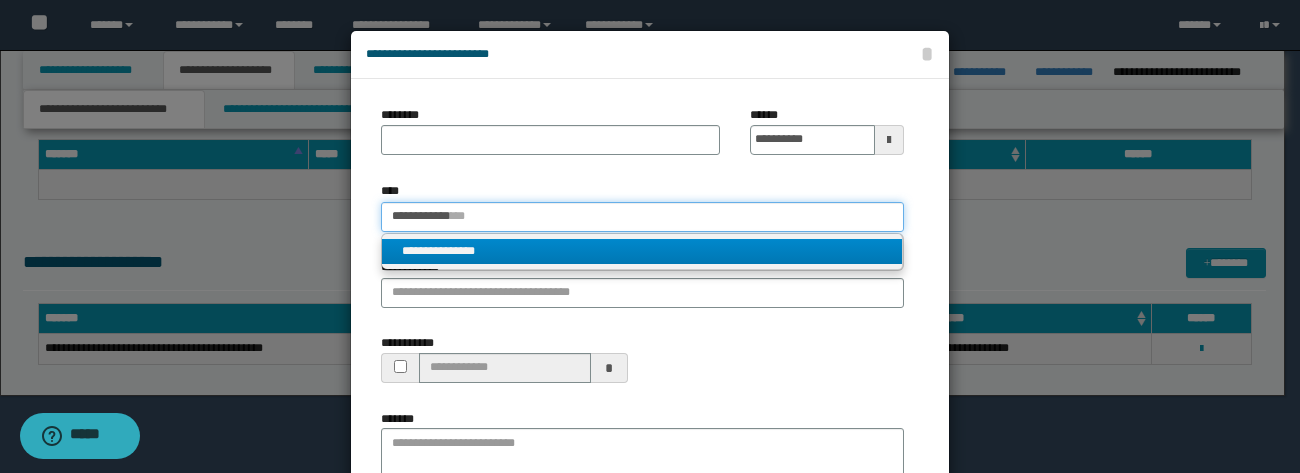 type 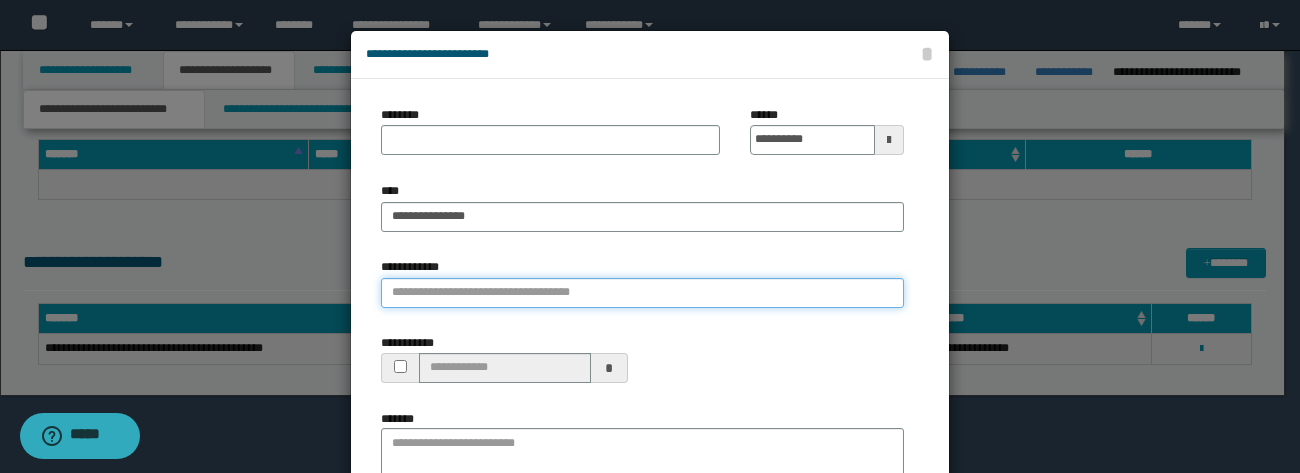 click on "**********" at bounding box center (642, 293) 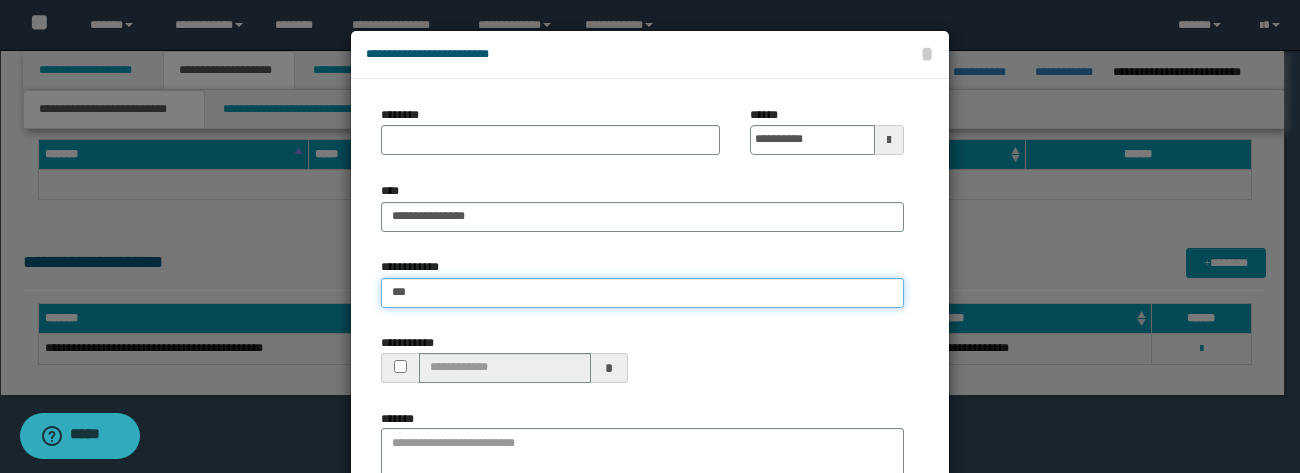 type on "****" 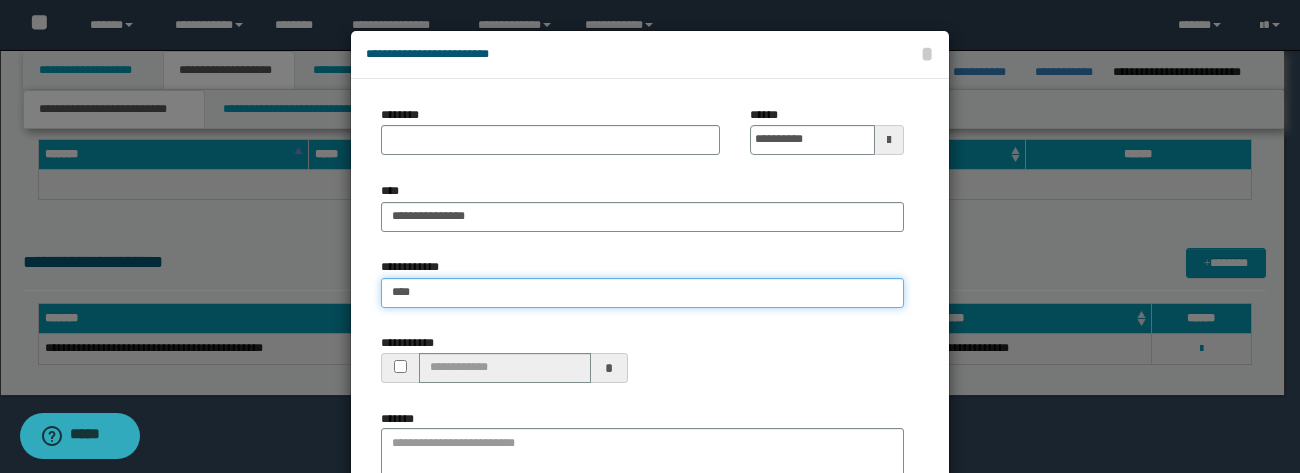 type on "****" 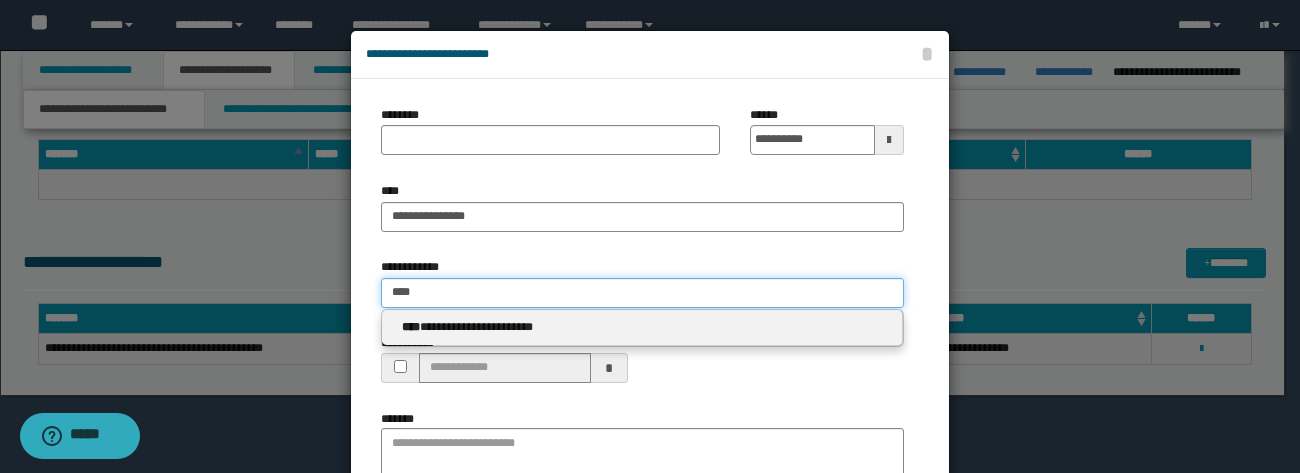 type on "****" 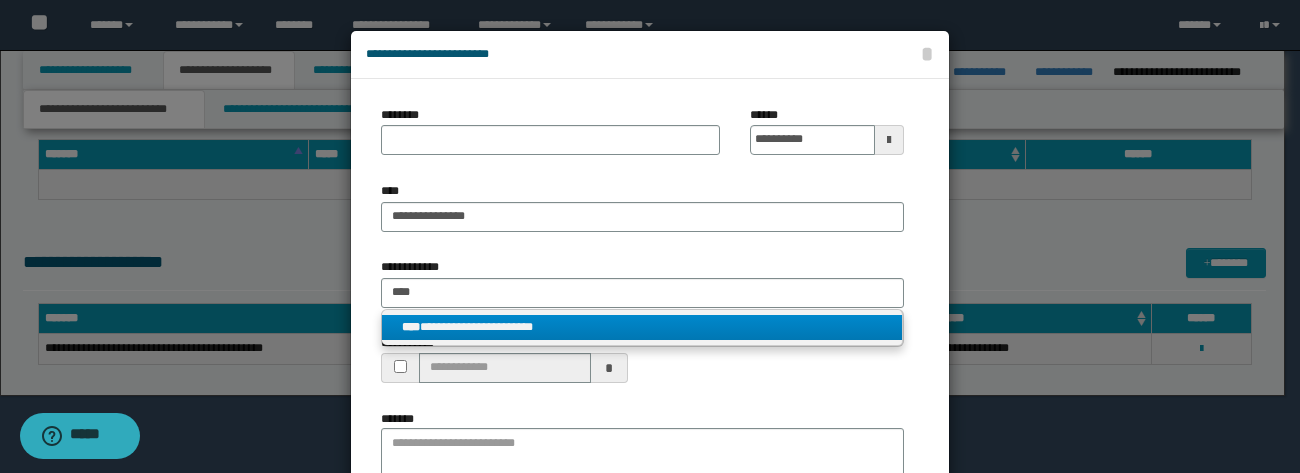 click on "**********" at bounding box center [642, 327] 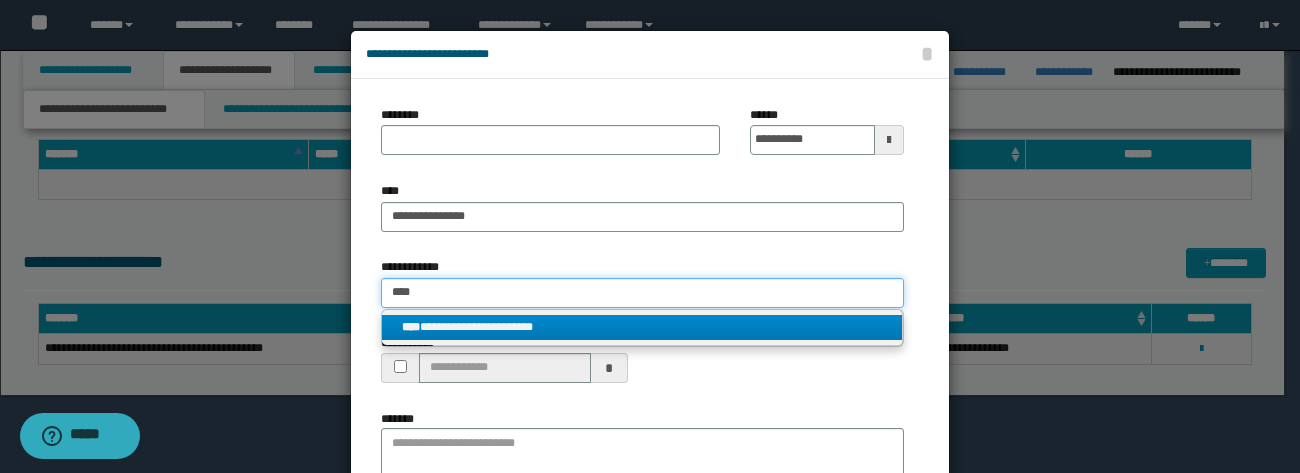 type 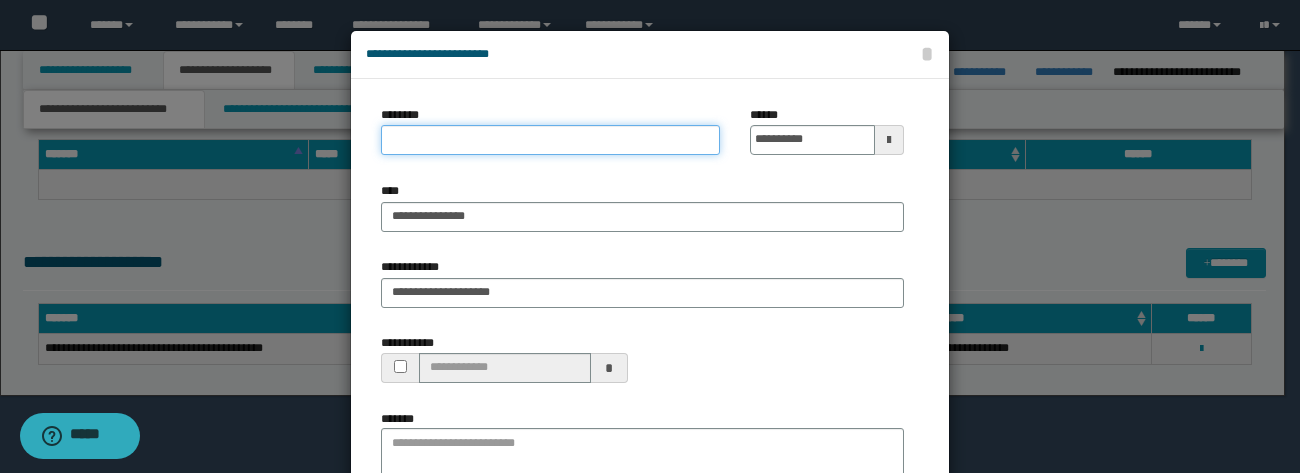 click on "********" at bounding box center (550, 140) 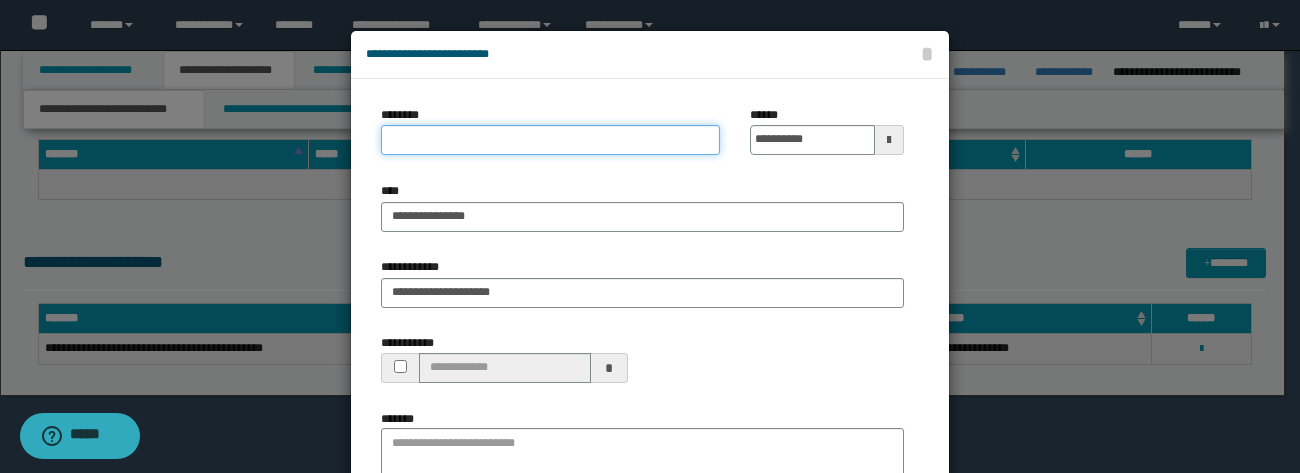 paste on "**********" 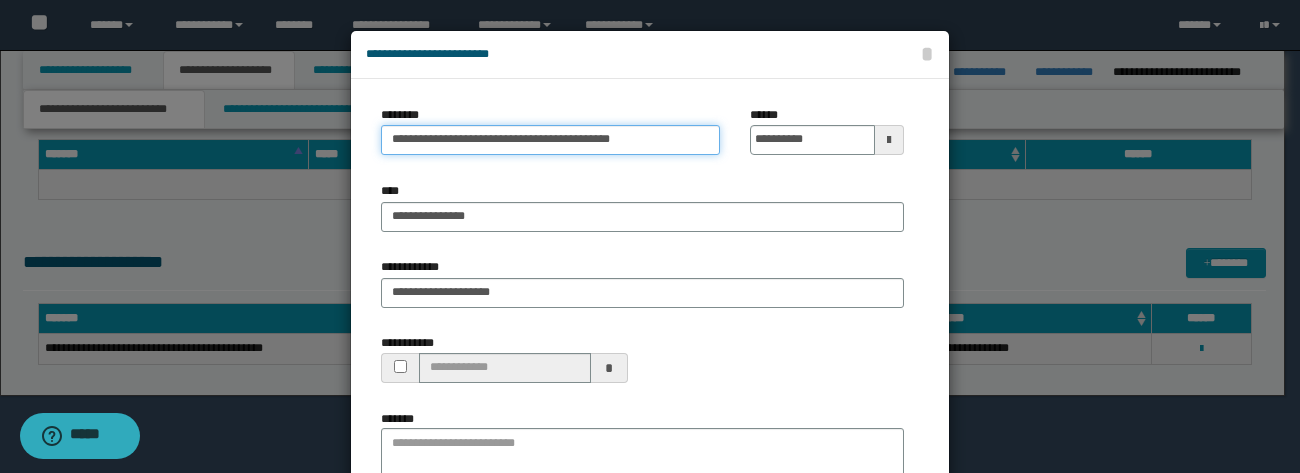 scroll, scrollTop: 170, scrollLeft: 0, axis: vertical 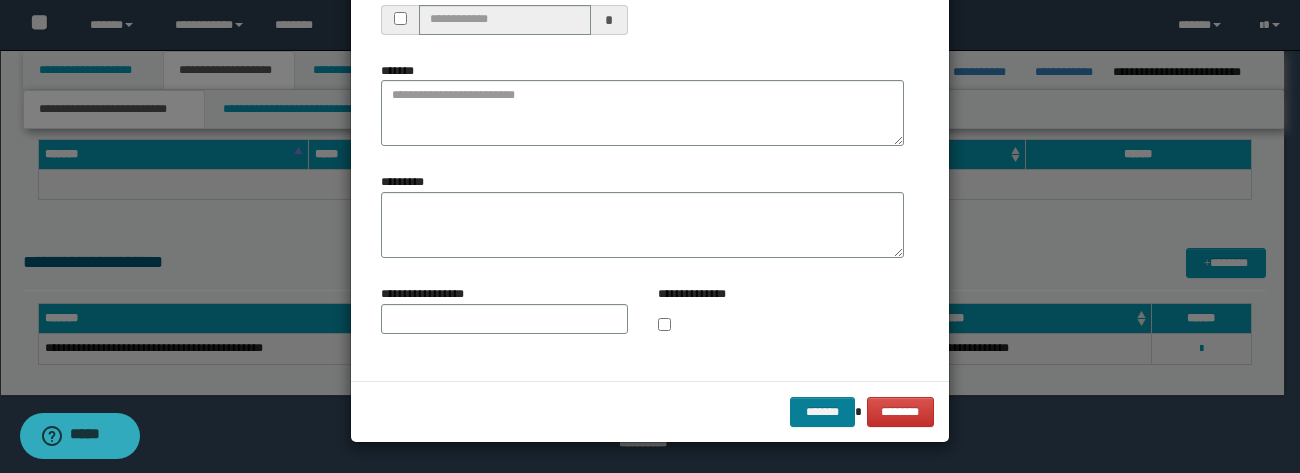 type on "**********" 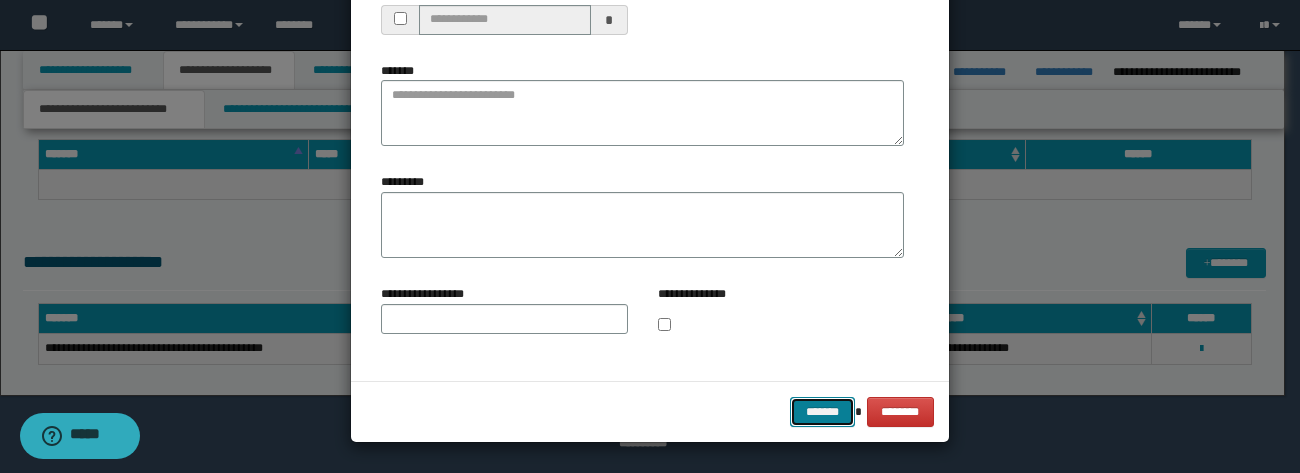 click on "*******" at bounding box center [822, 412] 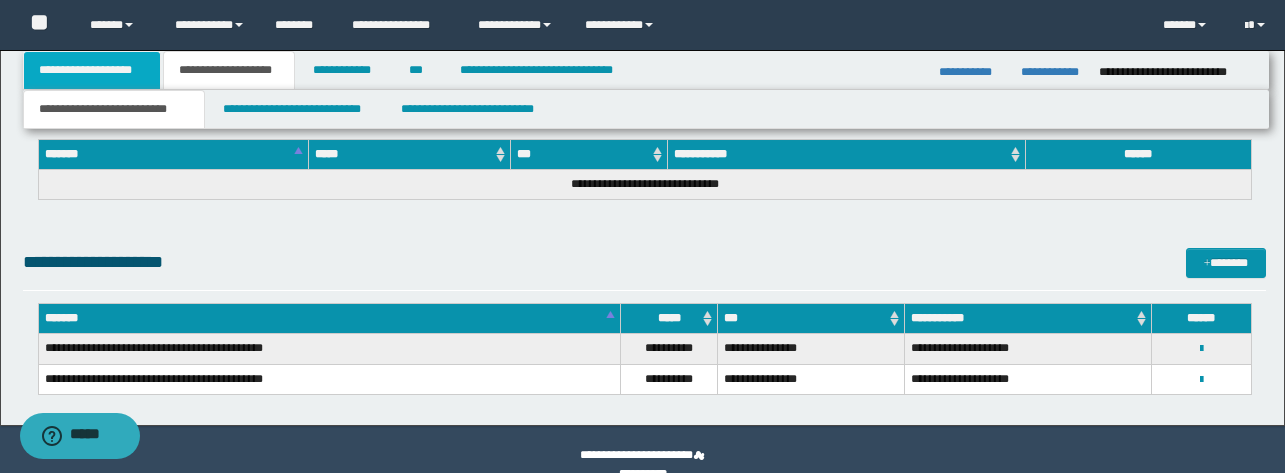 click on "**********" at bounding box center [92, 70] 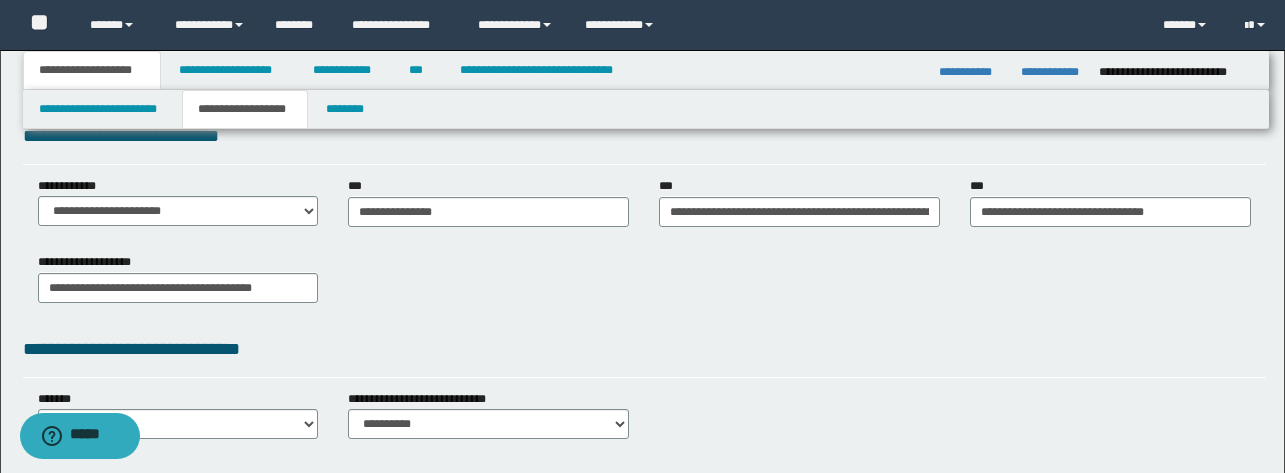 scroll, scrollTop: 634, scrollLeft: 0, axis: vertical 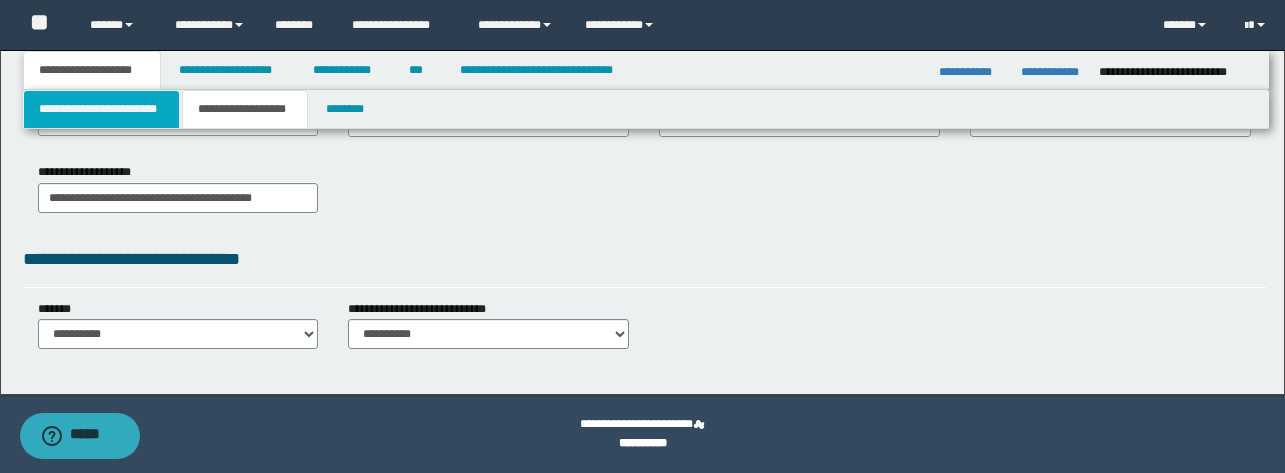 click on "**********" at bounding box center [101, 109] 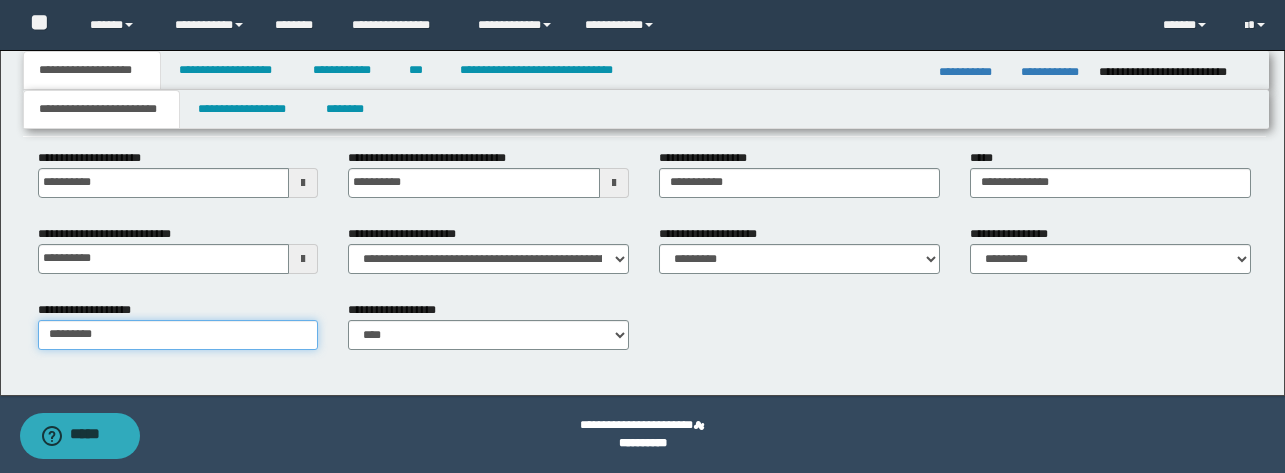 click on "*********" at bounding box center [178, 335] 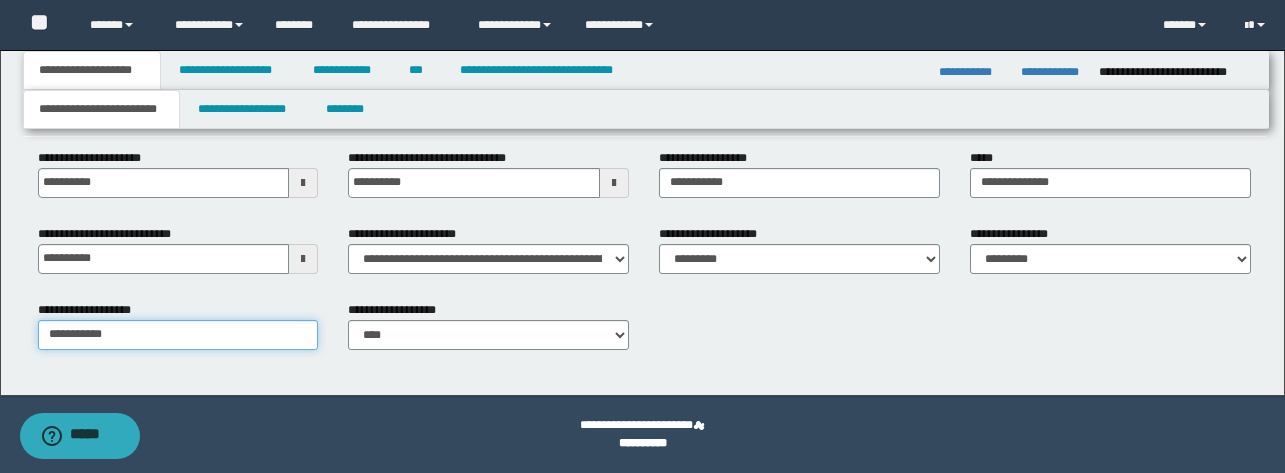 paste on "**********" 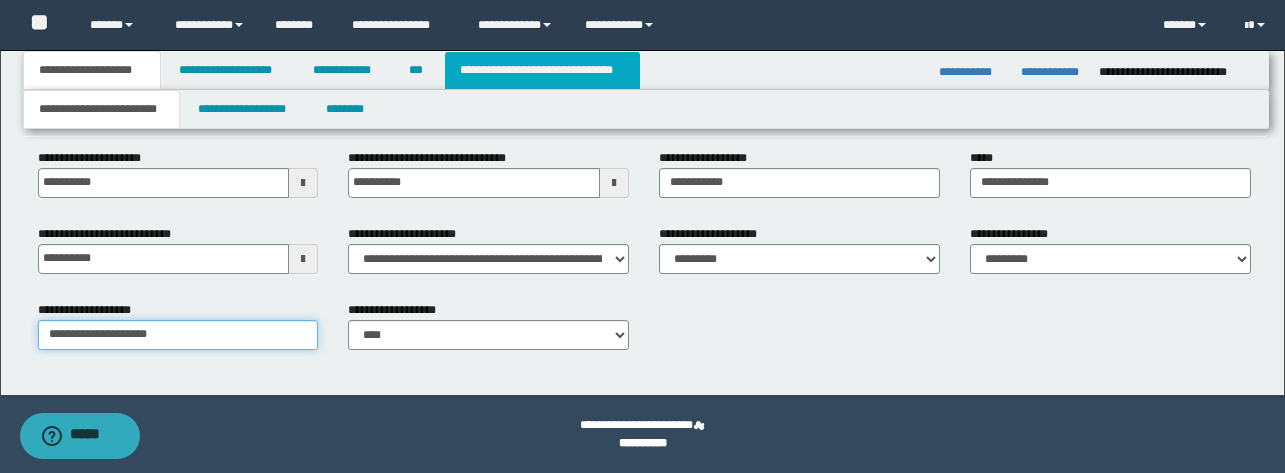 type on "**********" 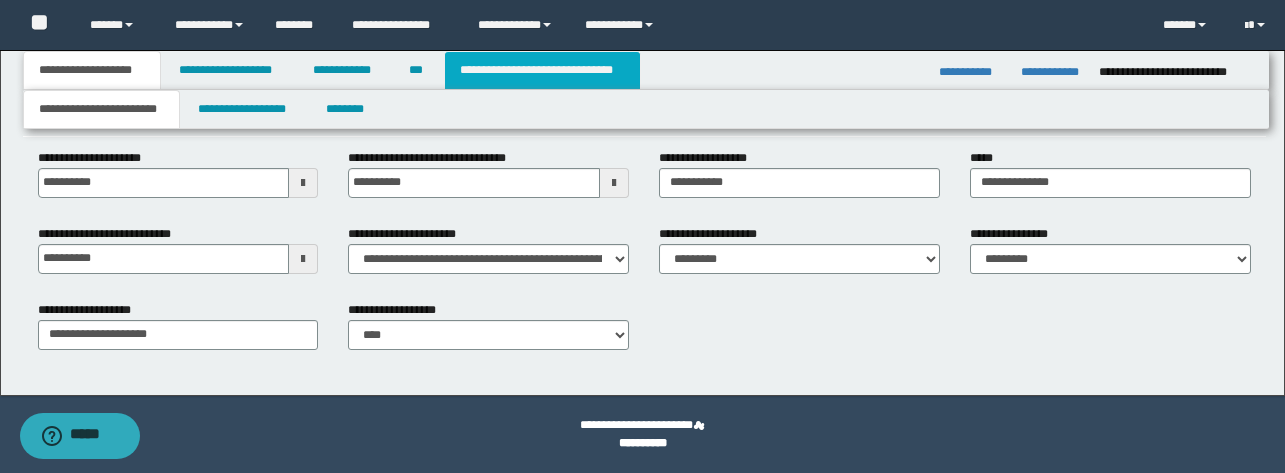 click on "**********" at bounding box center [542, 70] 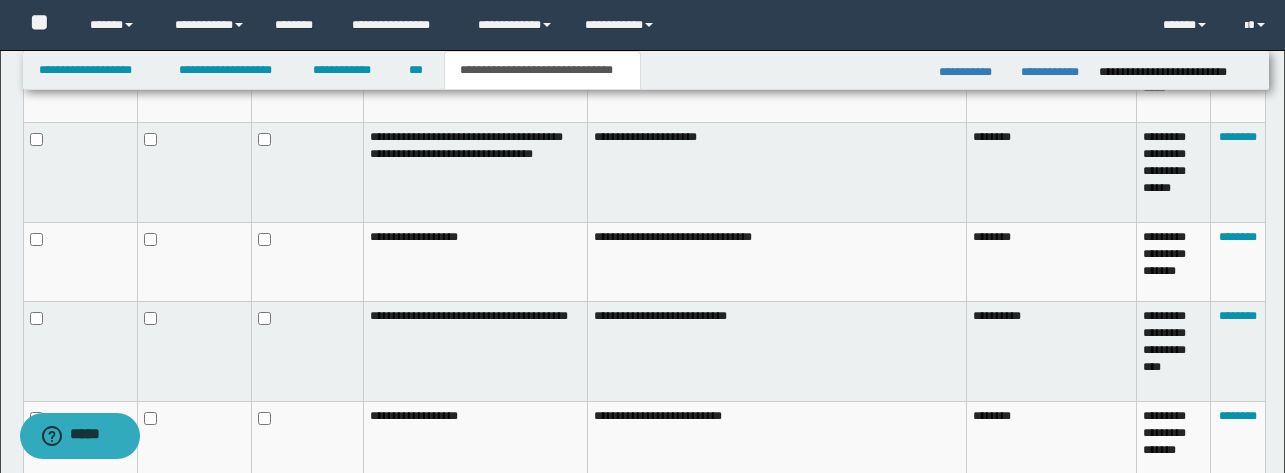 scroll, scrollTop: 1429, scrollLeft: 0, axis: vertical 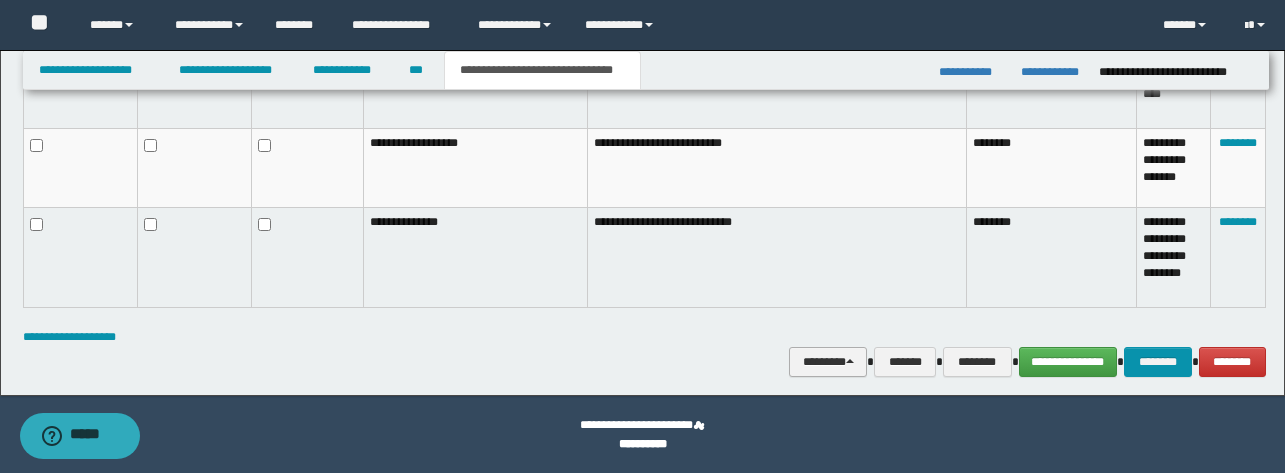 click on "********" at bounding box center (828, 362) 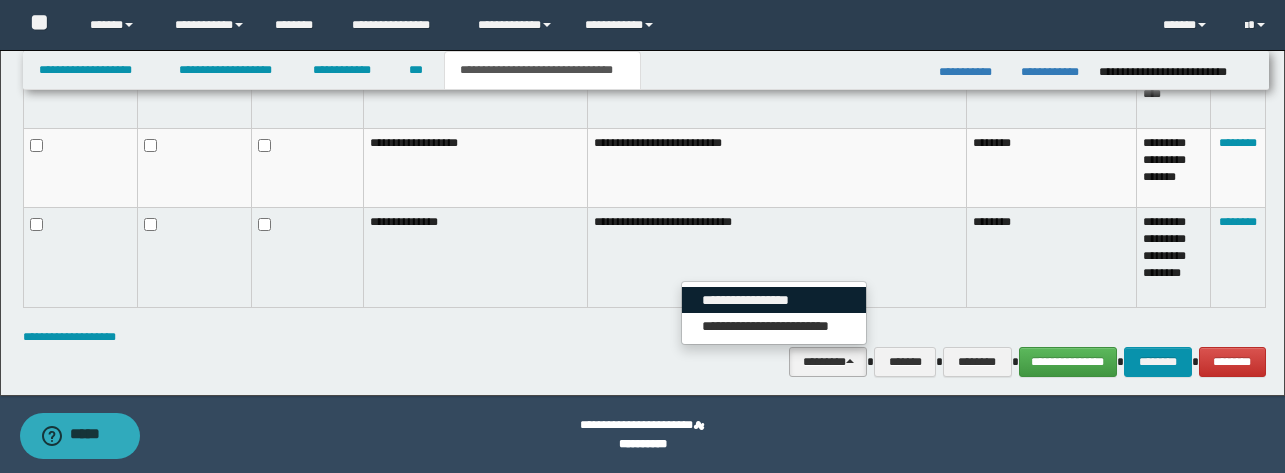 click on "**********" at bounding box center (774, 300) 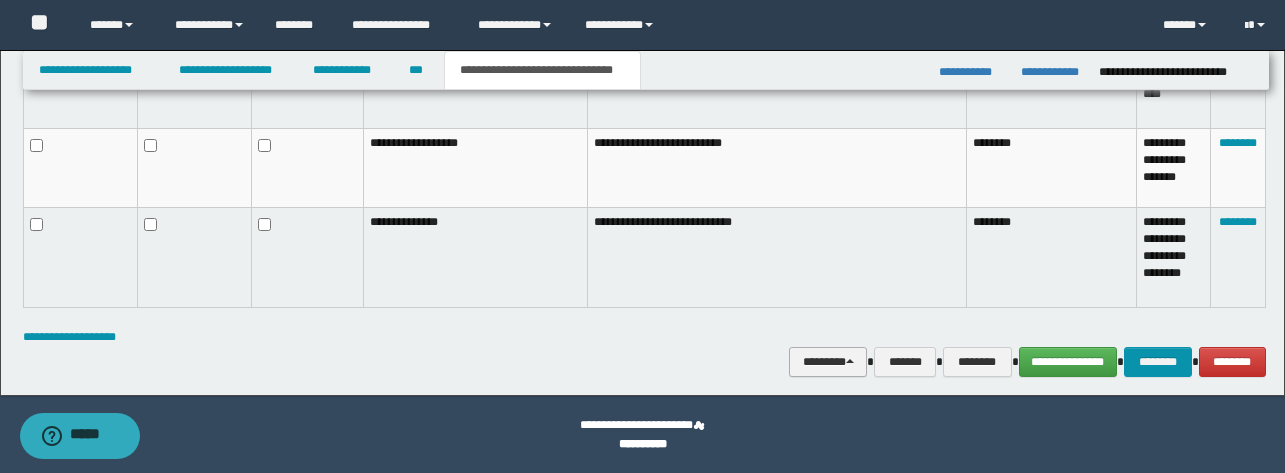 click on "********" at bounding box center [828, 362] 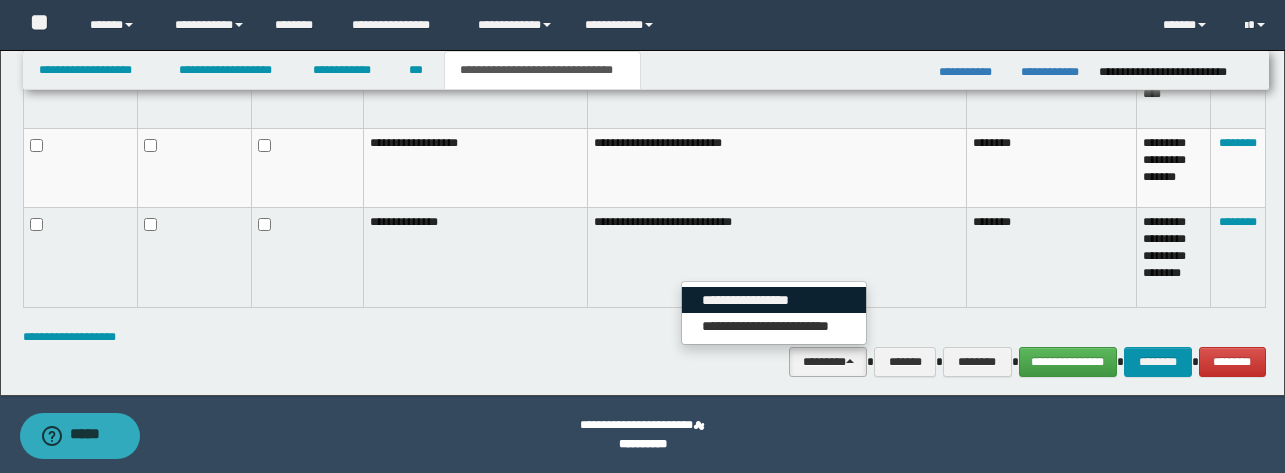 click on "**********" at bounding box center [774, 300] 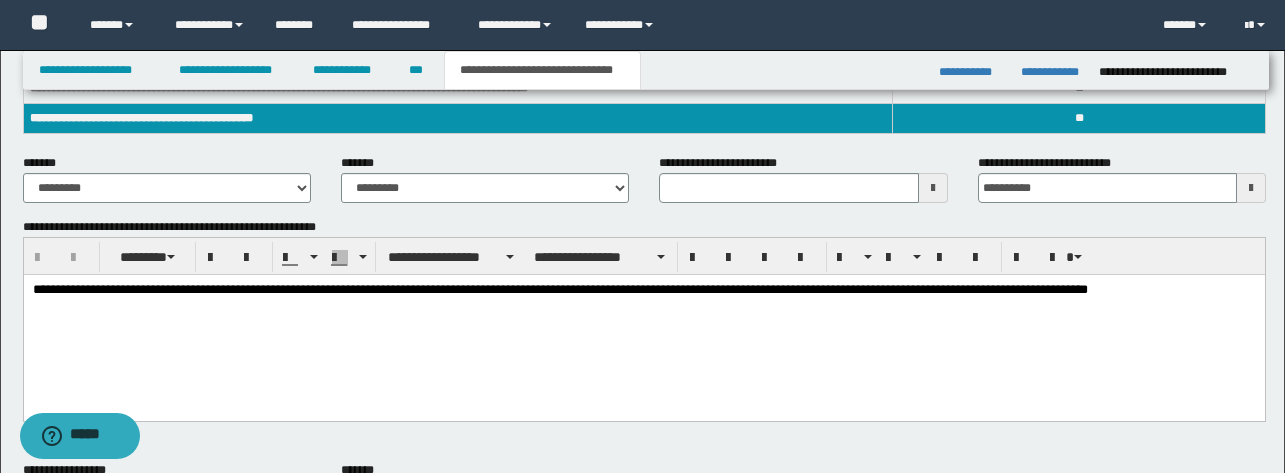 scroll, scrollTop: 1429, scrollLeft: 0, axis: vertical 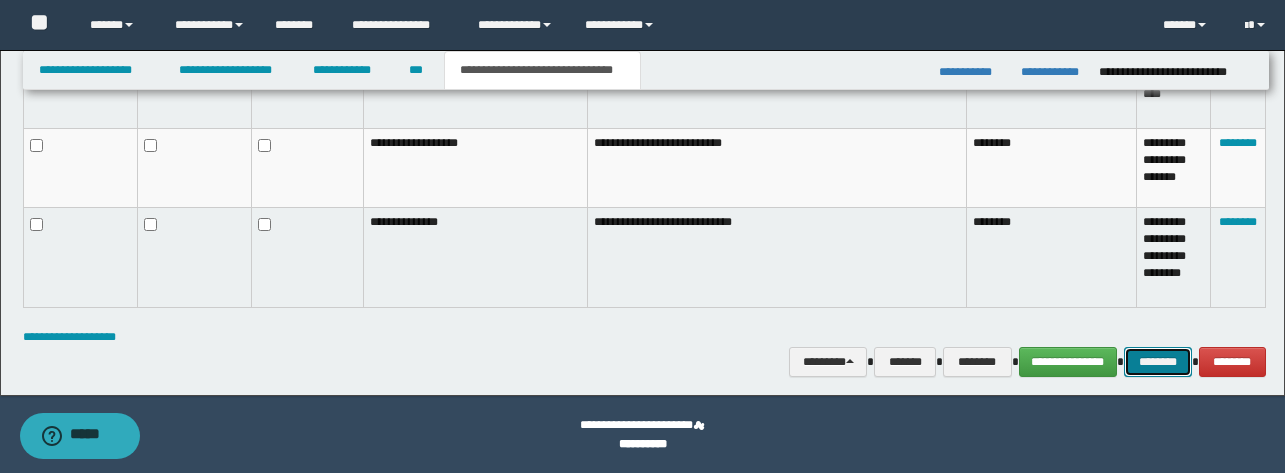 click on "********" at bounding box center [1158, 362] 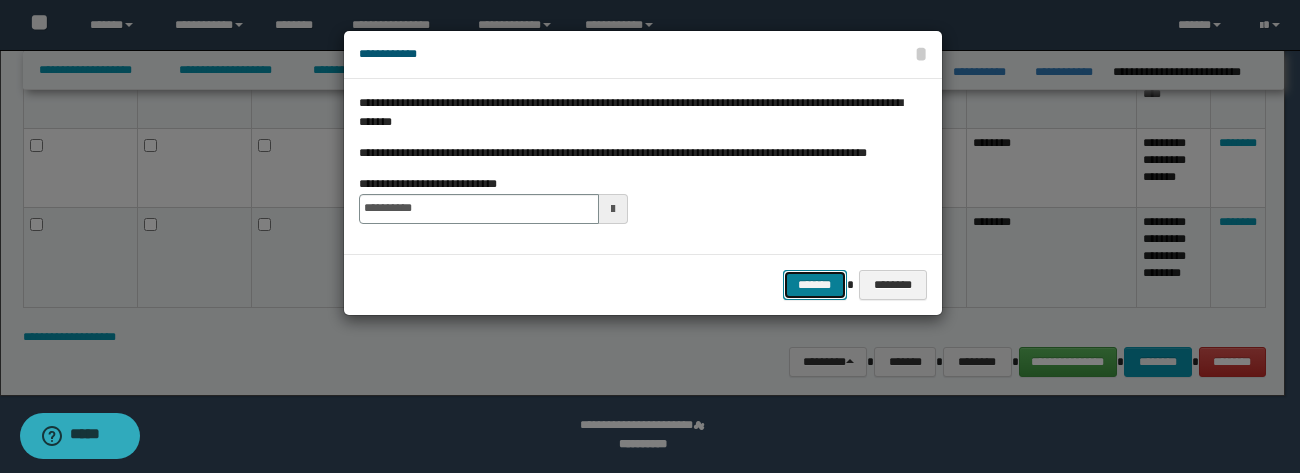 click on "*******" at bounding box center (815, 285) 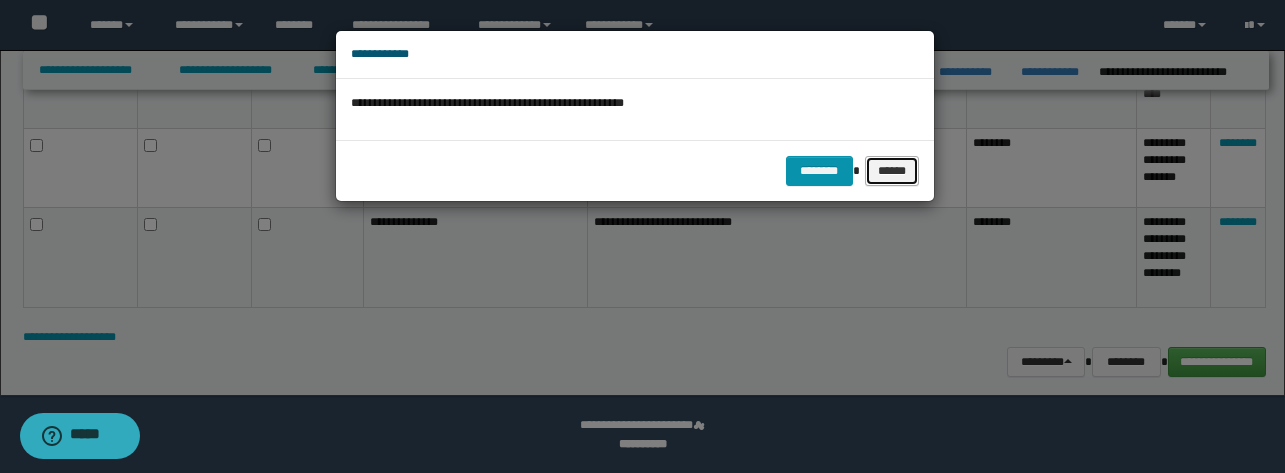 click on "******" at bounding box center (892, 171) 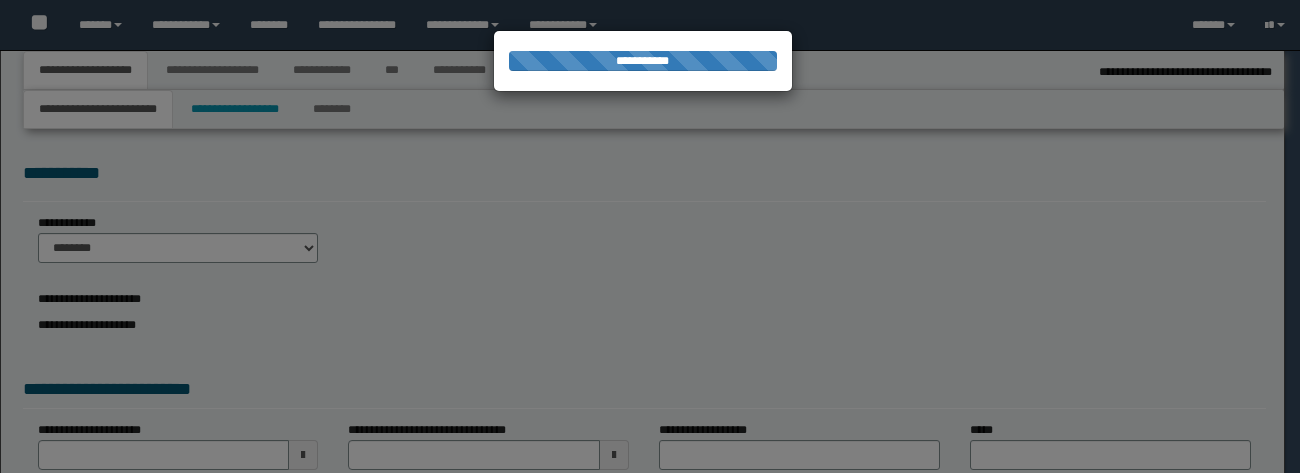 select on "*" 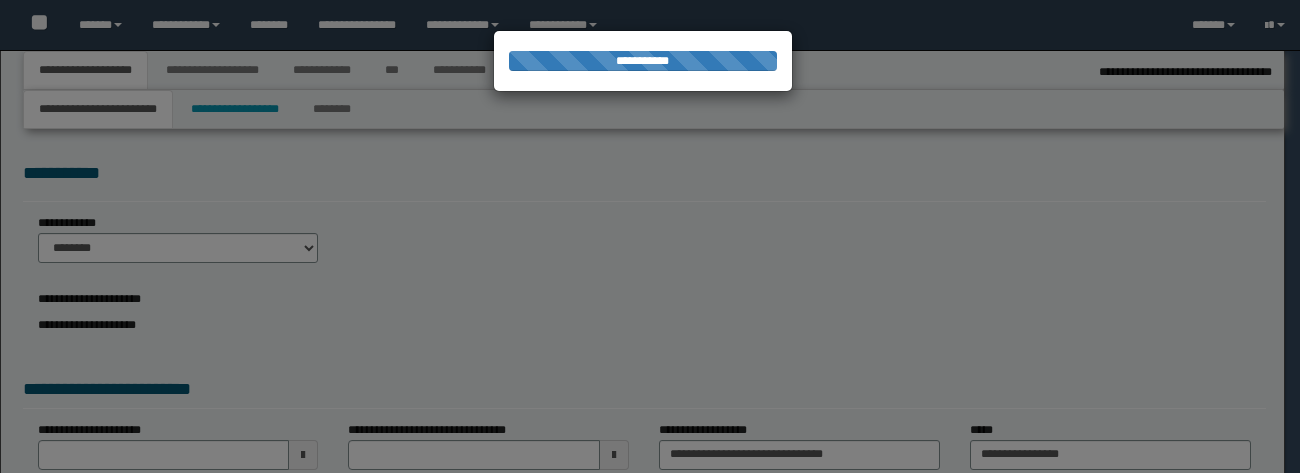type on "*********" 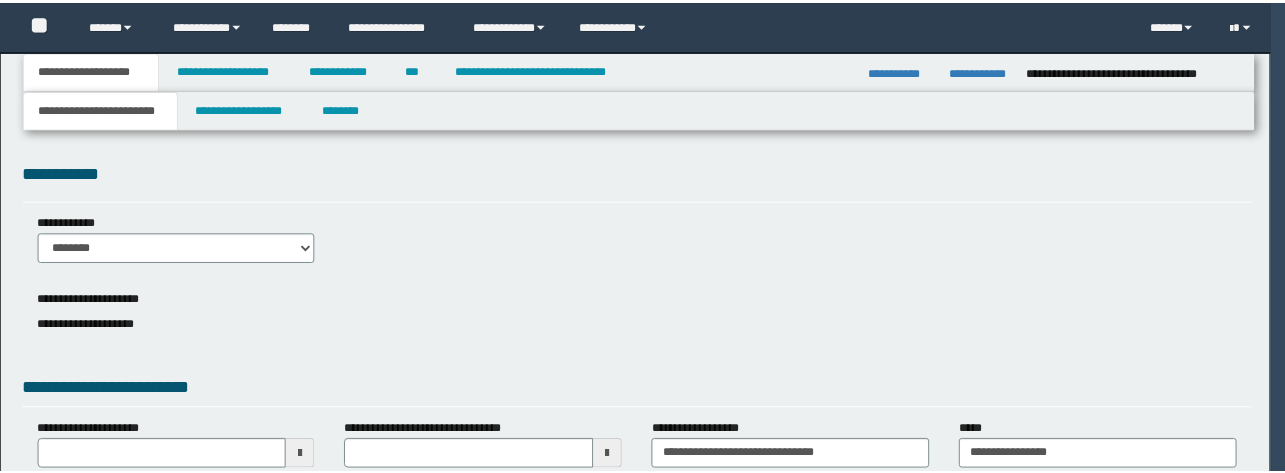 scroll, scrollTop: 0, scrollLeft: 0, axis: both 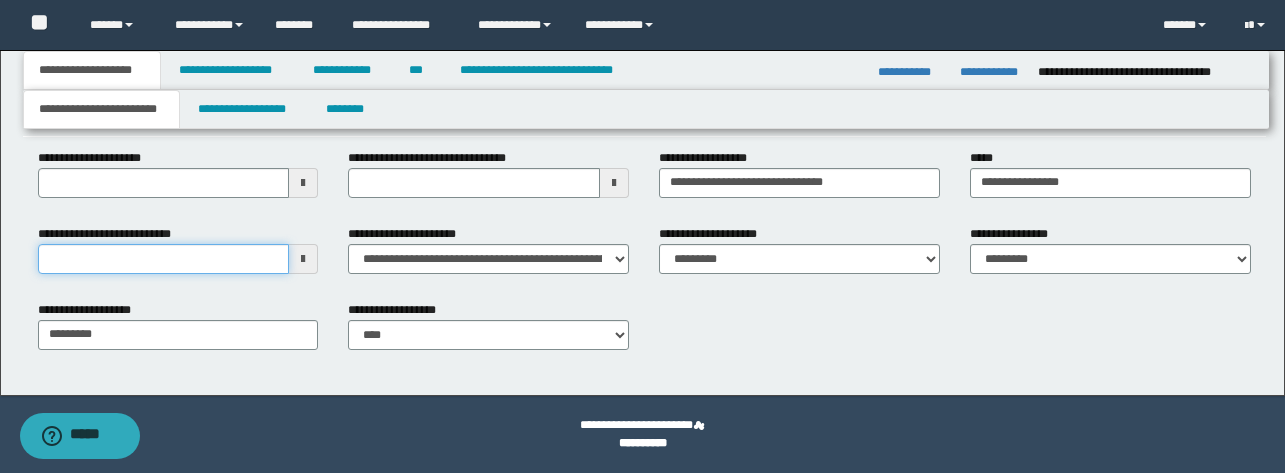 click on "**********" at bounding box center (164, 259) 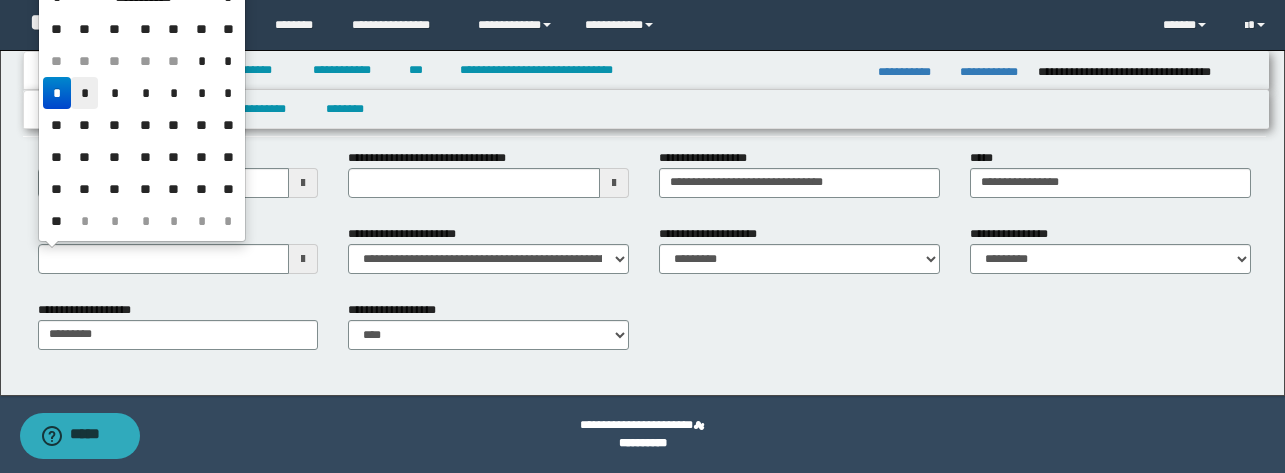 click on "*" at bounding box center (85, 93) 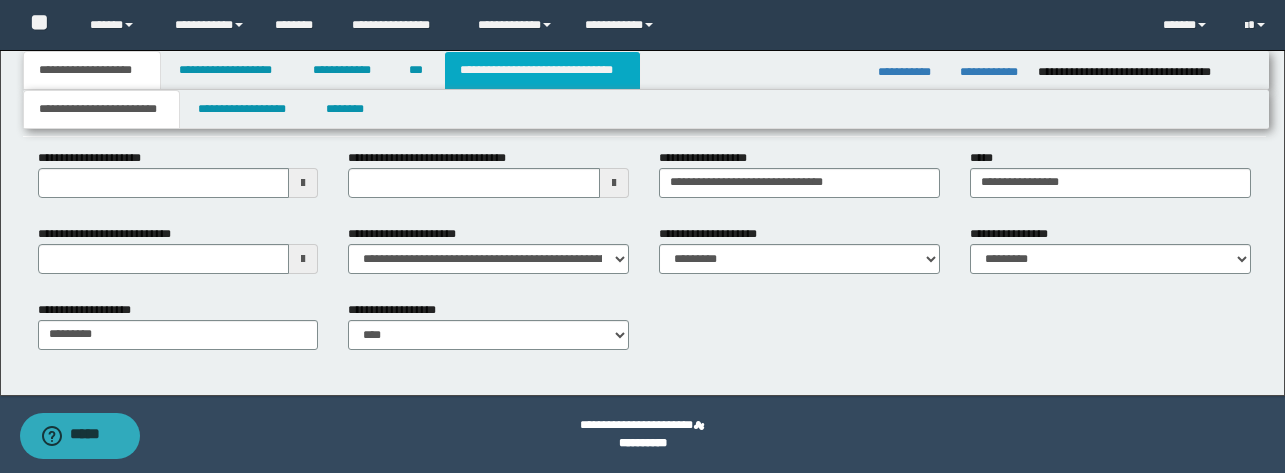 click on "**********" at bounding box center (542, 70) 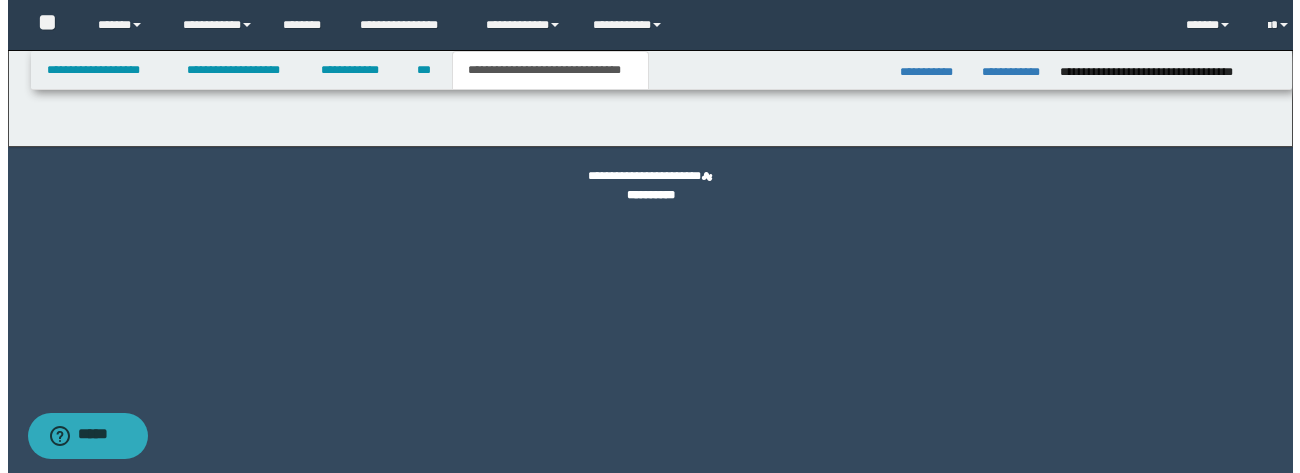 scroll, scrollTop: 0, scrollLeft: 0, axis: both 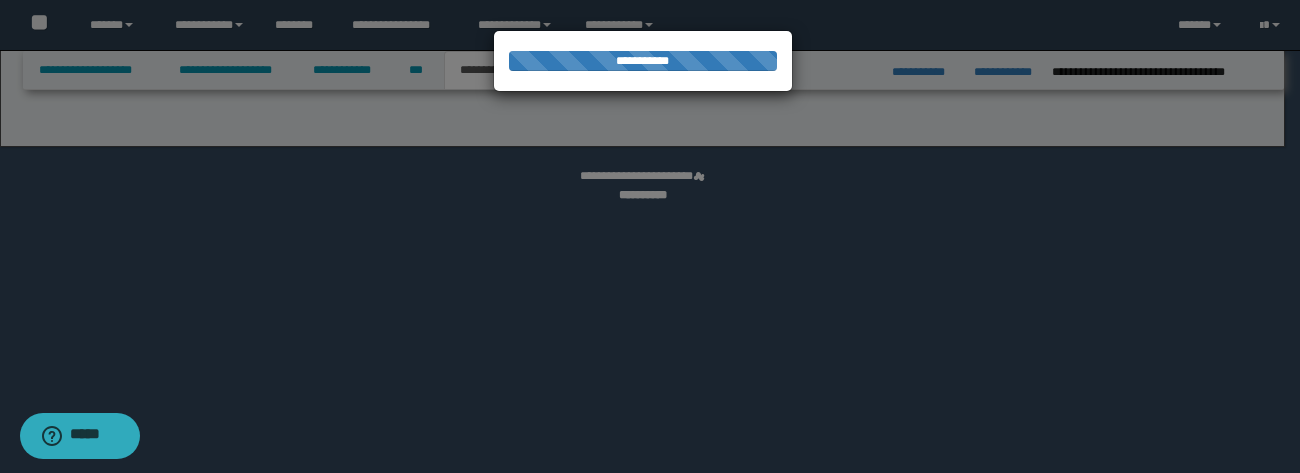 select on "*" 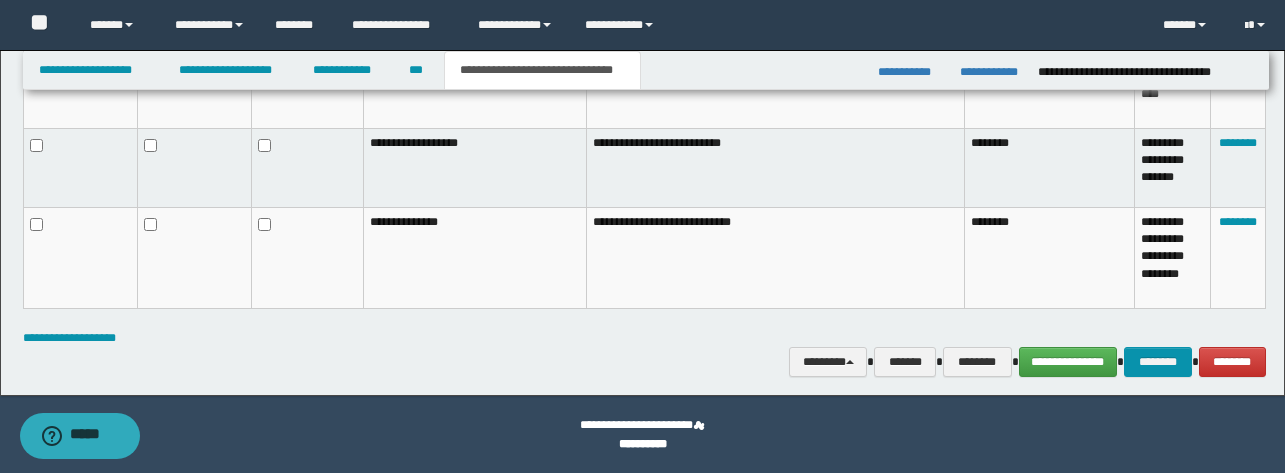 scroll, scrollTop: 1526, scrollLeft: 0, axis: vertical 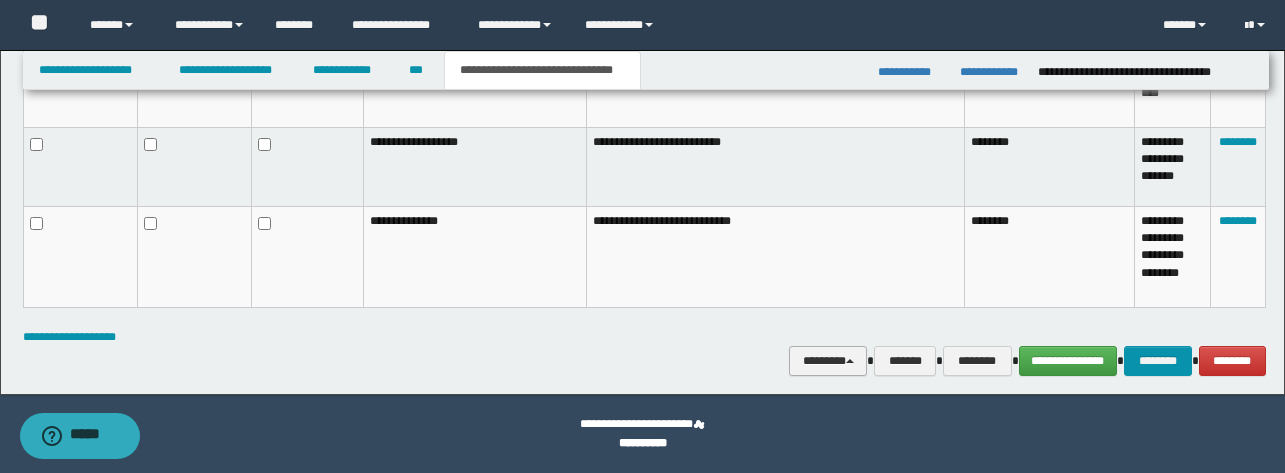 click on "********" at bounding box center [828, 361] 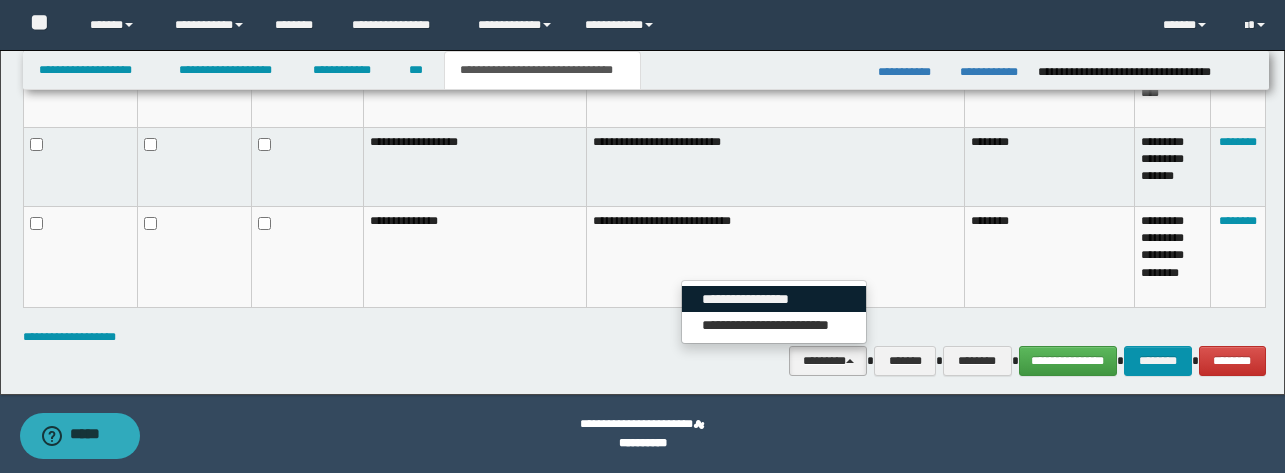 click on "**********" at bounding box center (774, 299) 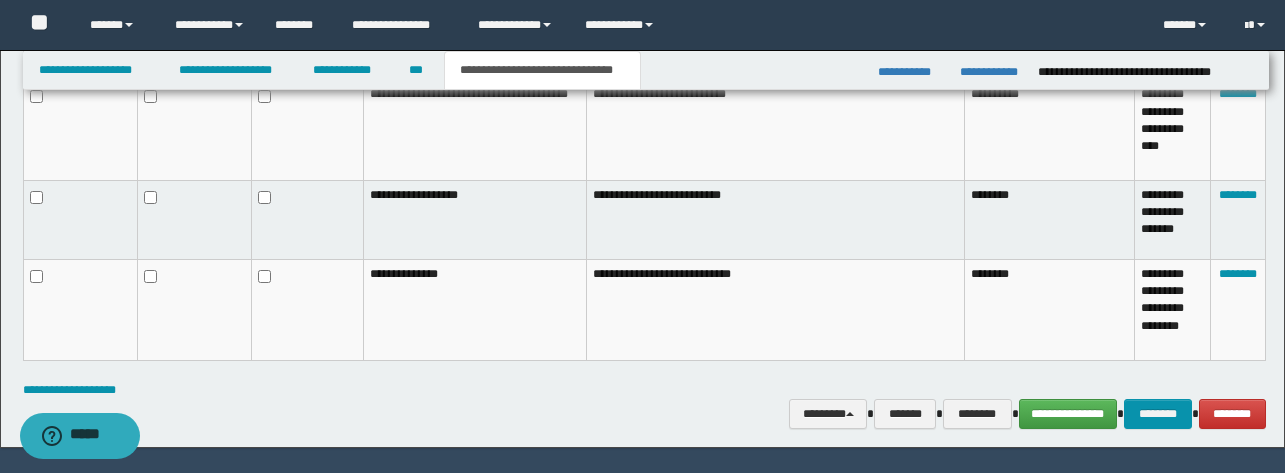 scroll, scrollTop: 1526, scrollLeft: 0, axis: vertical 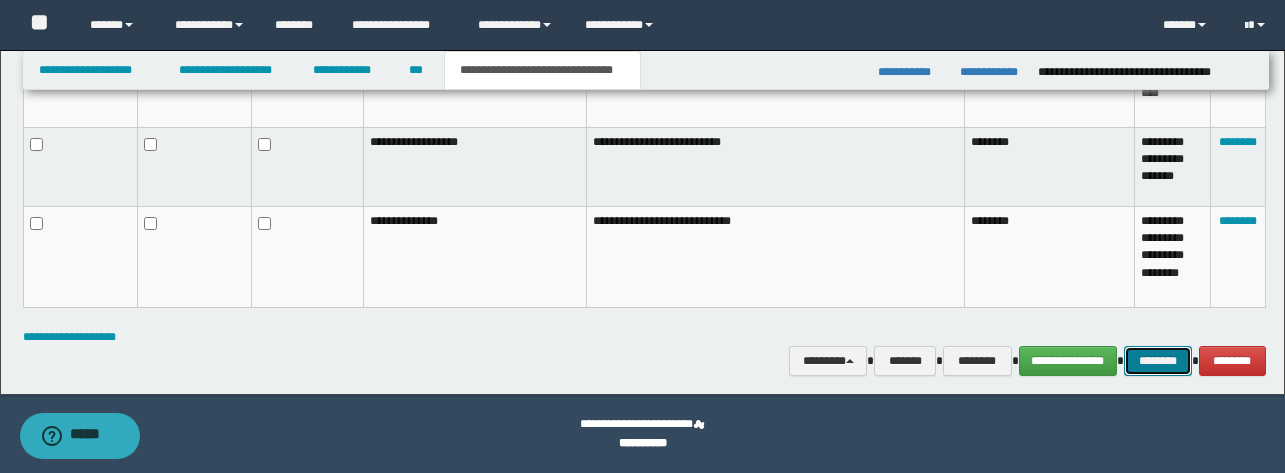 click on "********" at bounding box center [1158, 361] 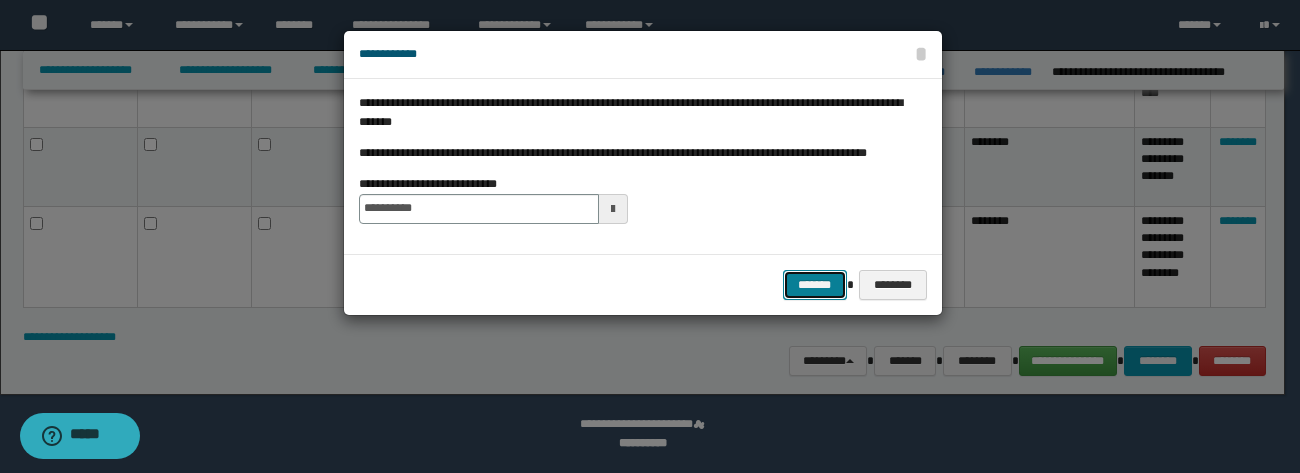 click on "*******" at bounding box center (815, 285) 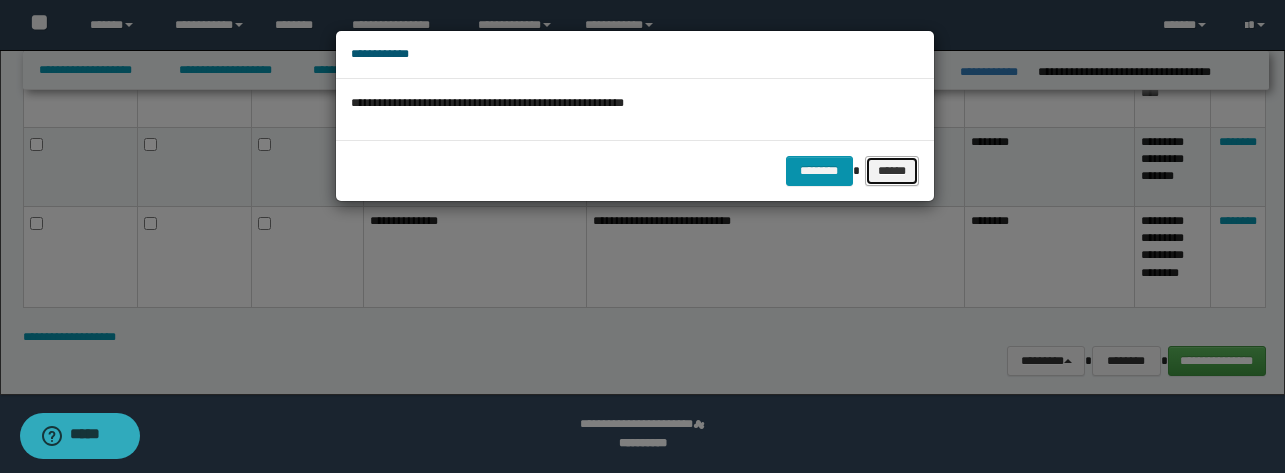 click on "******" at bounding box center [892, 171] 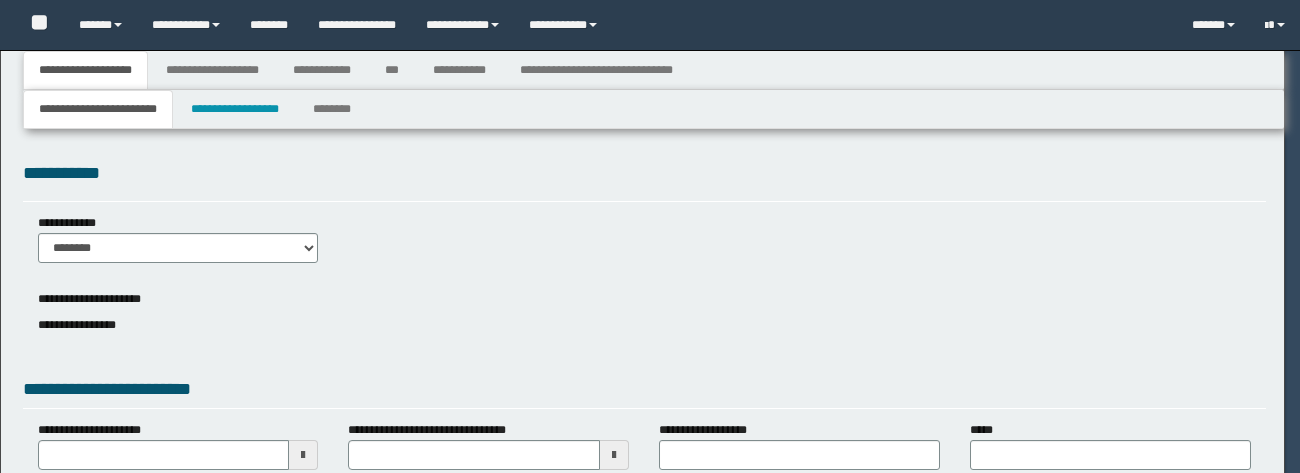 select on "*" 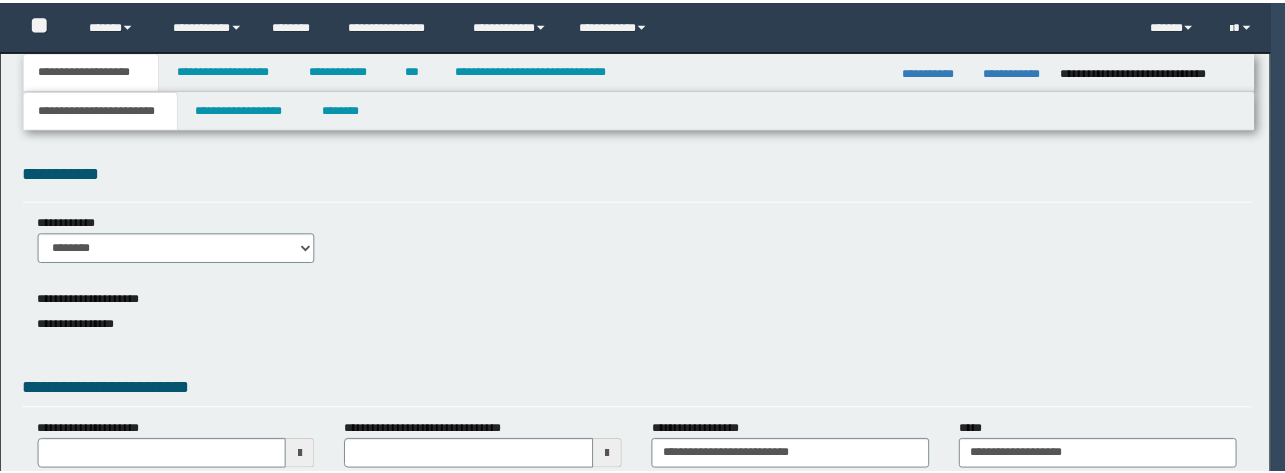 scroll, scrollTop: 0, scrollLeft: 0, axis: both 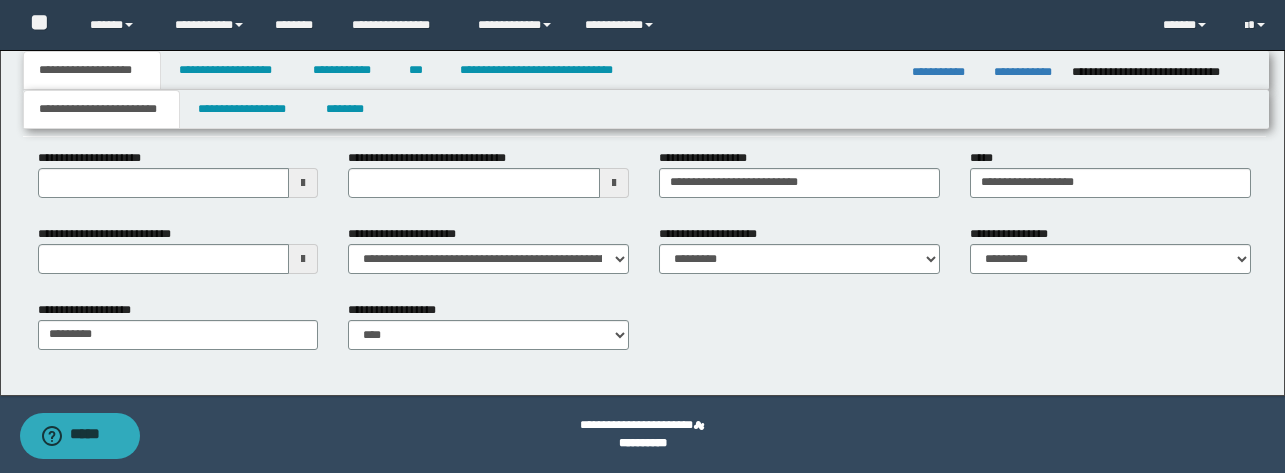 click on "**********" at bounding box center [178, 257] 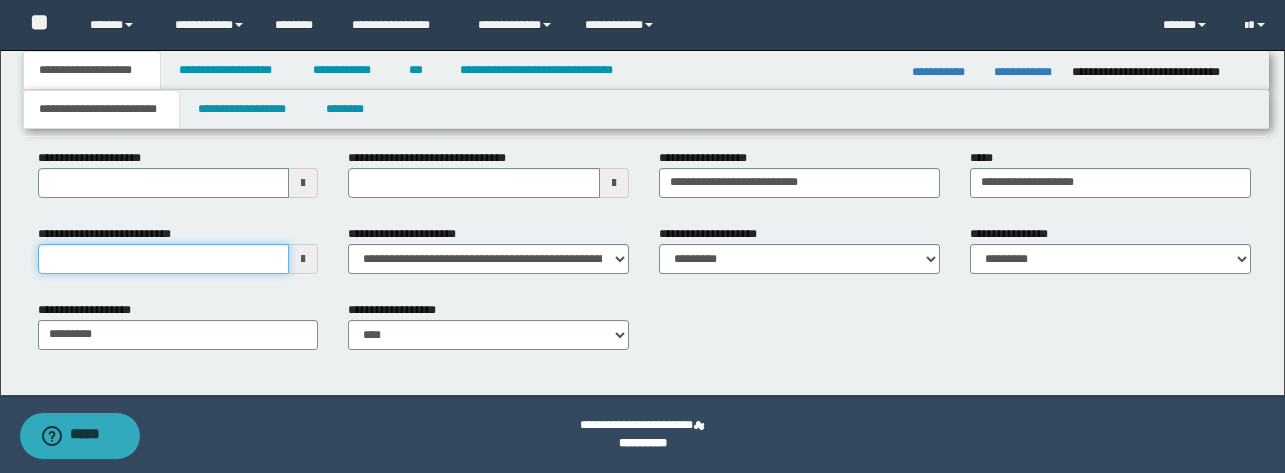 click on "**********" at bounding box center [164, 259] 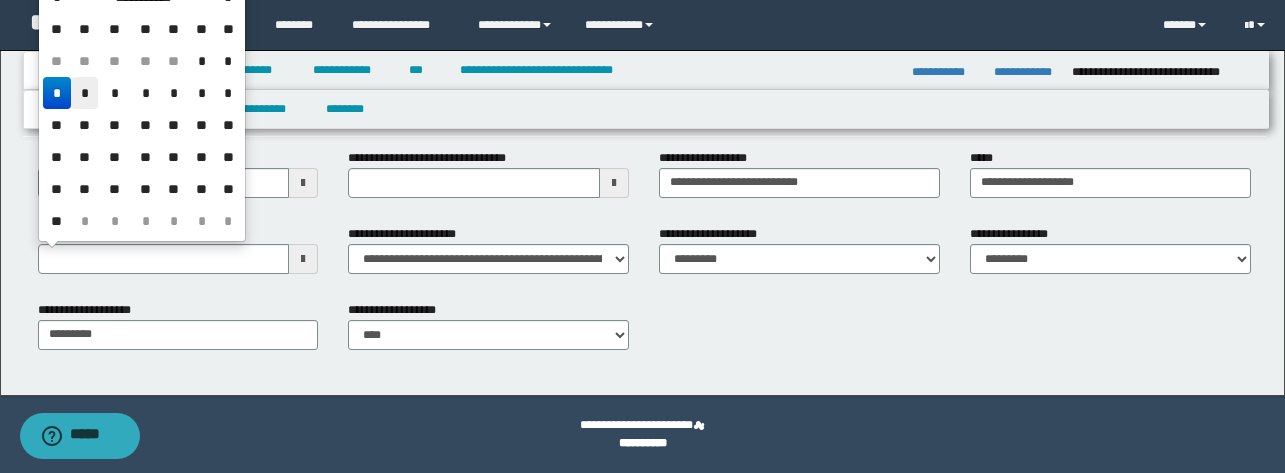 click on "*" at bounding box center [85, 93] 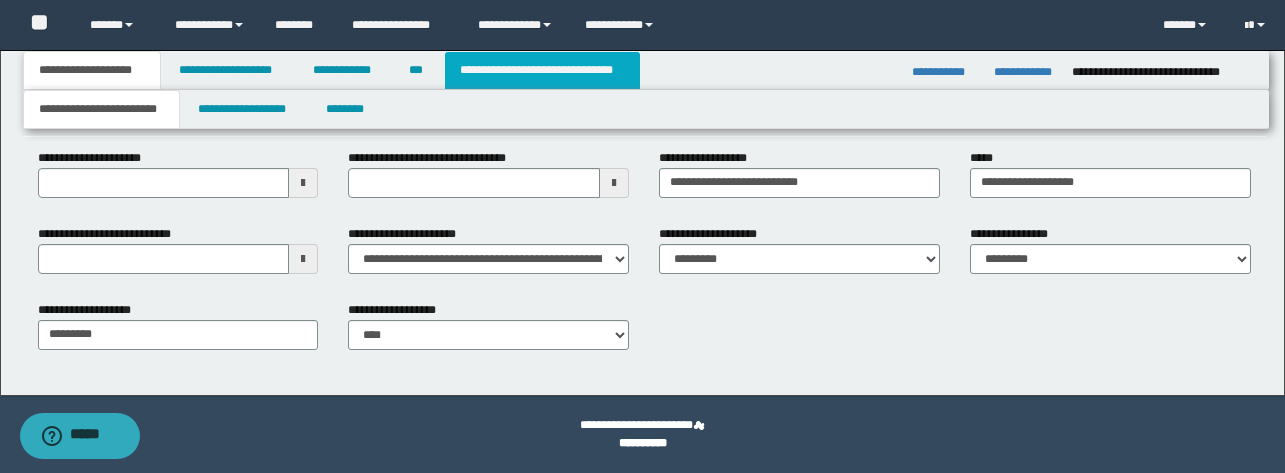 click on "**********" at bounding box center [542, 70] 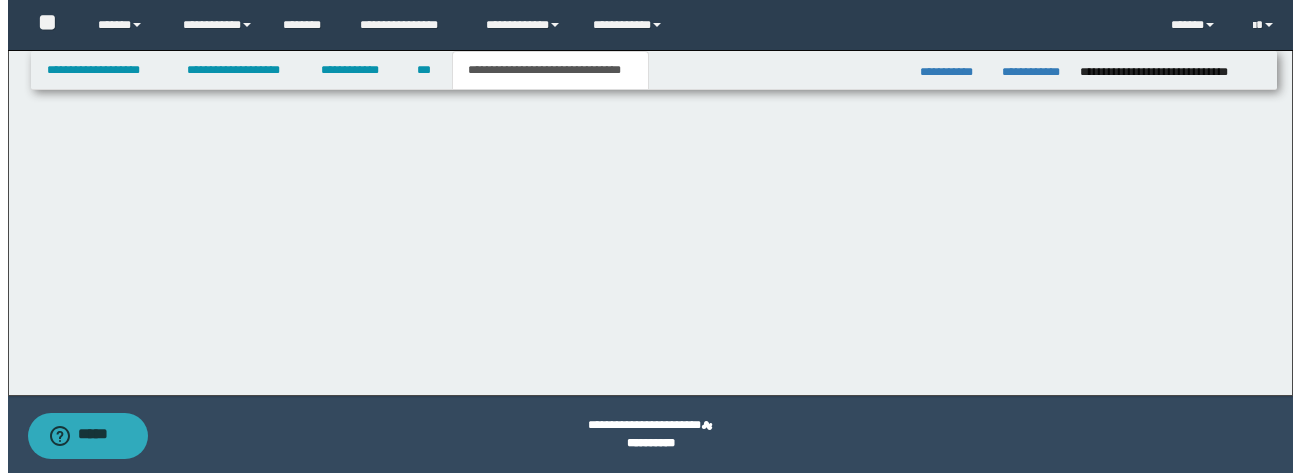 scroll, scrollTop: 0, scrollLeft: 0, axis: both 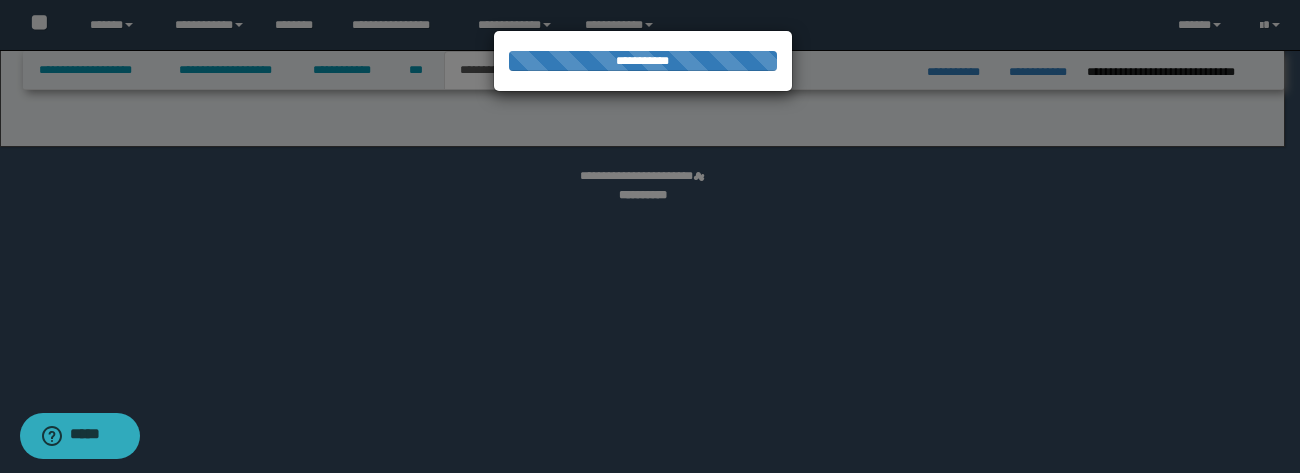select on "*" 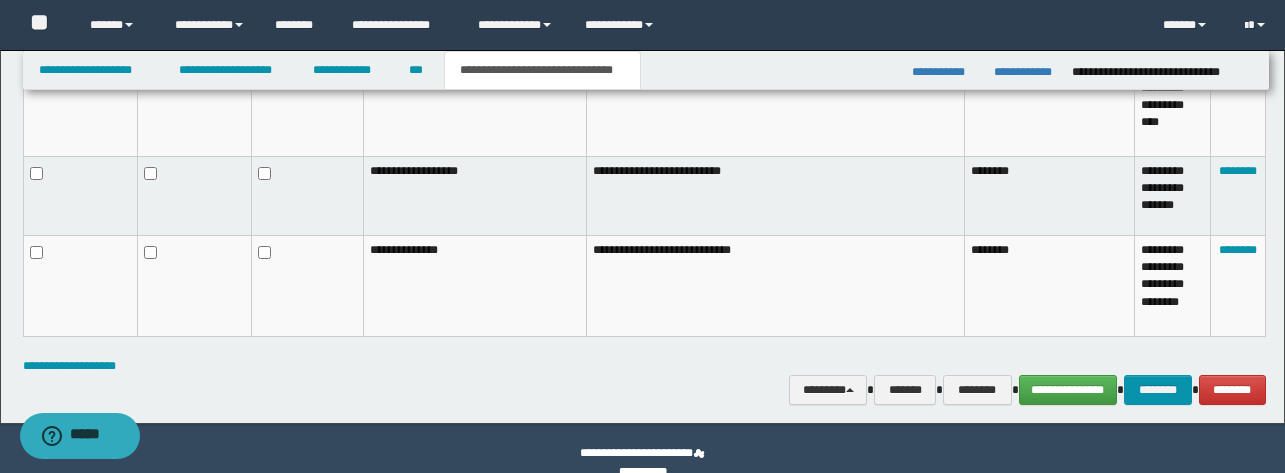 scroll, scrollTop: 1526, scrollLeft: 0, axis: vertical 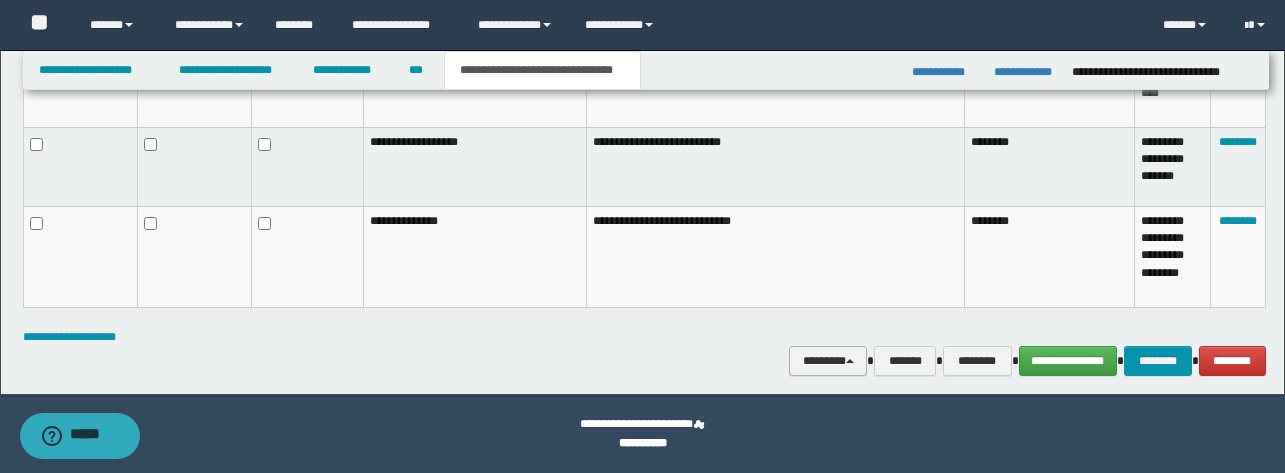 click on "********" at bounding box center (828, 361) 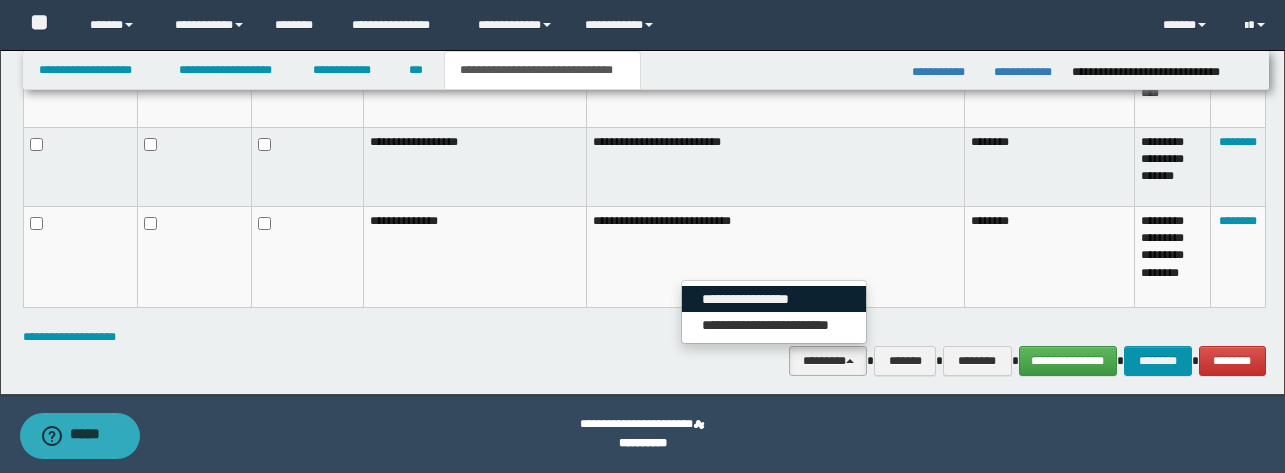 click on "**********" at bounding box center (774, 299) 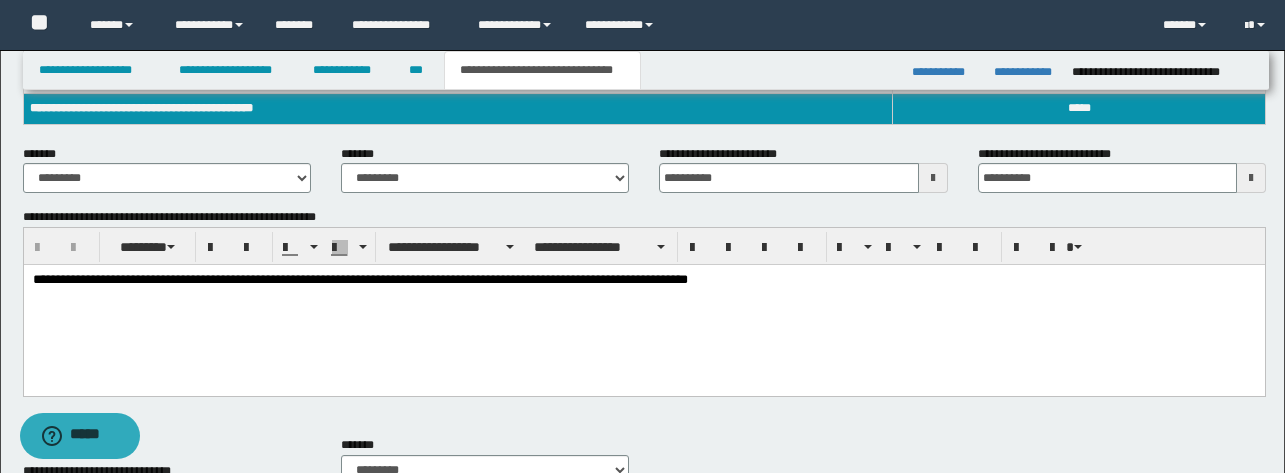 scroll, scrollTop: 1526, scrollLeft: 0, axis: vertical 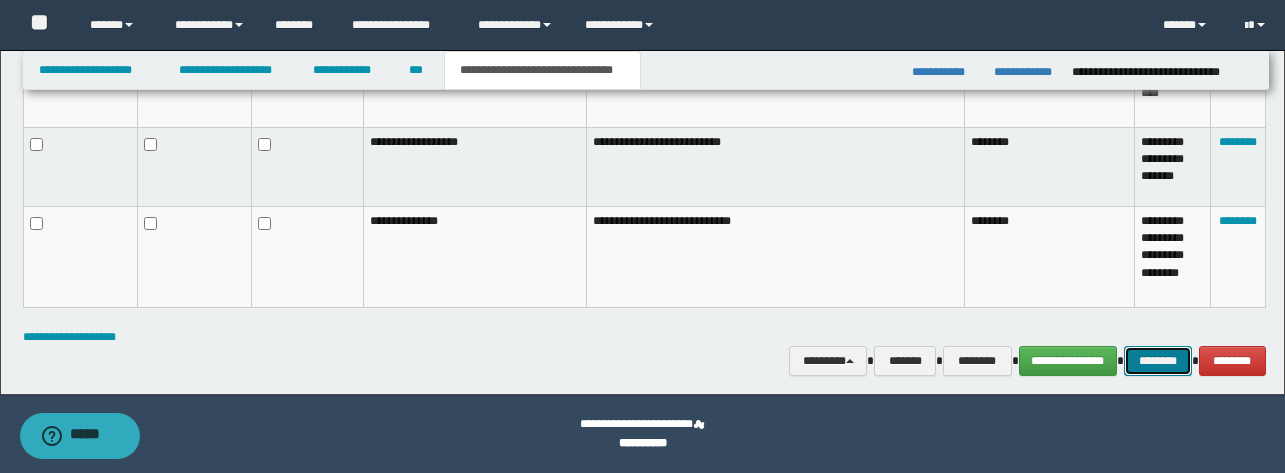 click on "********" at bounding box center (1158, 361) 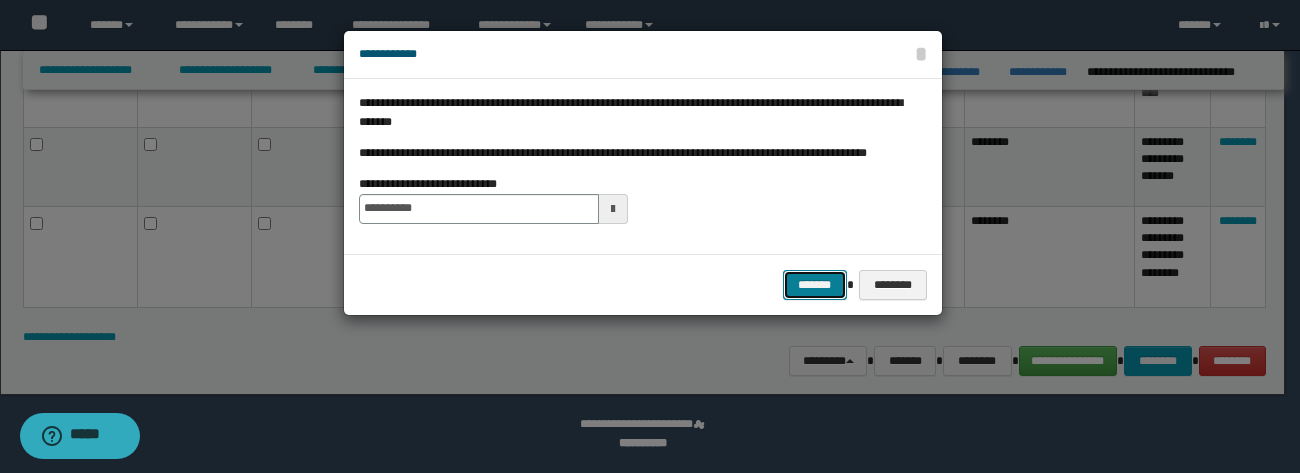 click on "*******" at bounding box center (815, 285) 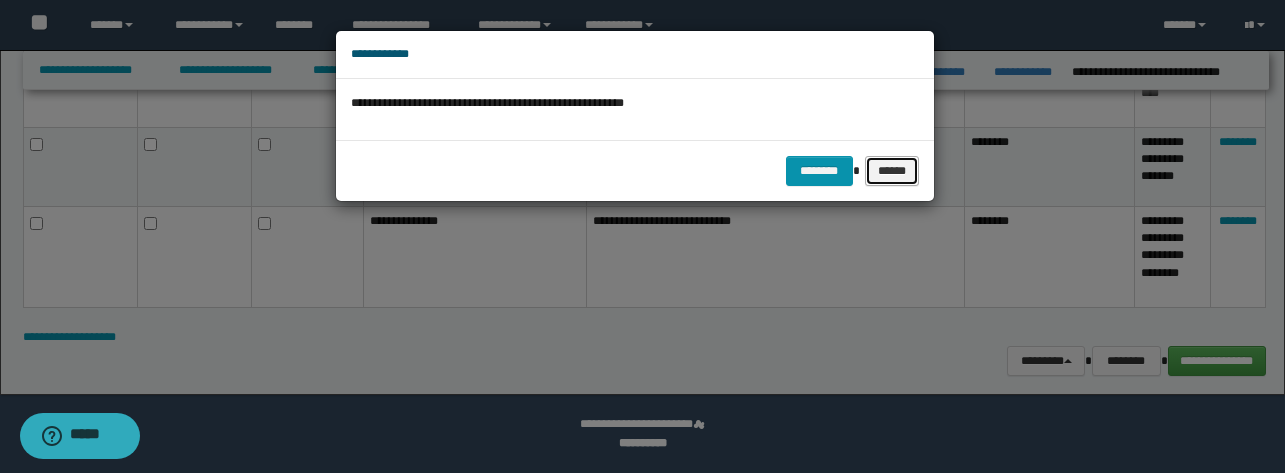 click on "******" at bounding box center (892, 171) 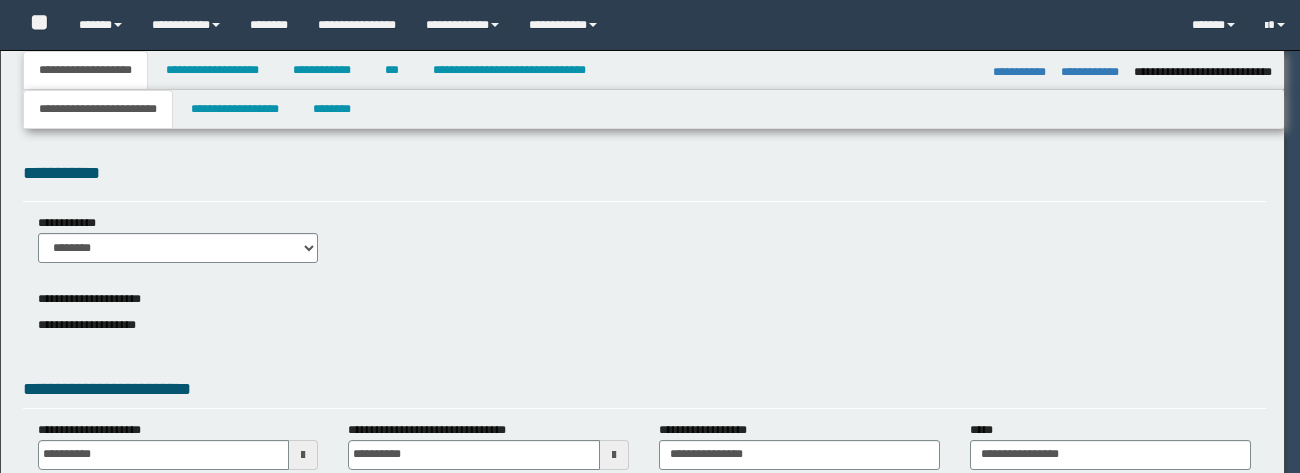 select on "*" 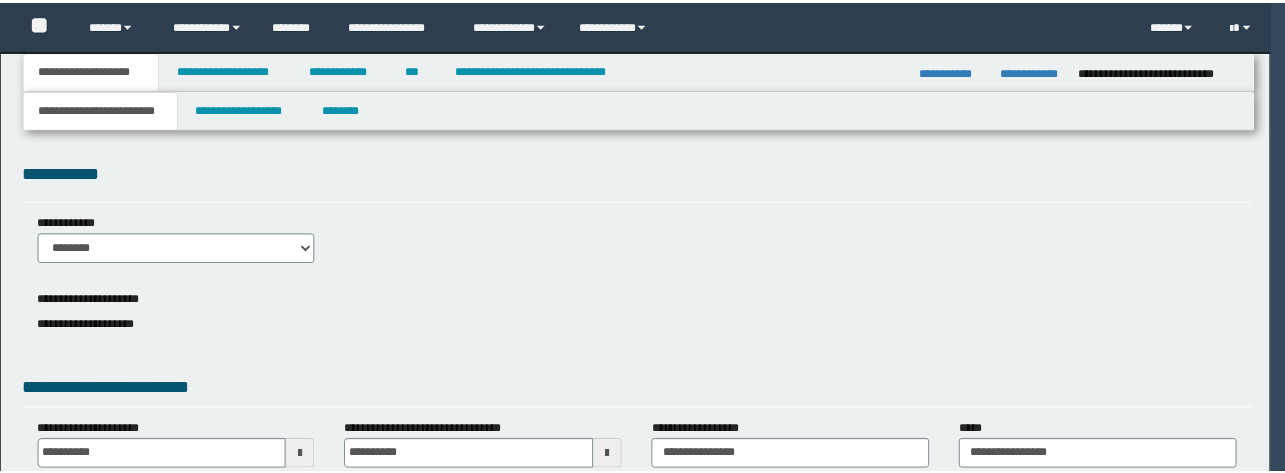 scroll, scrollTop: 0, scrollLeft: 0, axis: both 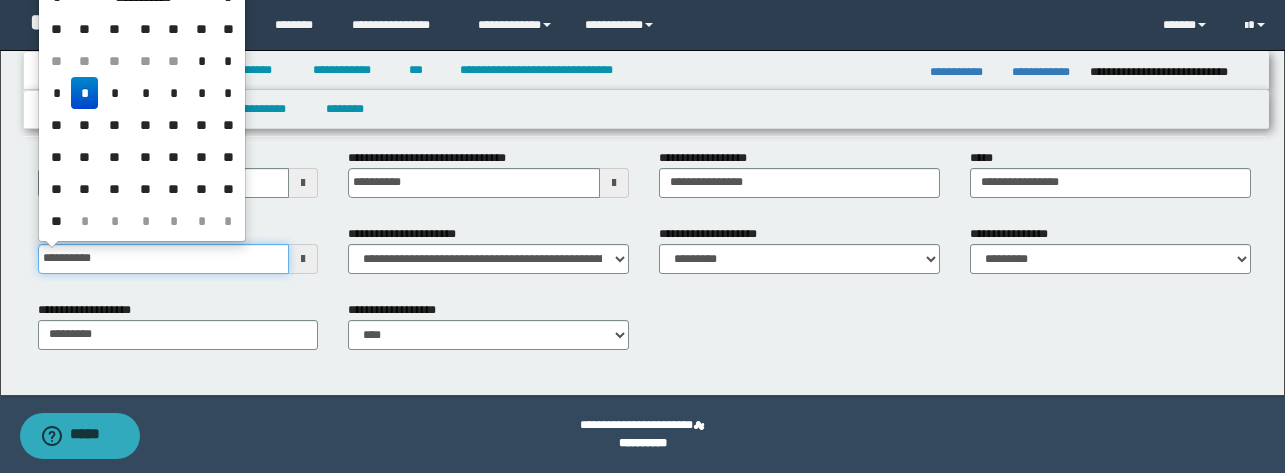 click on "**********" at bounding box center [164, 259] 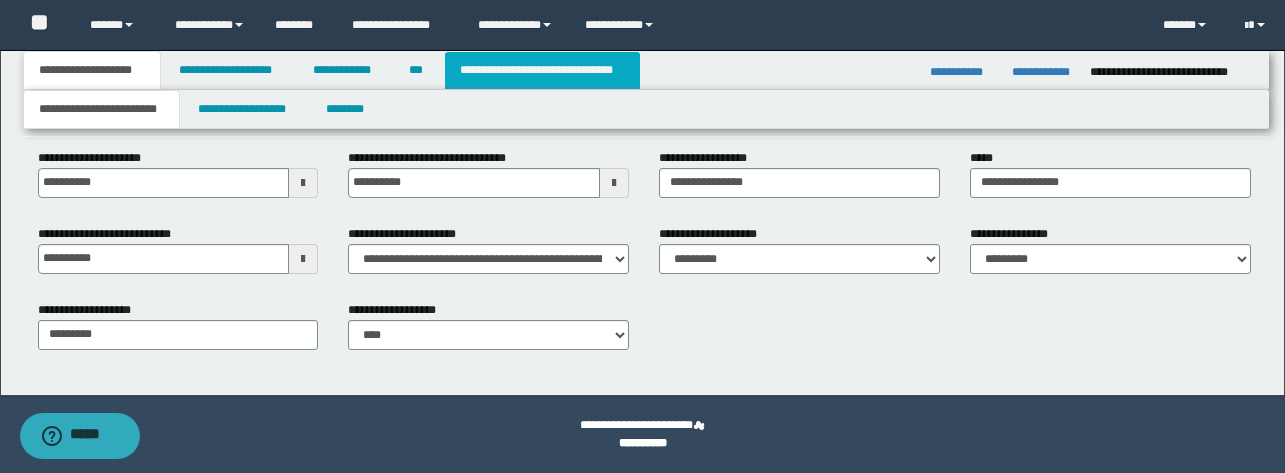 drag, startPoint x: 545, startPoint y: 78, endPoint x: 568, endPoint y: 195, distance: 119.23926 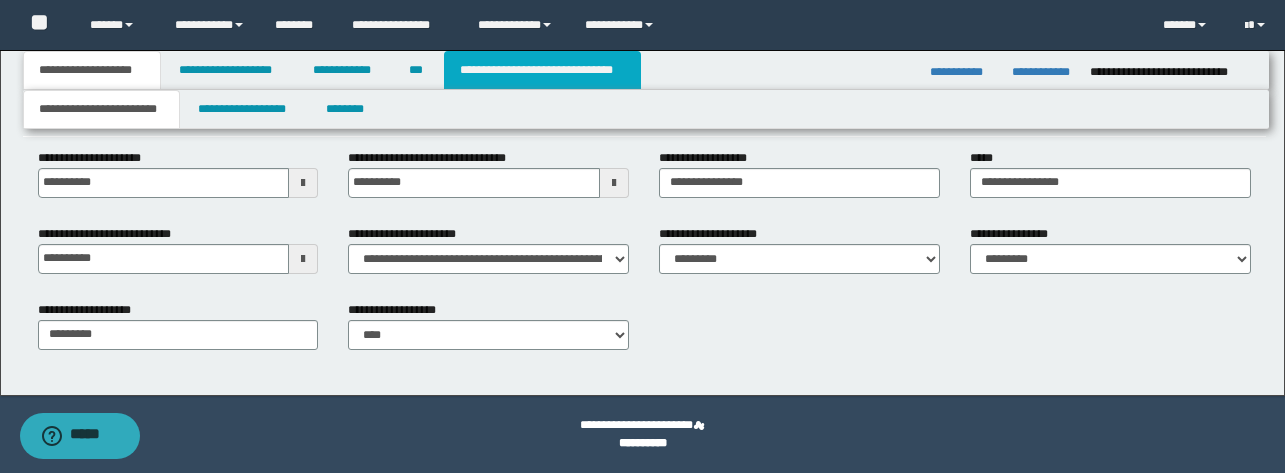 click on "**********" at bounding box center [542, 70] 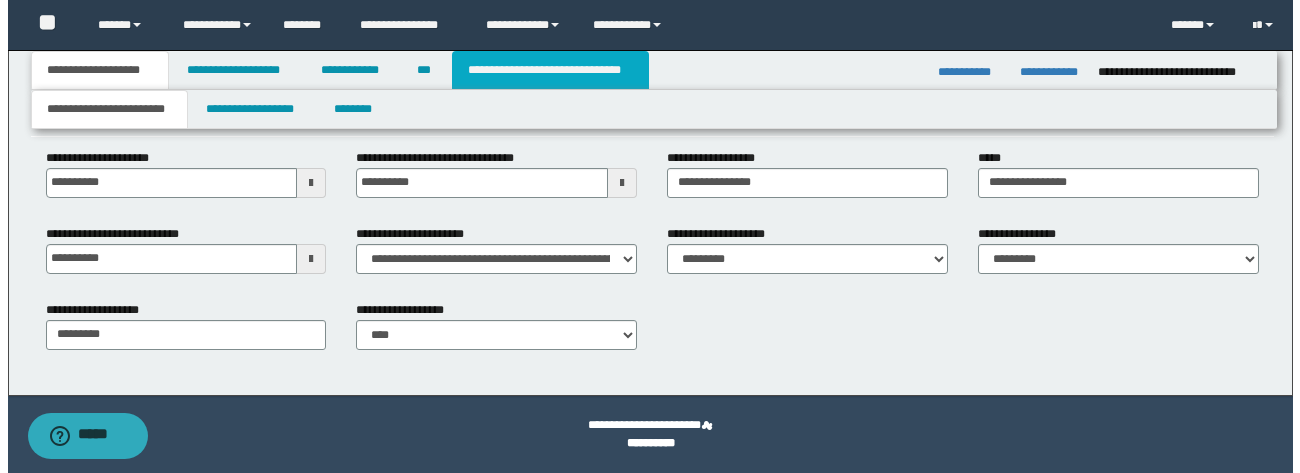 scroll, scrollTop: 0, scrollLeft: 0, axis: both 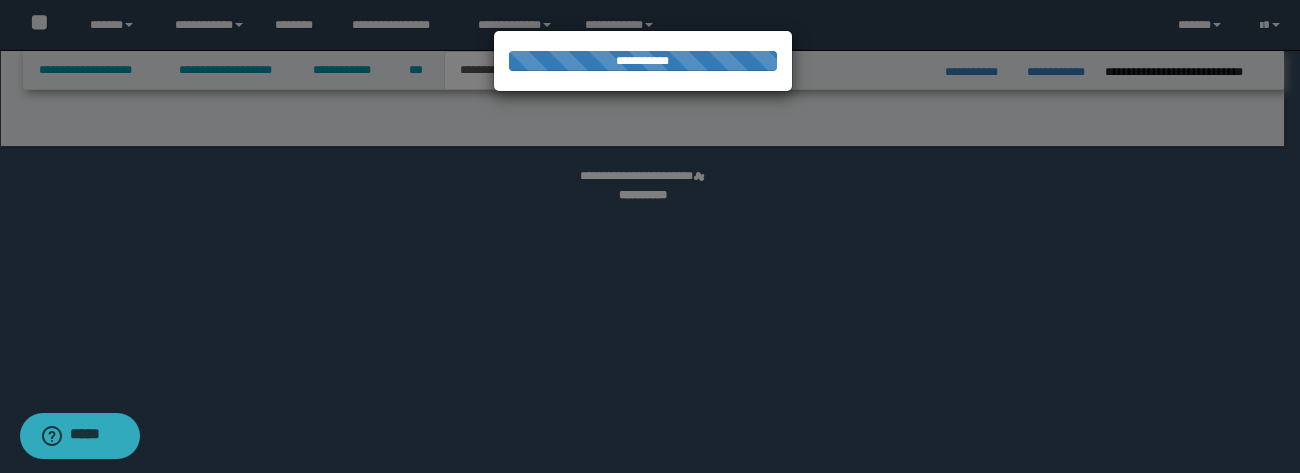 select on "*" 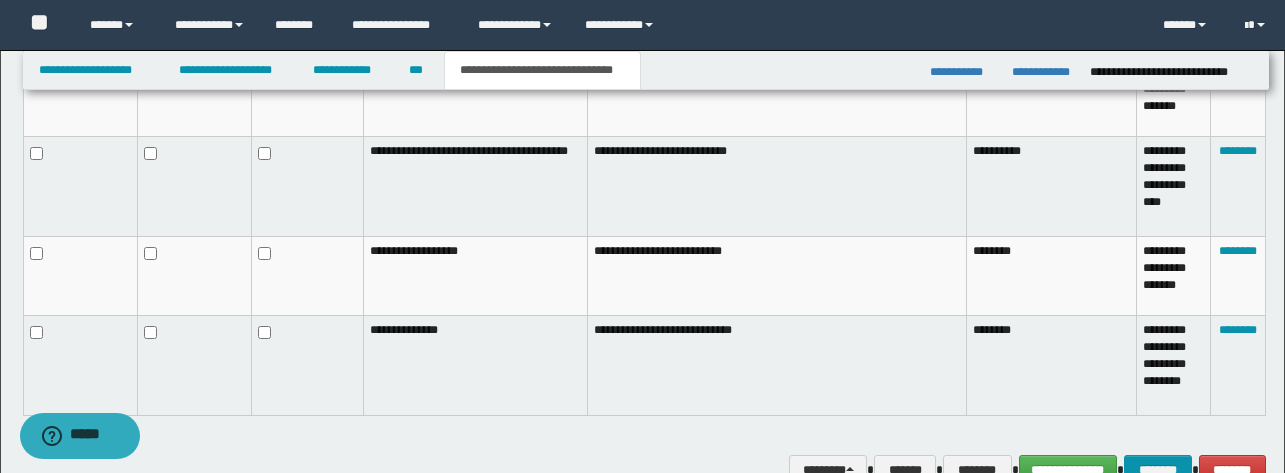 scroll, scrollTop: 1429, scrollLeft: 0, axis: vertical 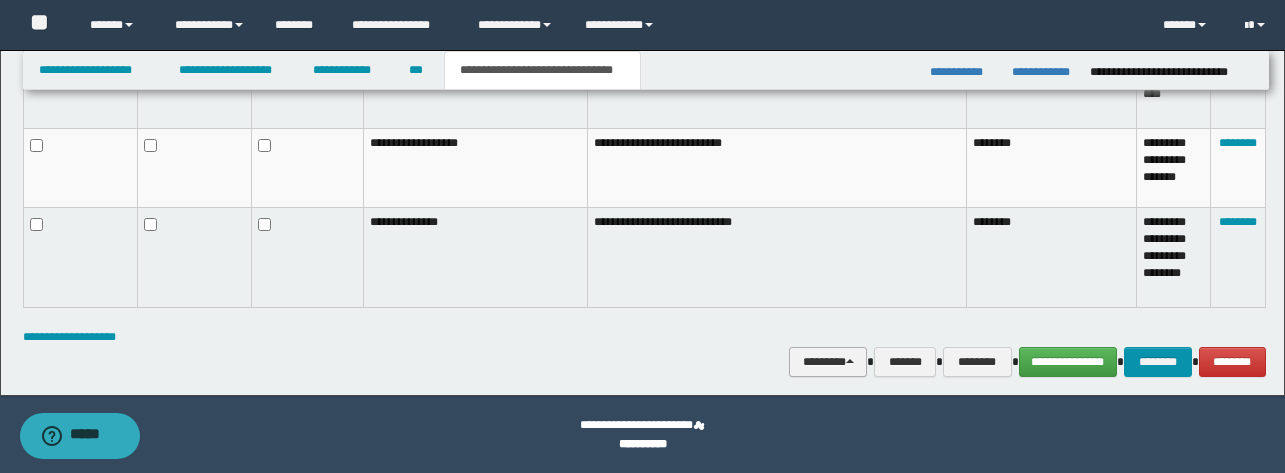 click on "********" at bounding box center [828, 362] 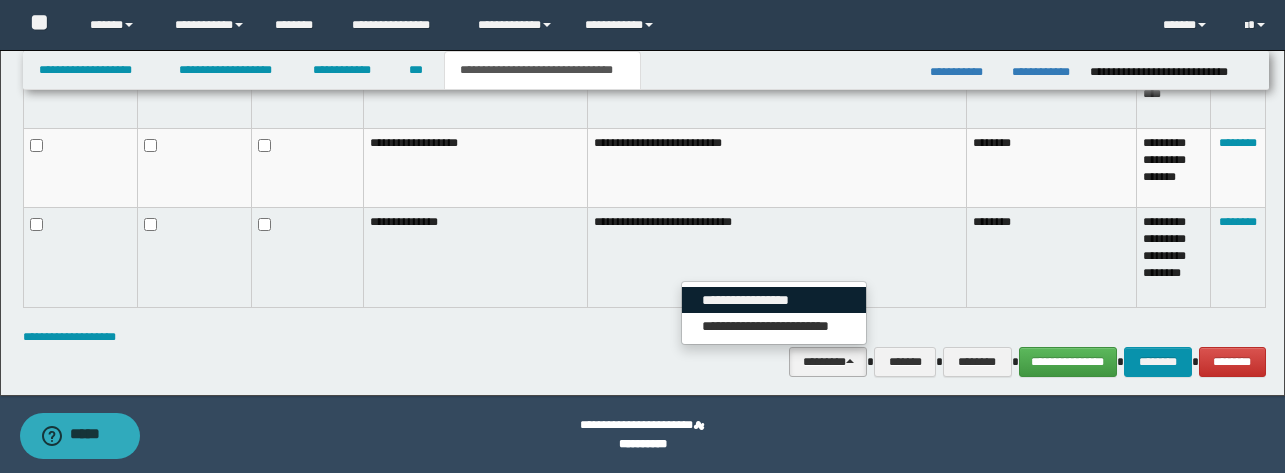 click on "**********" at bounding box center (774, 300) 